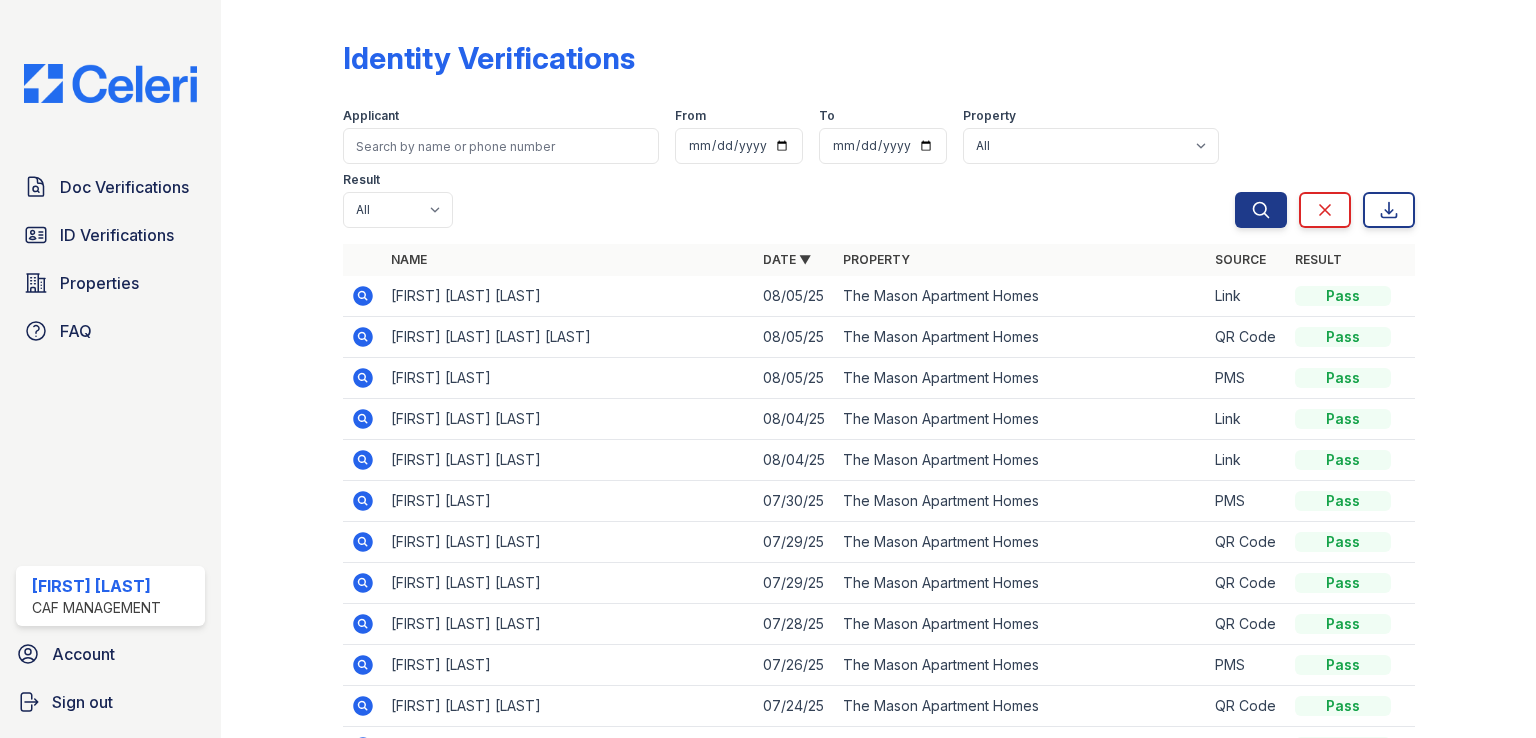 scroll, scrollTop: 0, scrollLeft: 0, axis: both 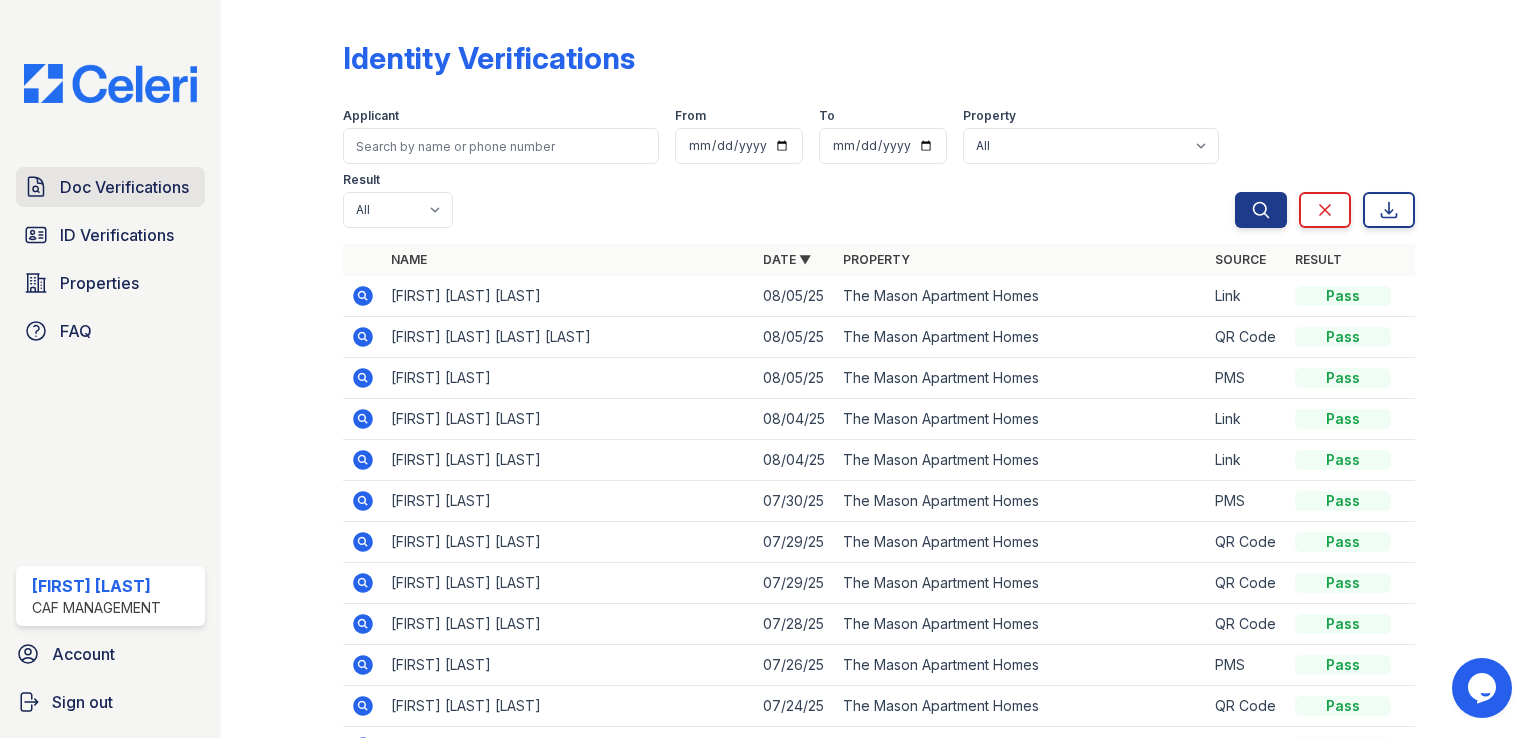 click on "Doc Verifications" at bounding box center (124, 187) 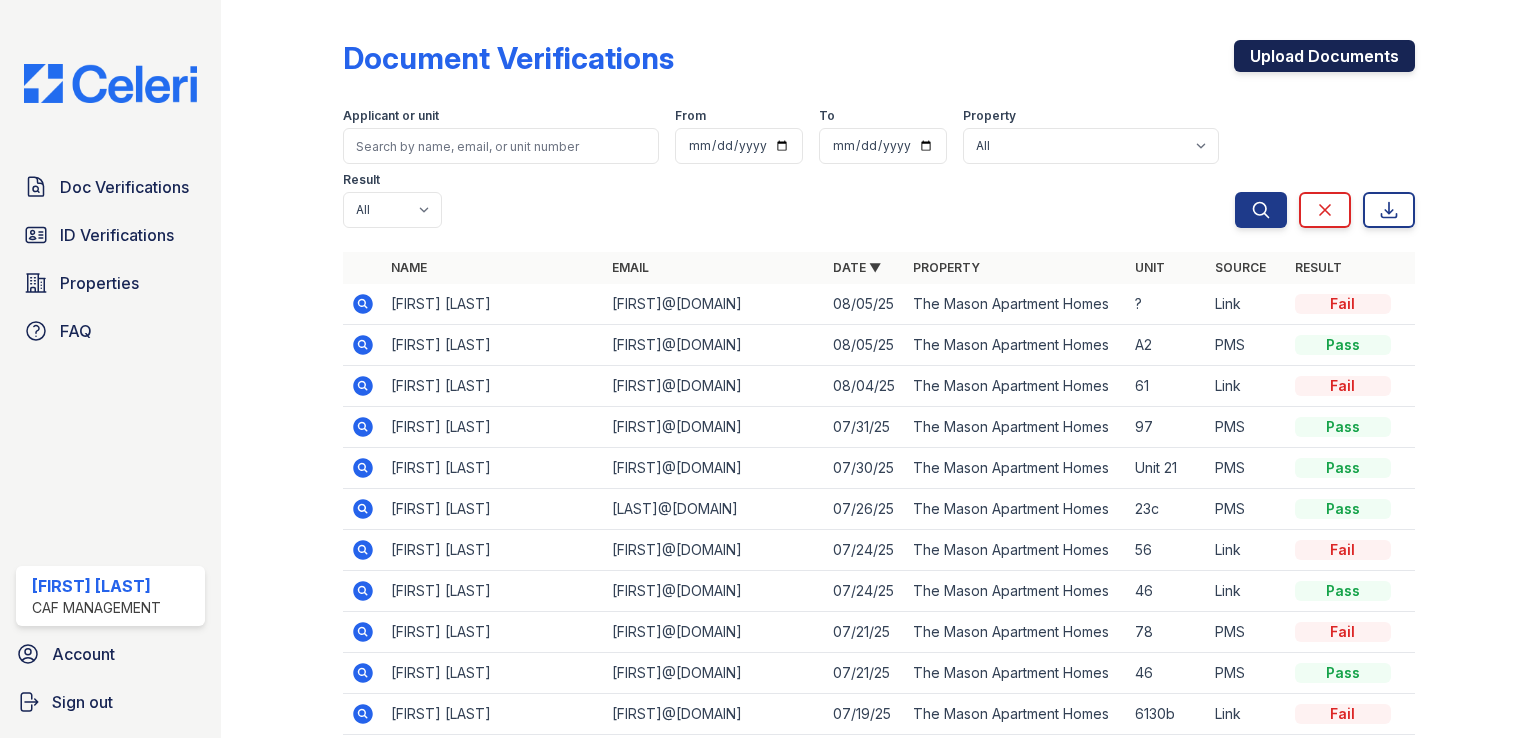 click on "Upload Documents" at bounding box center [1324, 56] 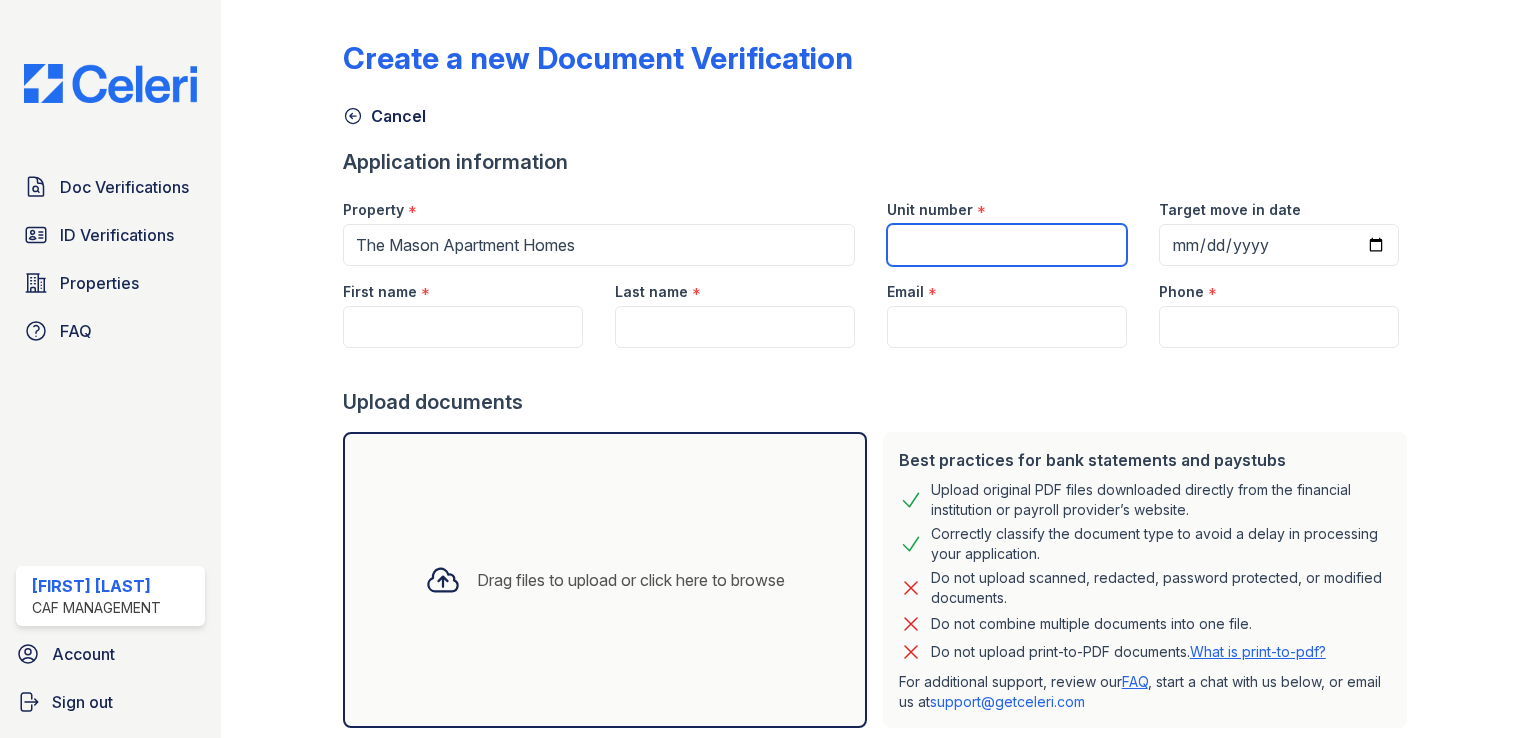click on "Unit number" at bounding box center [1007, 245] 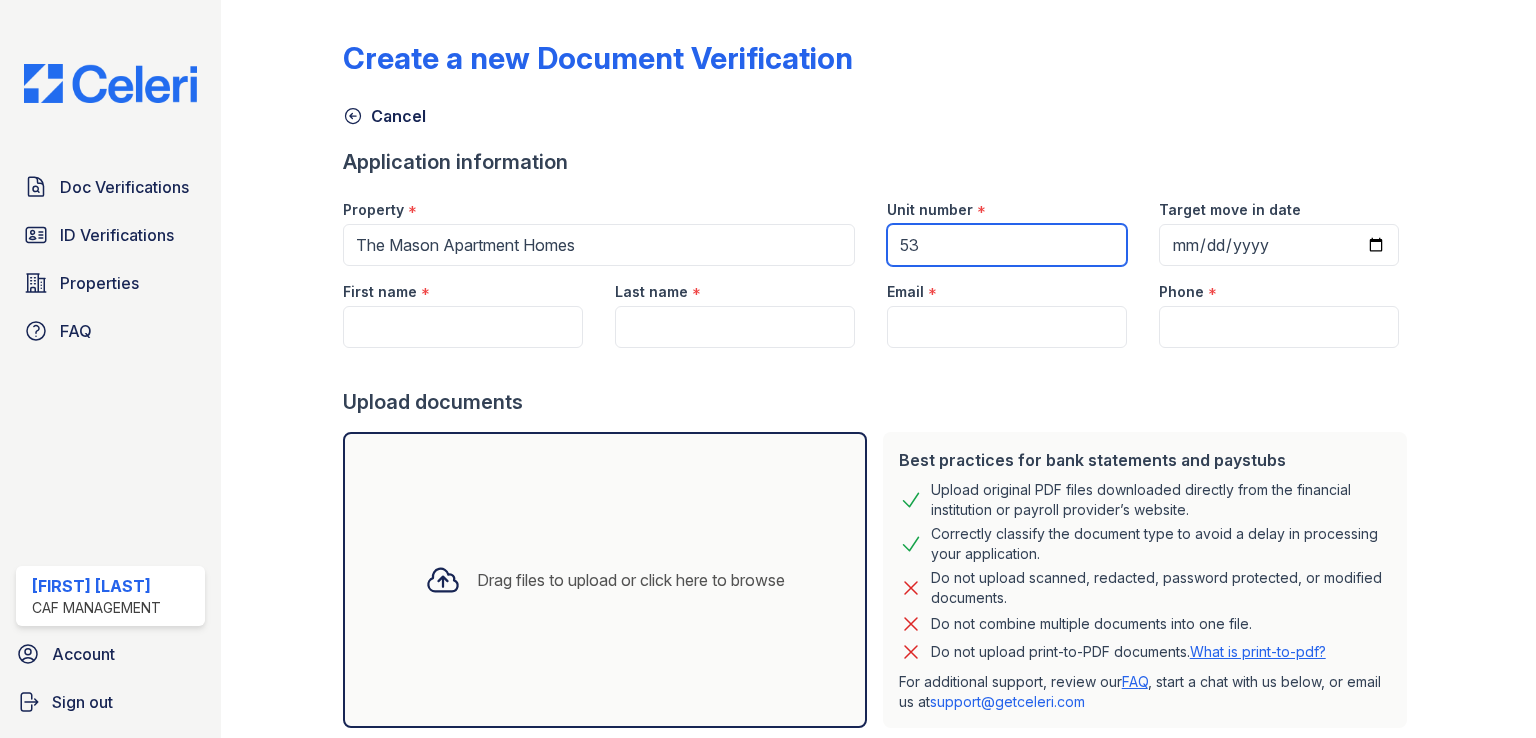 type on "53" 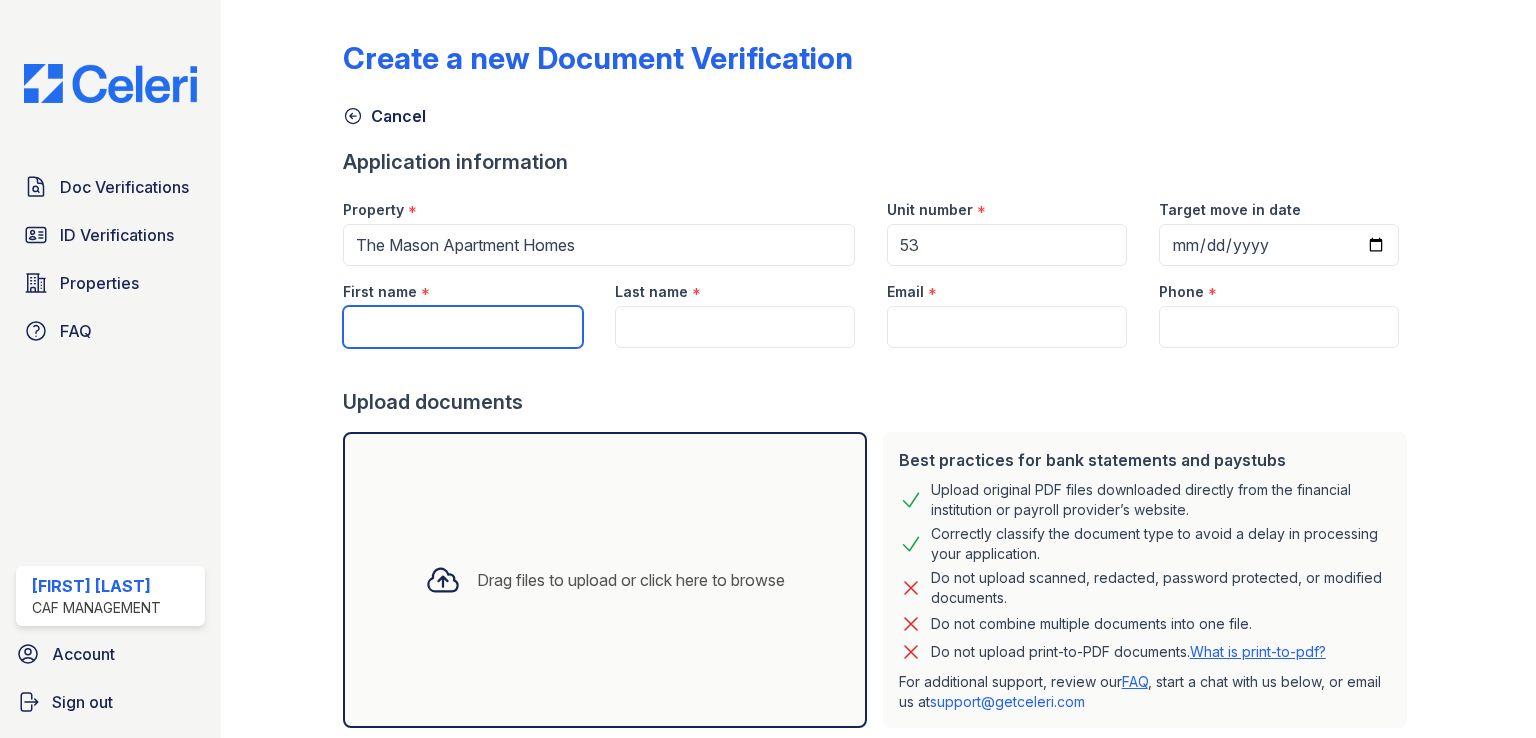 click on "First name" at bounding box center [463, 327] 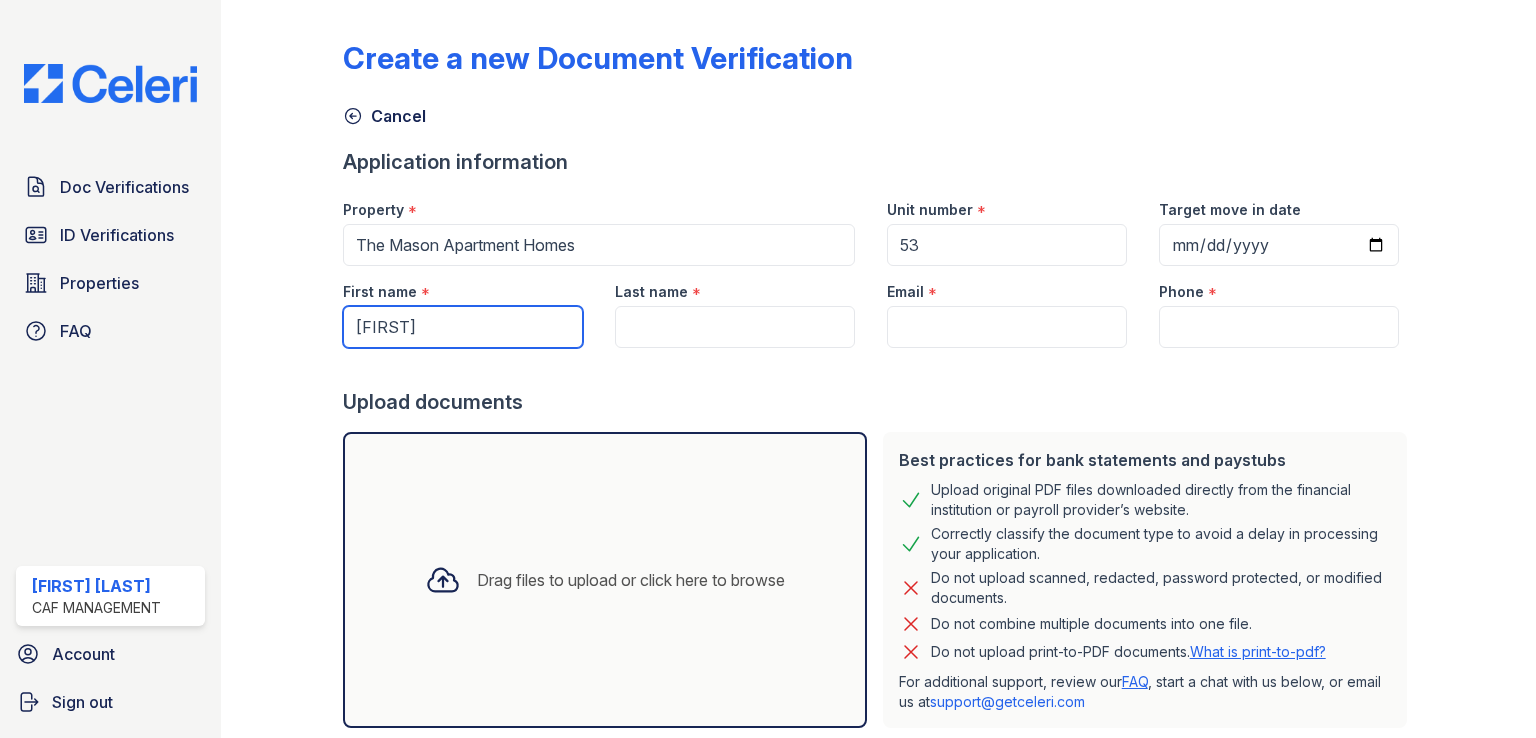 type on "Christy" 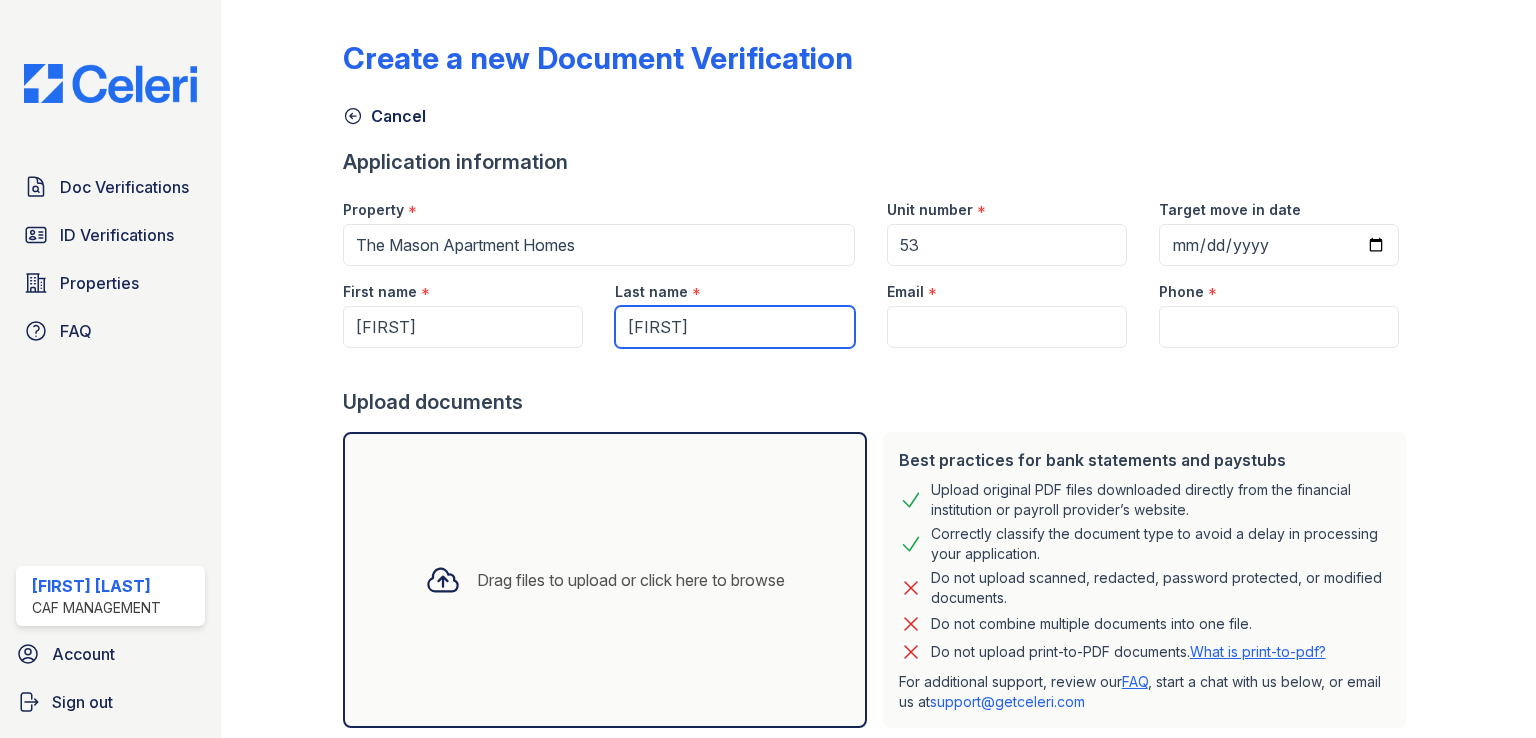type on "McCain" 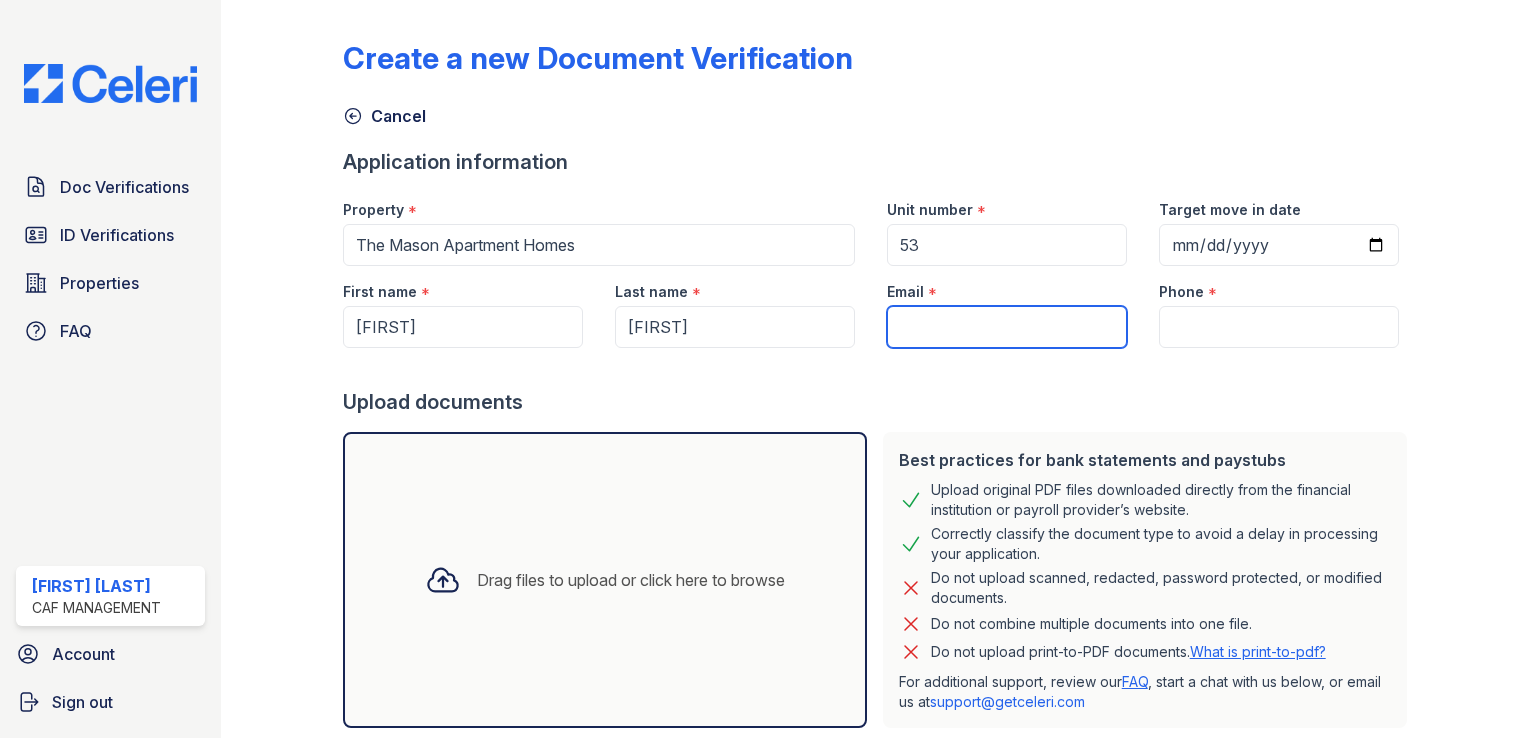click on "Email" at bounding box center (1007, 327) 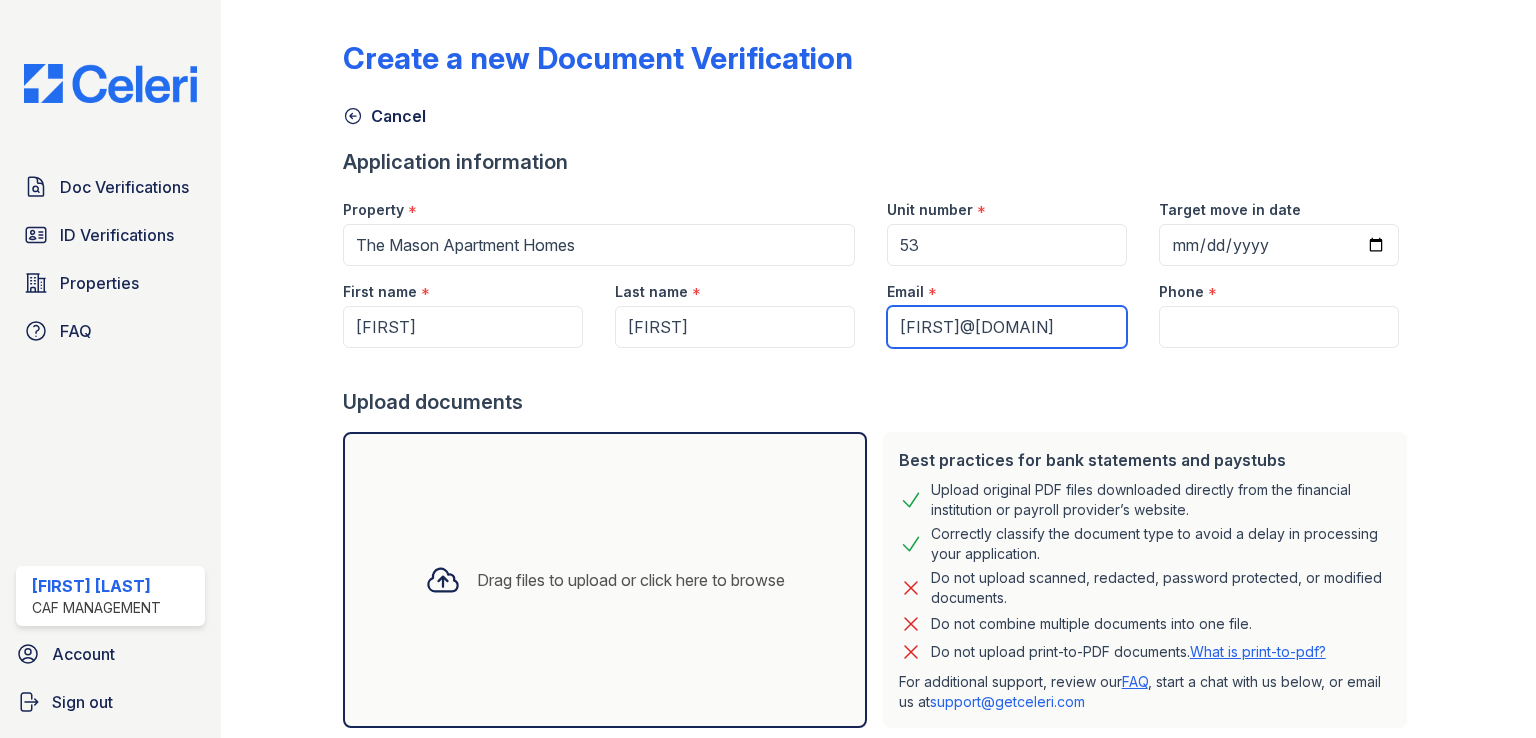 type on "mccainchristy9@gmail.com" 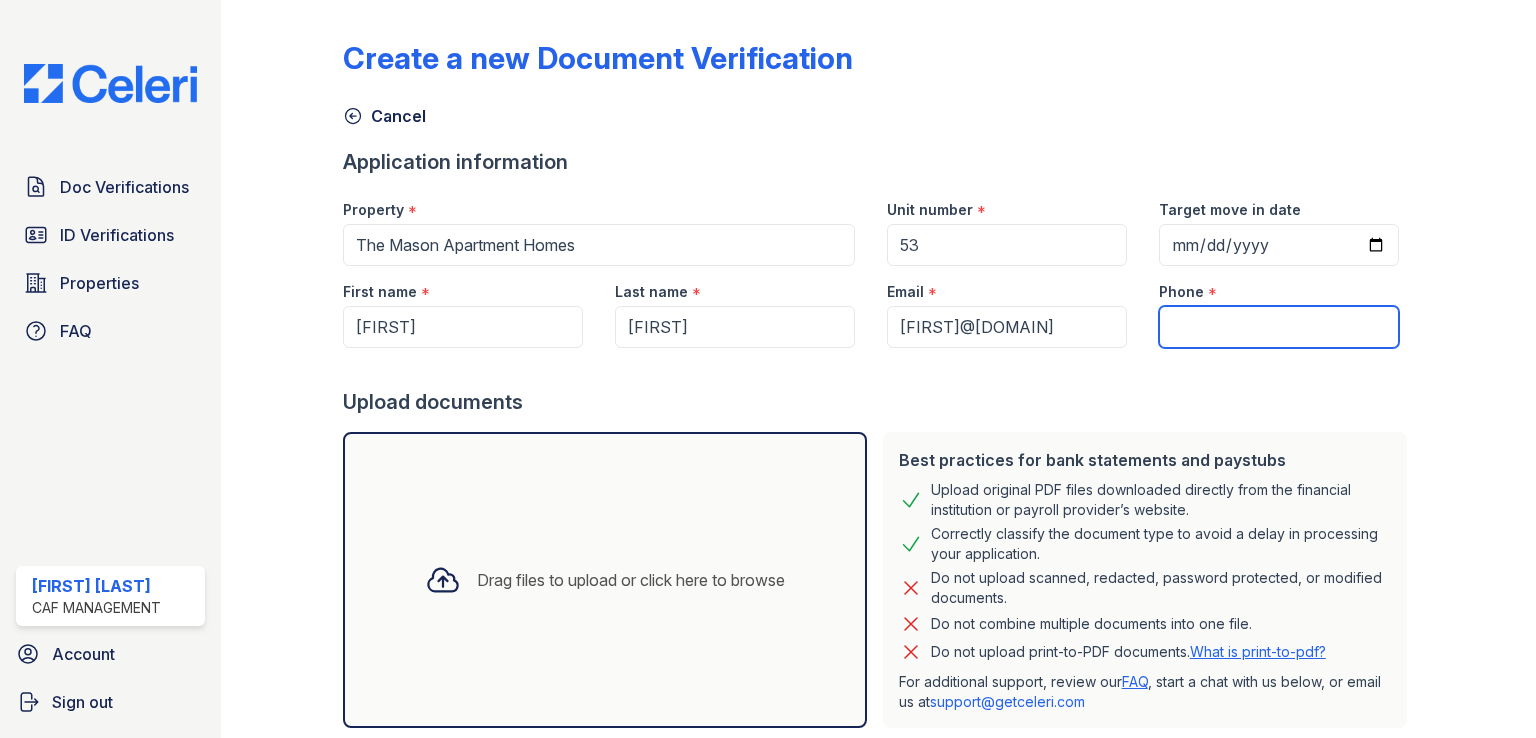 click on "Phone" at bounding box center [1279, 327] 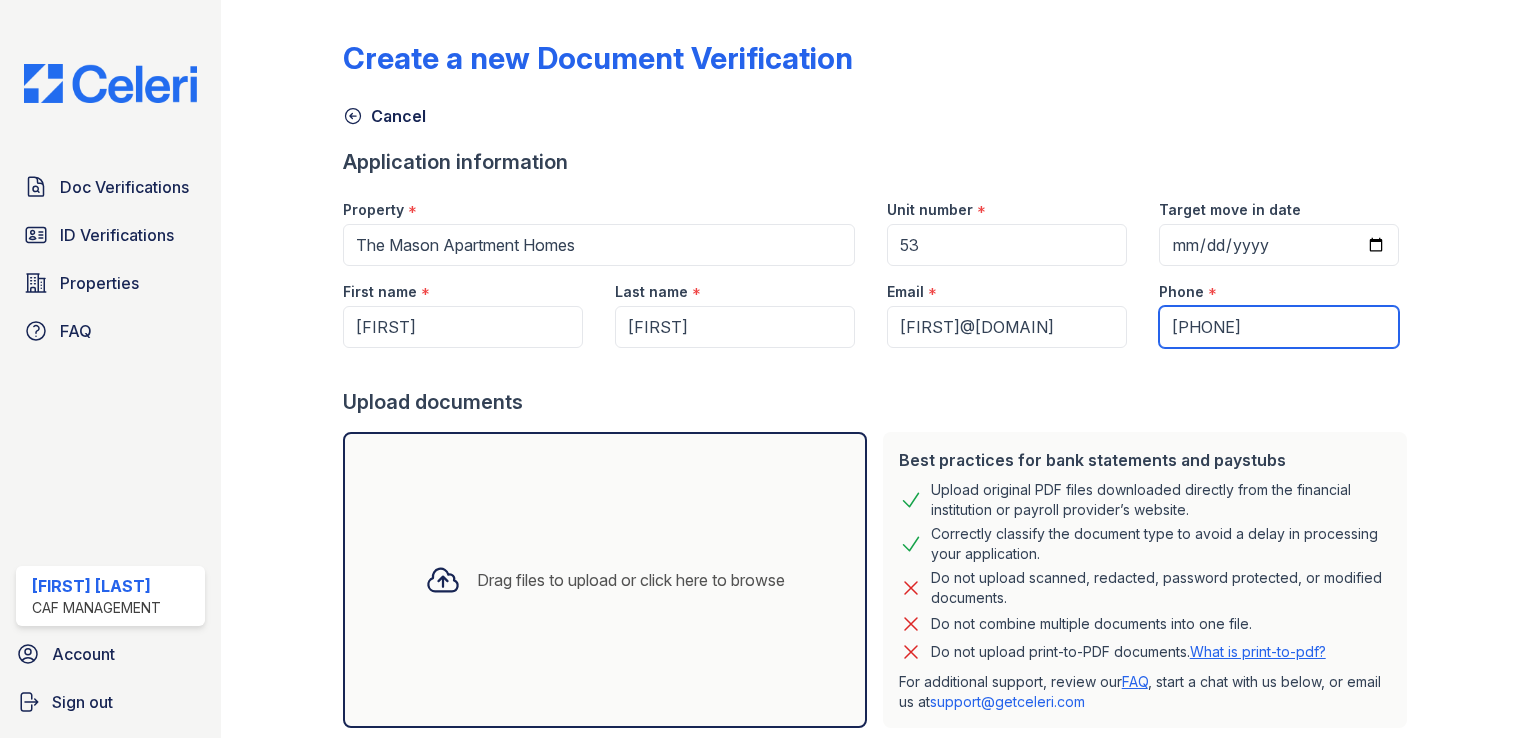 type on "(682) 287-0723" 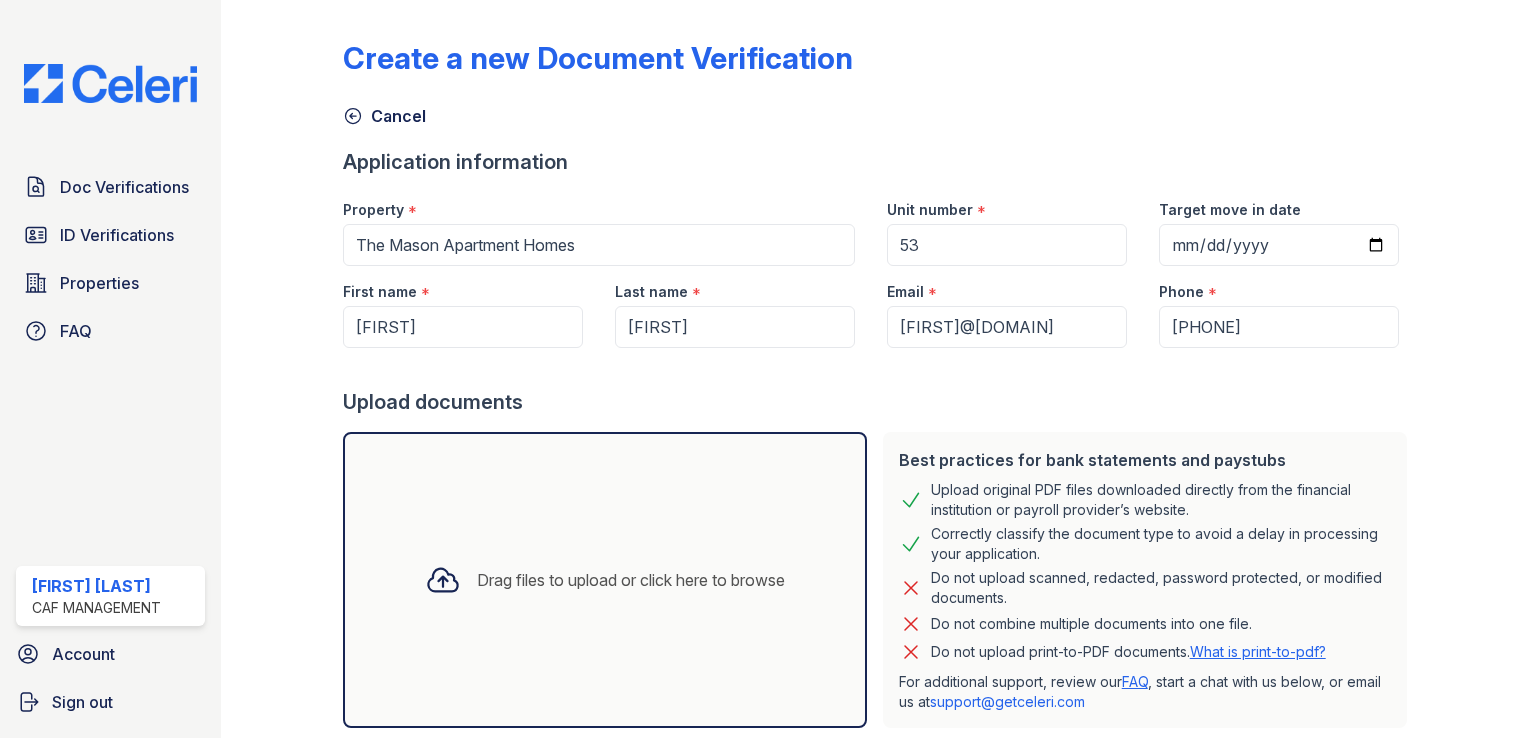 click on "Phone
*
(682) 287-0723" at bounding box center (1279, 307) 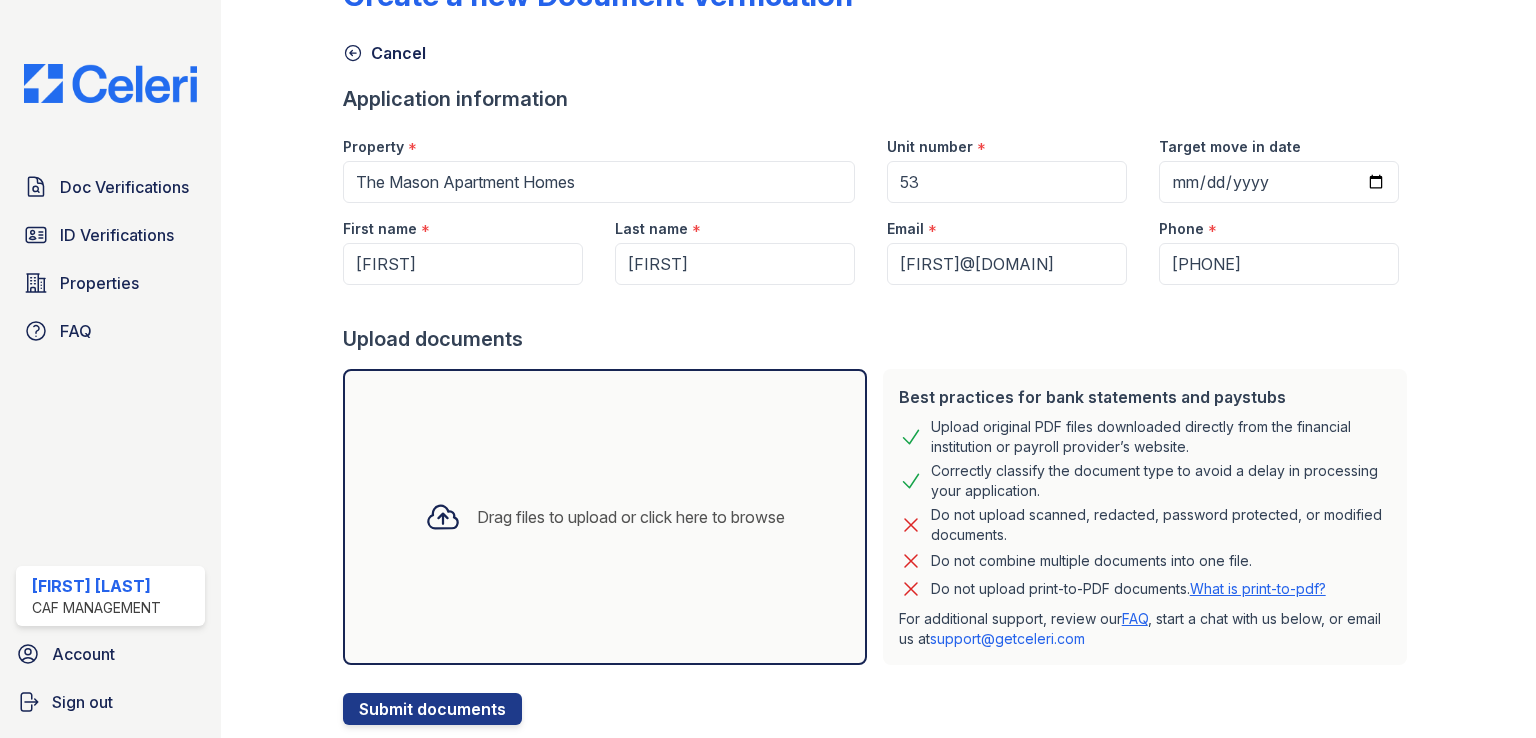 scroll, scrollTop: 117, scrollLeft: 0, axis: vertical 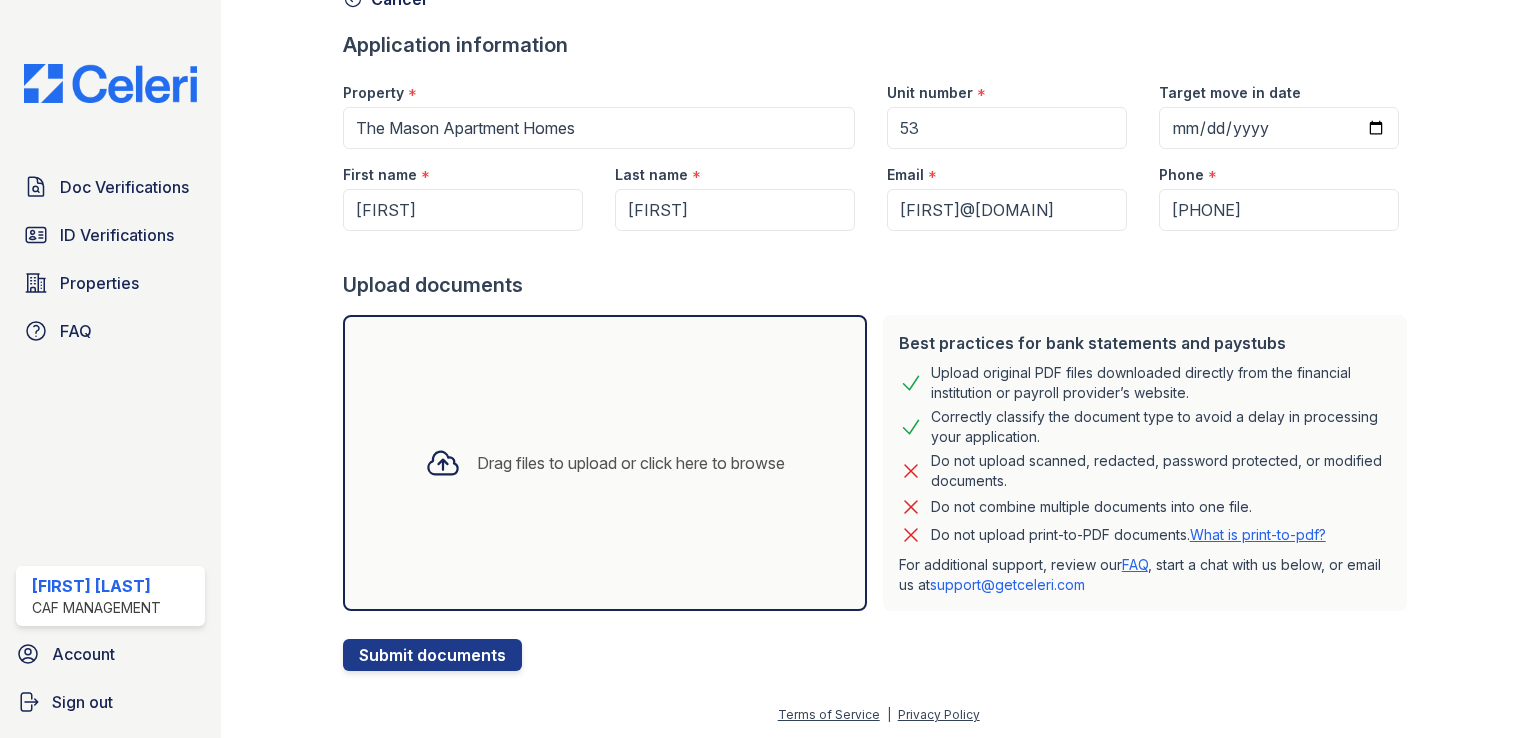 click on "Drag files to upload or click here to browse" at bounding box center [605, 463] 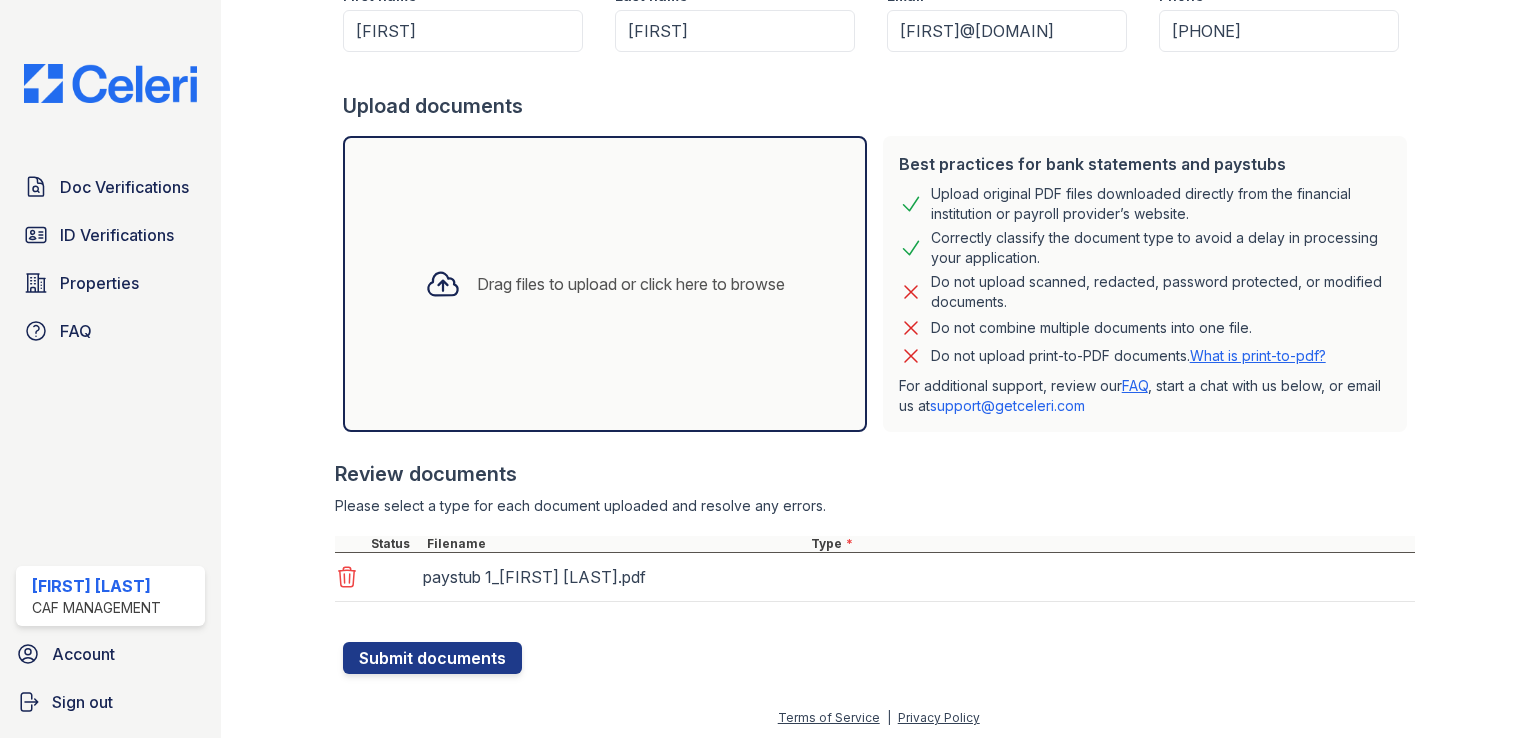 scroll, scrollTop: 299, scrollLeft: 0, axis: vertical 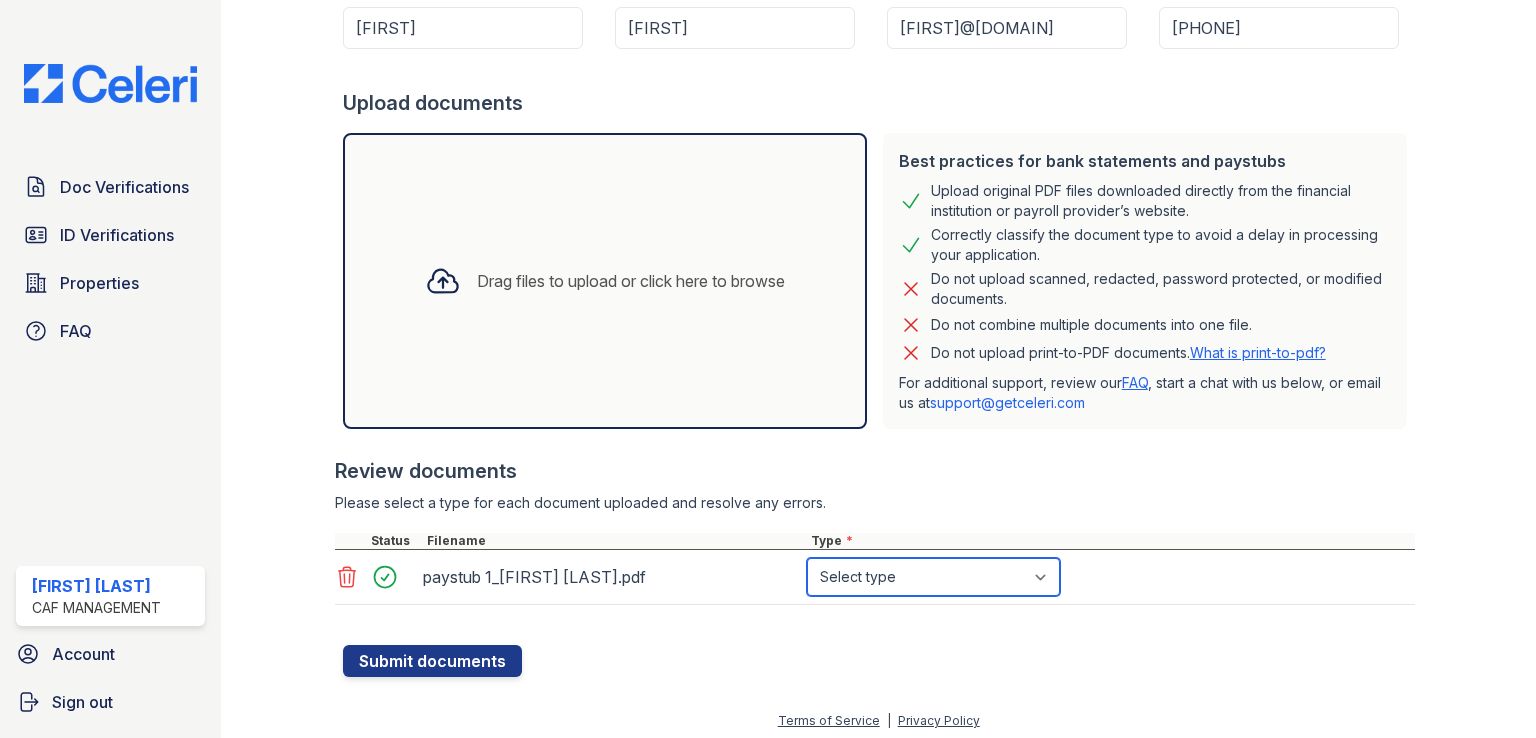 click on "Select type
Paystub
Bank Statement
Offer Letter
Tax Documents
Benefit Award Letter
Investment Account Statement
Other" at bounding box center (933, 577) 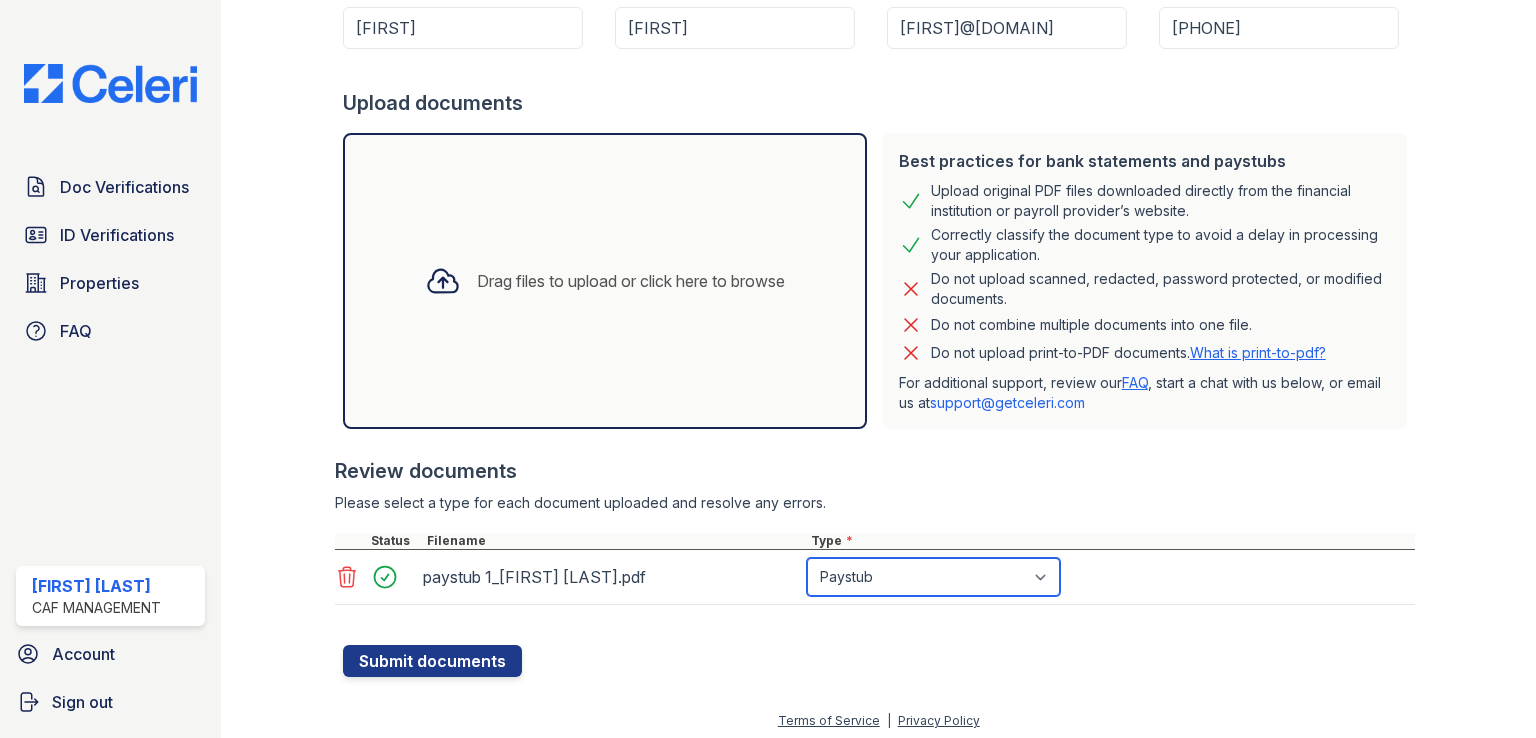 click on "Select type
Paystub
Bank Statement
Offer Letter
Tax Documents
Benefit Award Letter
Investment Account Statement
Other" at bounding box center (933, 577) 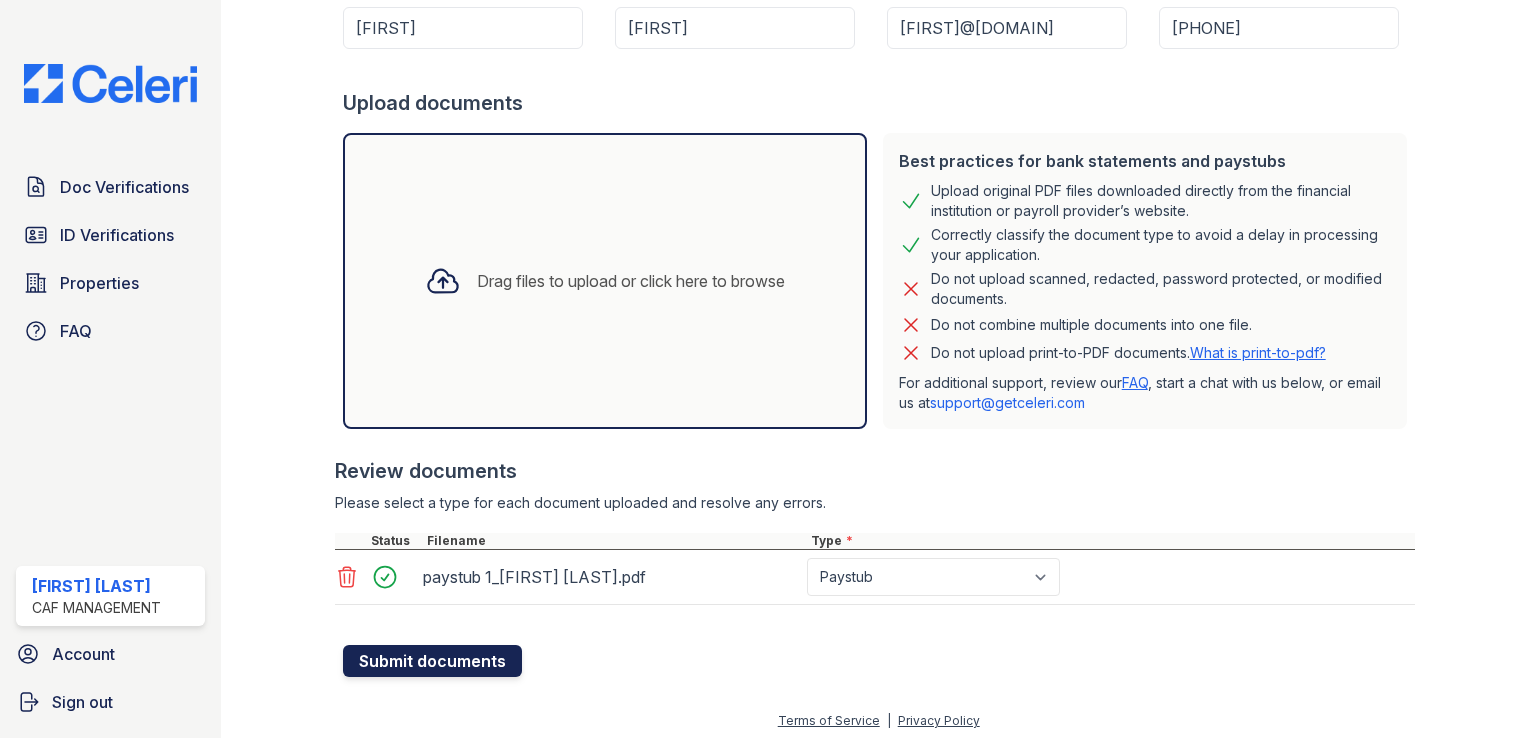 click on "Submit documents" at bounding box center (432, 661) 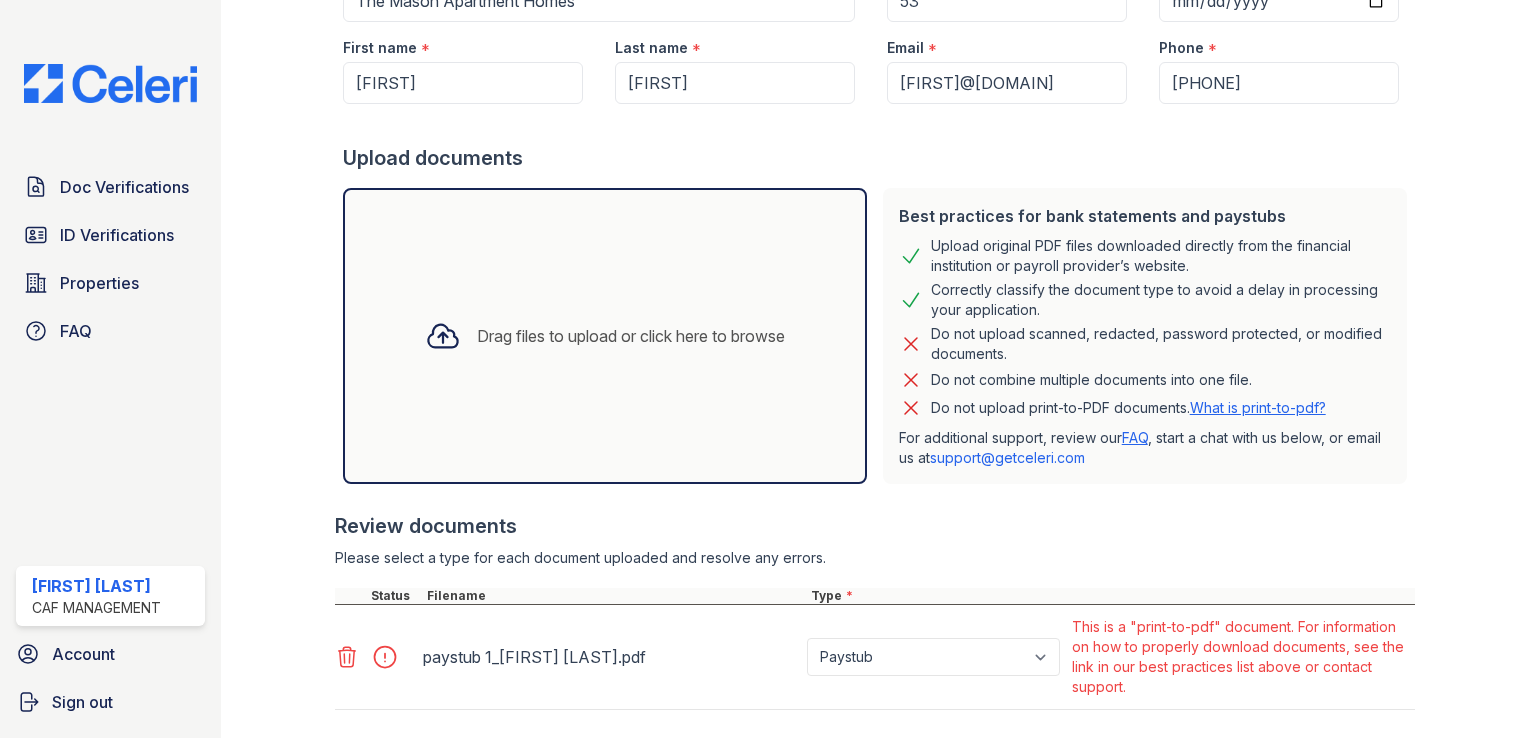 scroll, scrollTop: 400, scrollLeft: 0, axis: vertical 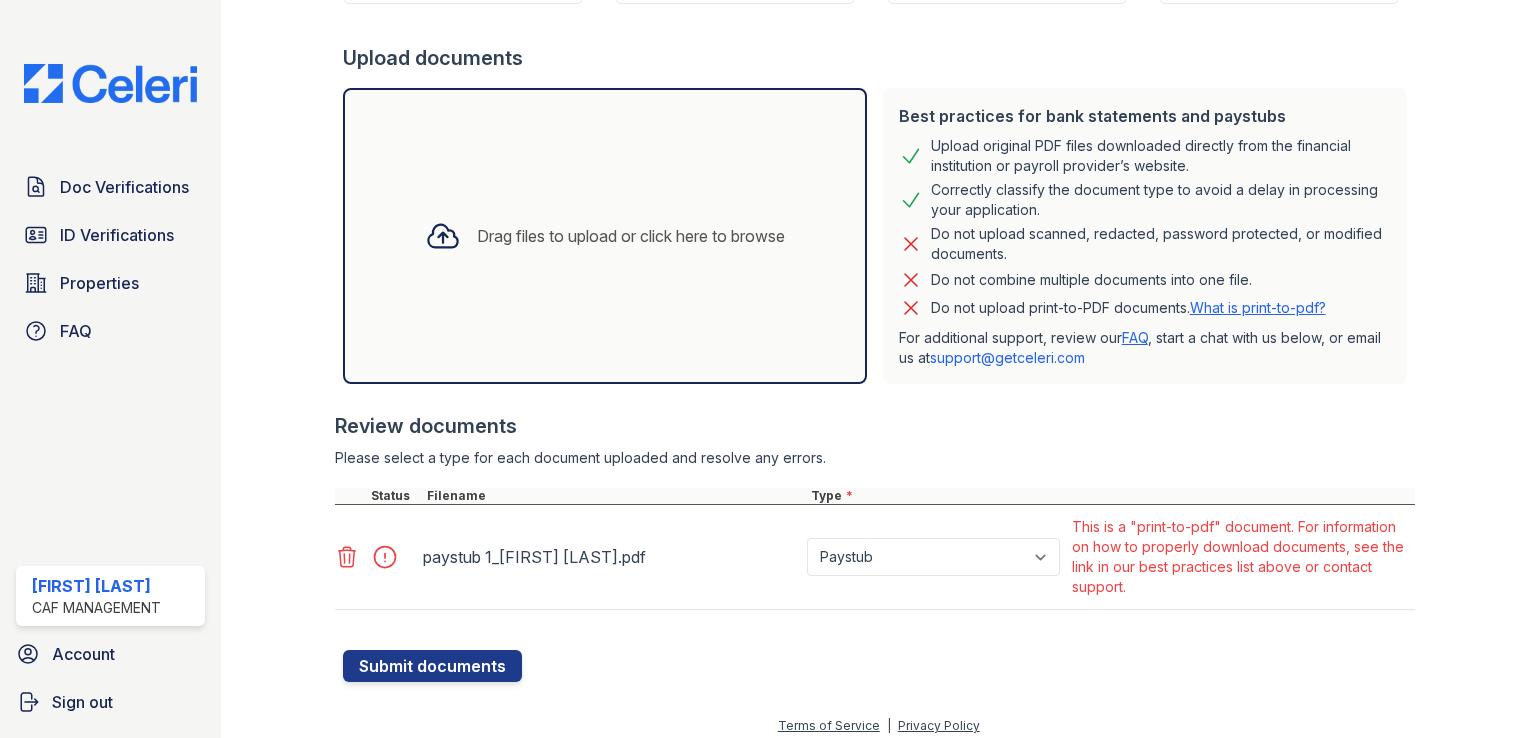 drag, startPoint x: 864, startPoint y: 413, endPoint x: 1358, endPoint y: 30, distance: 625.08 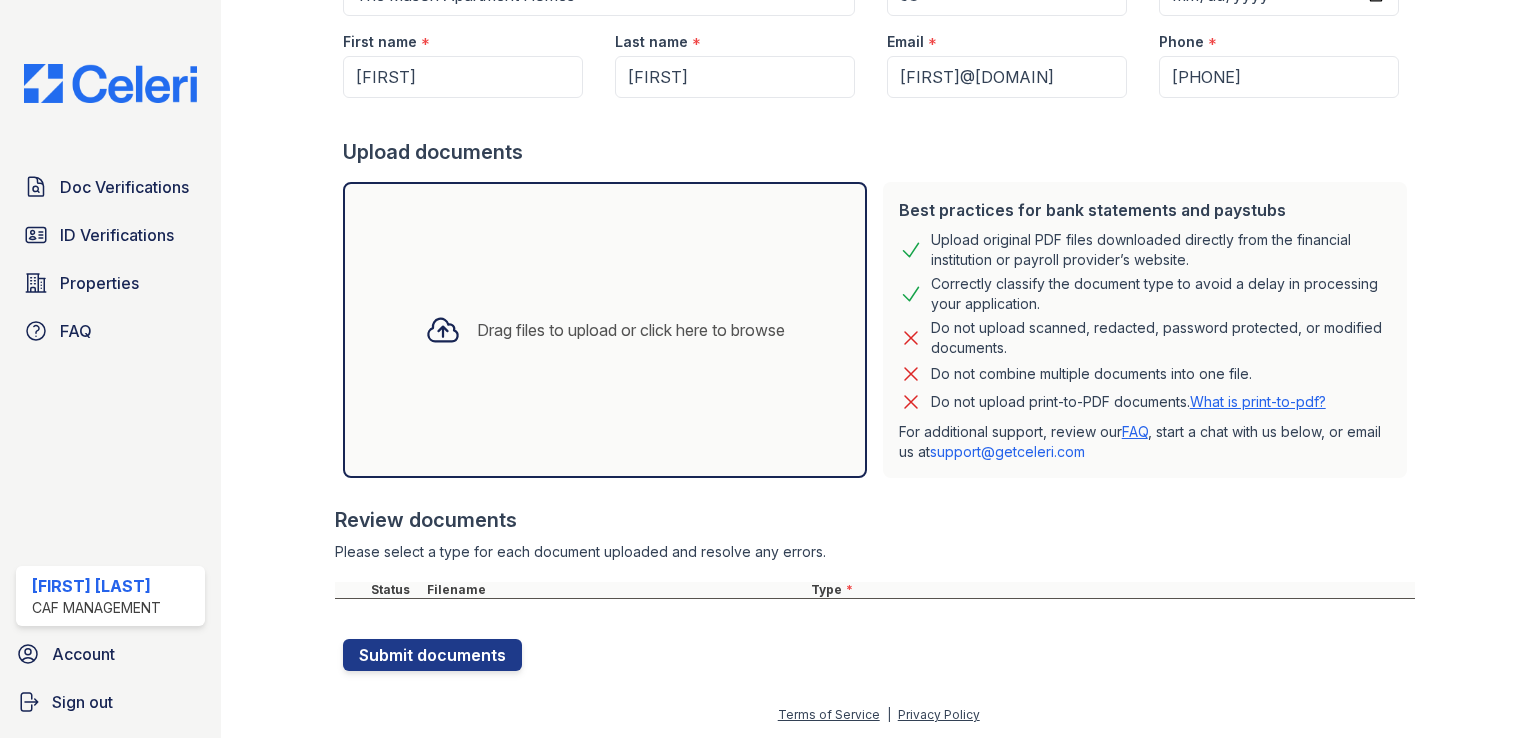 click on "Drag files to upload or click here to browse" at bounding box center [631, 330] 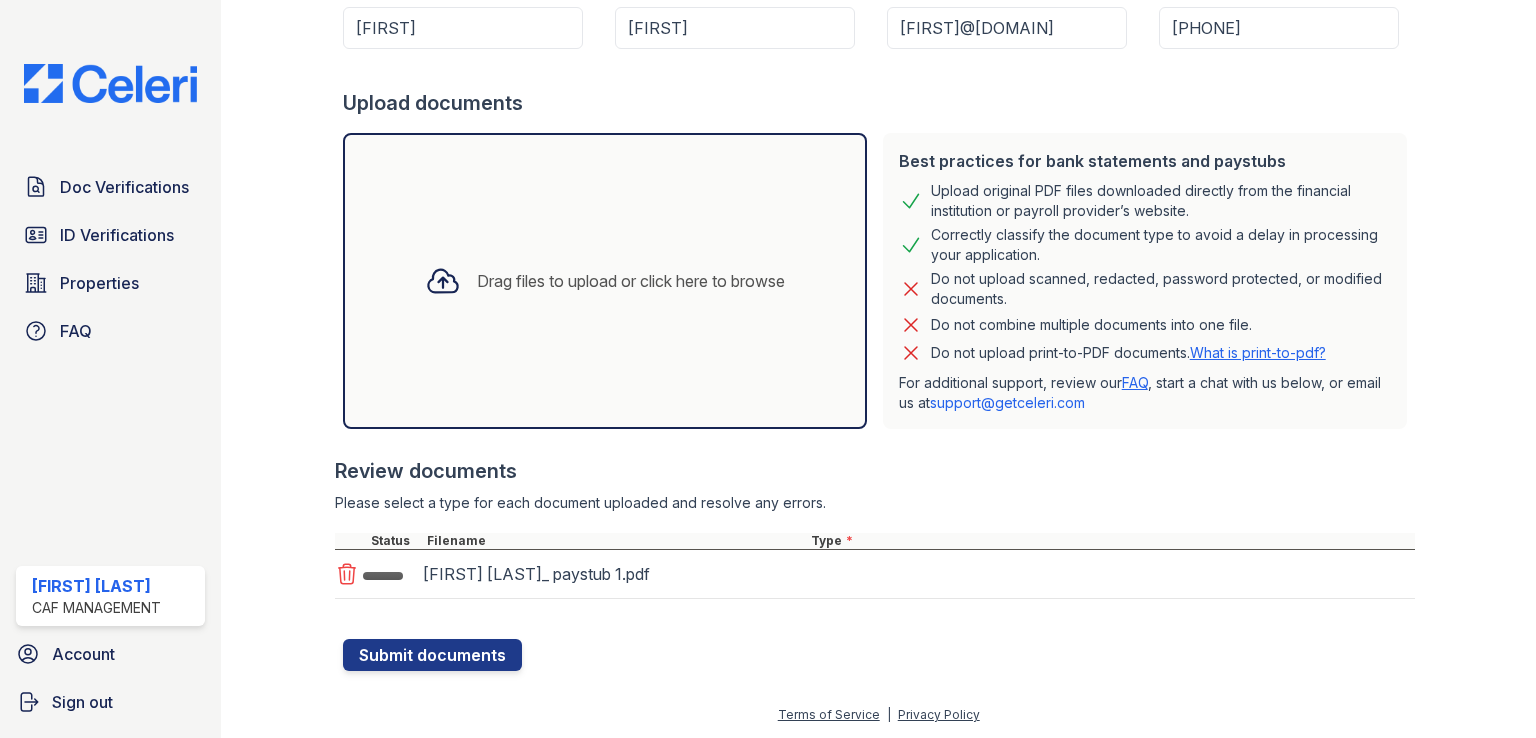 scroll, scrollTop: 360, scrollLeft: 0, axis: vertical 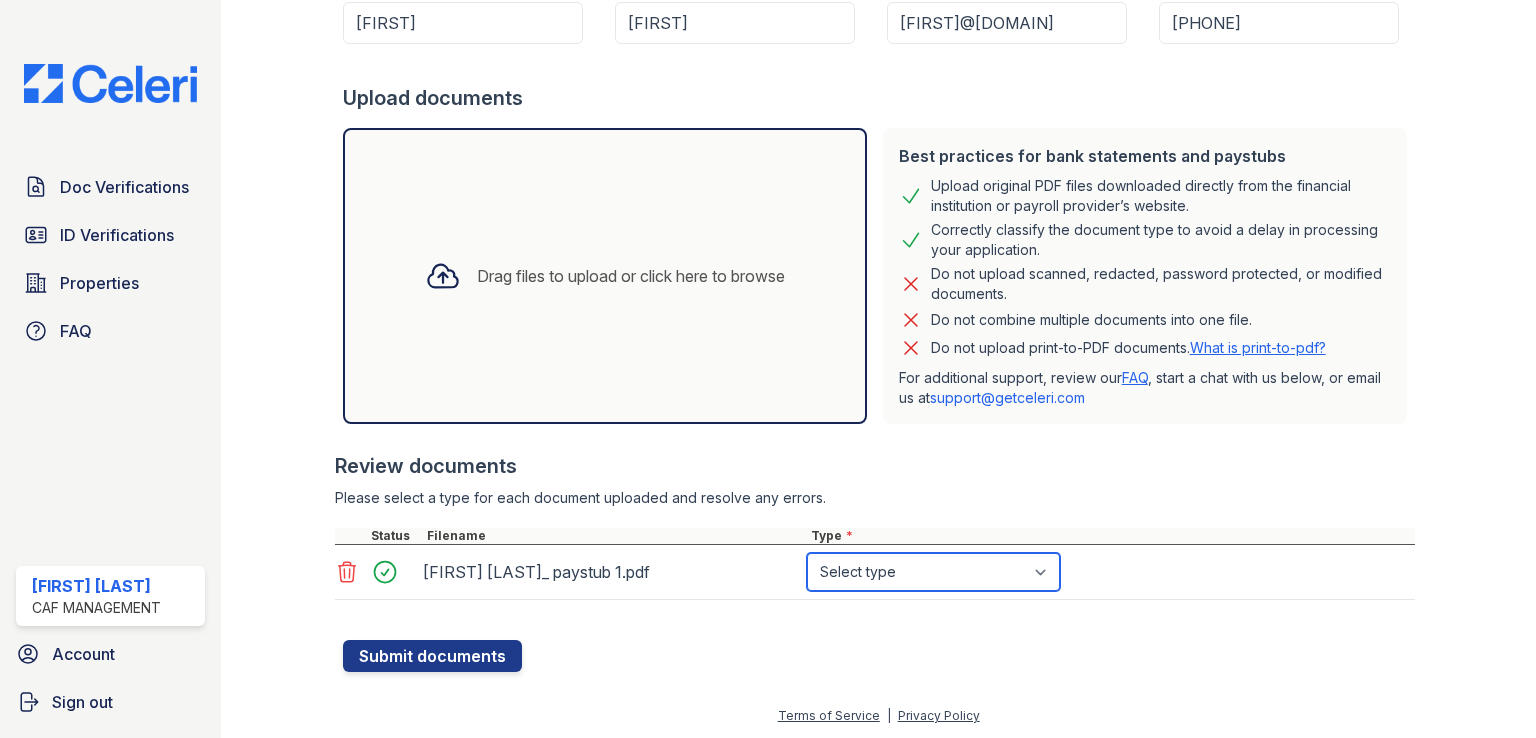 click on "Select type
Paystub
Bank Statement
Offer Letter
Tax Documents
Benefit Award Letter
Investment Account Statement
Other" at bounding box center (933, 572) 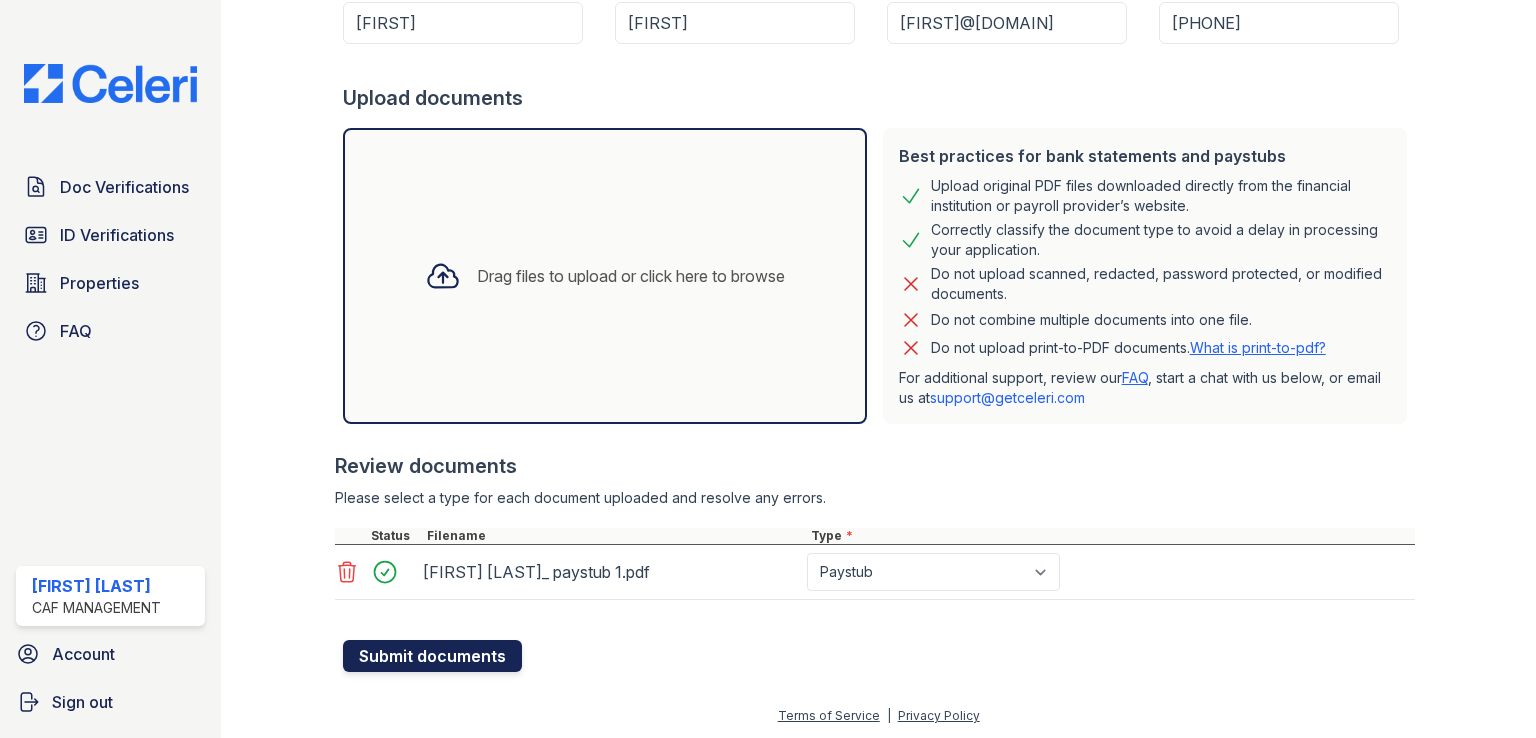 click on "Submit documents" at bounding box center (432, 656) 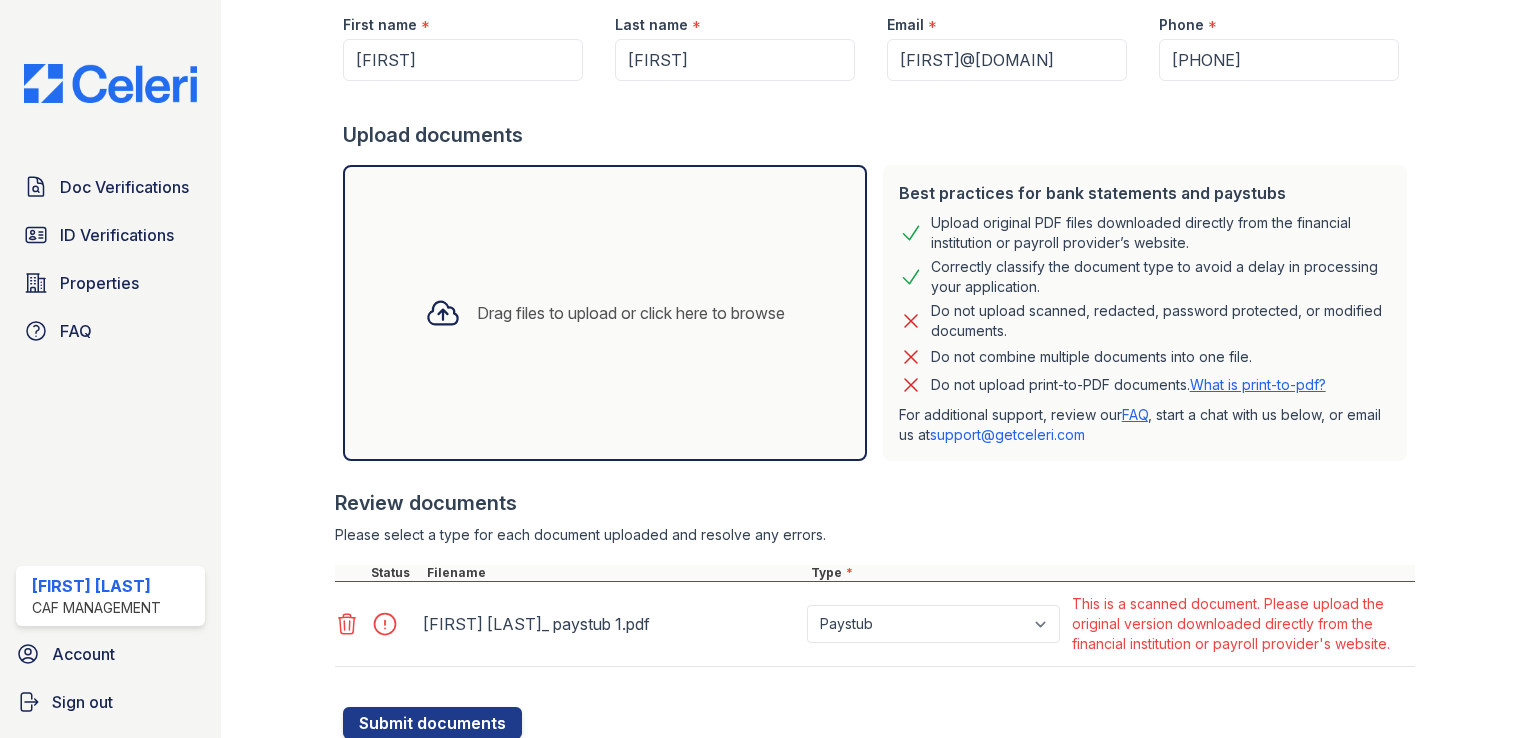 scroll, scrollTop: 391, scrollLeft: 0, axis: vertical 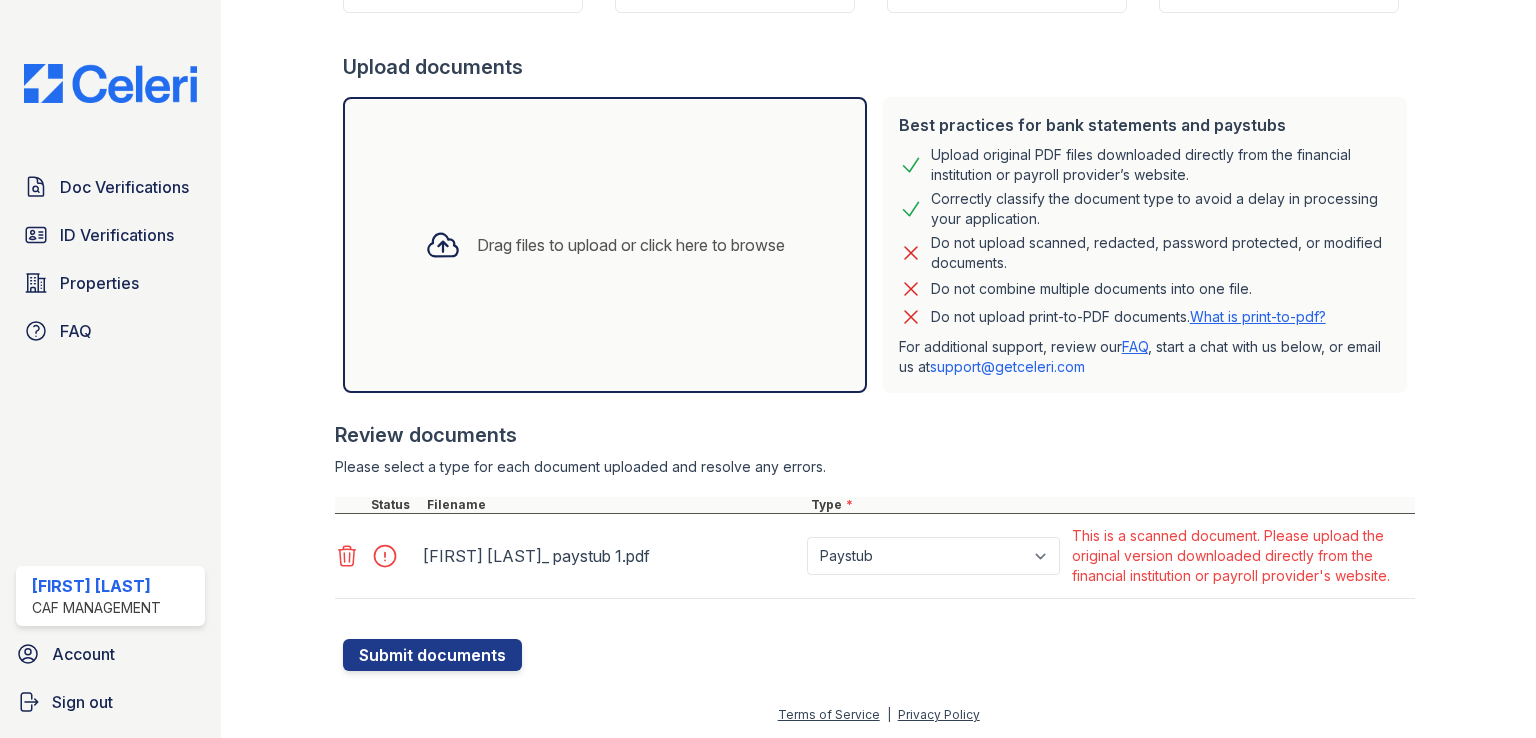 click 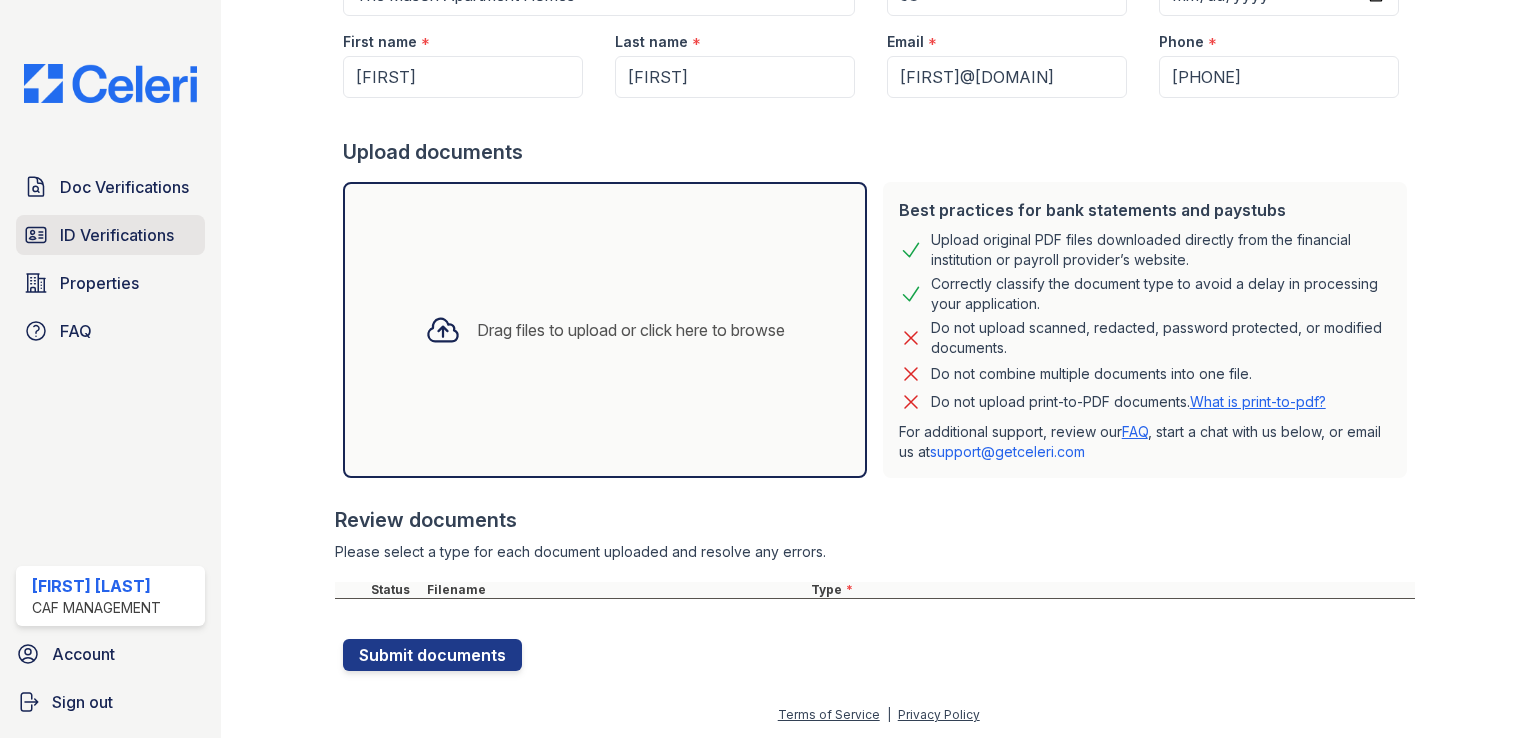 click on "ID Verifications" at bounding box center [117, 235] 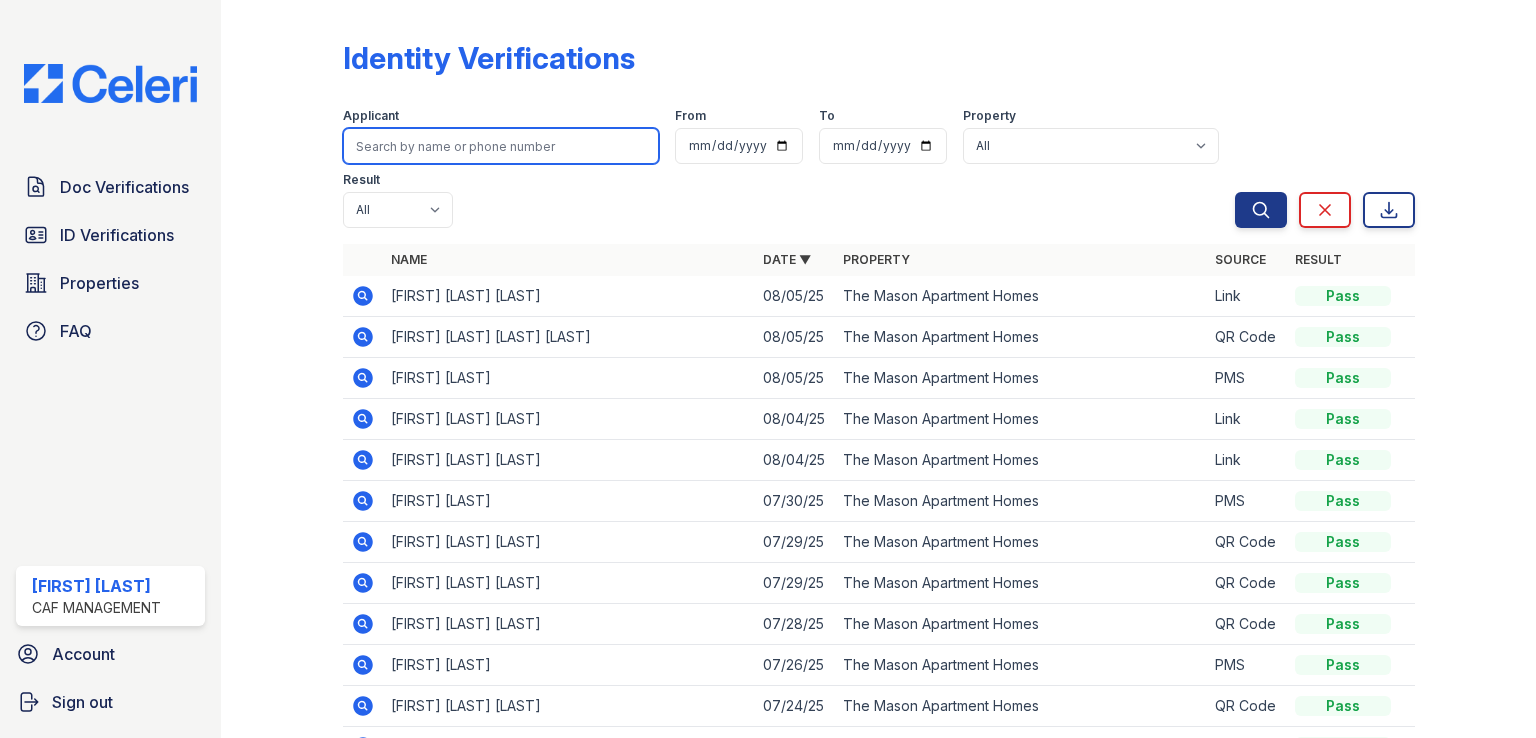 click at bounding box center [501, 146] 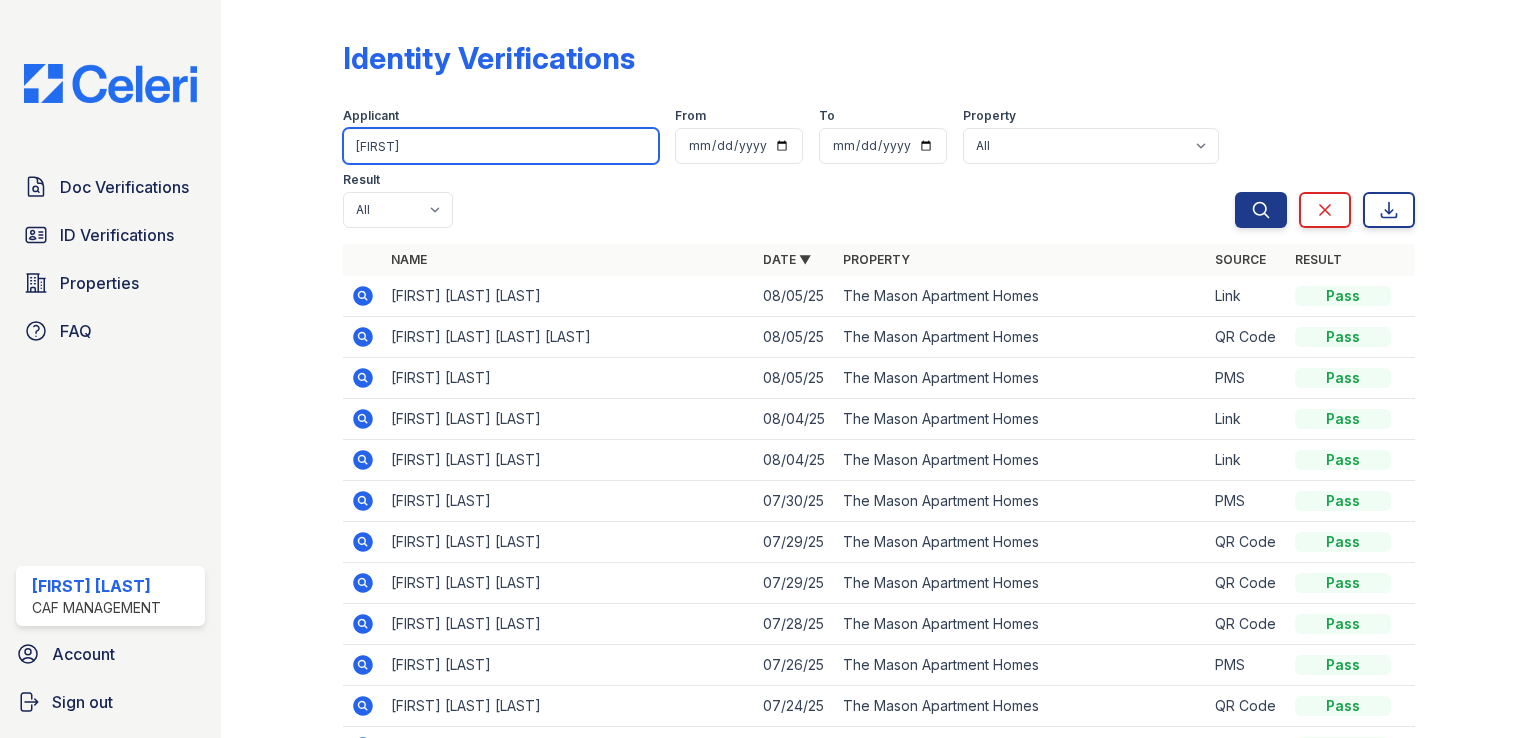 type on "joel" 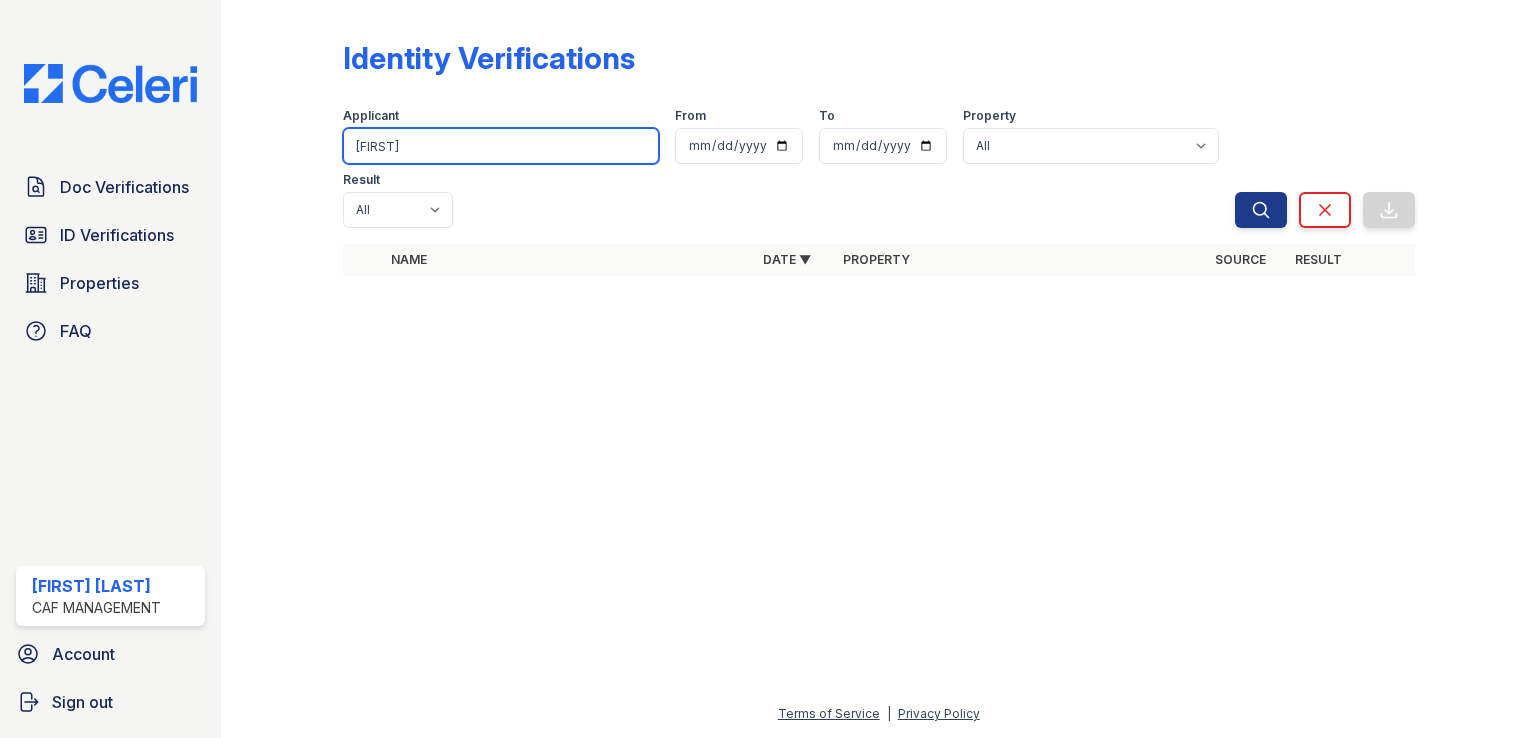 click on "joel" at bounding box center (501, 146) 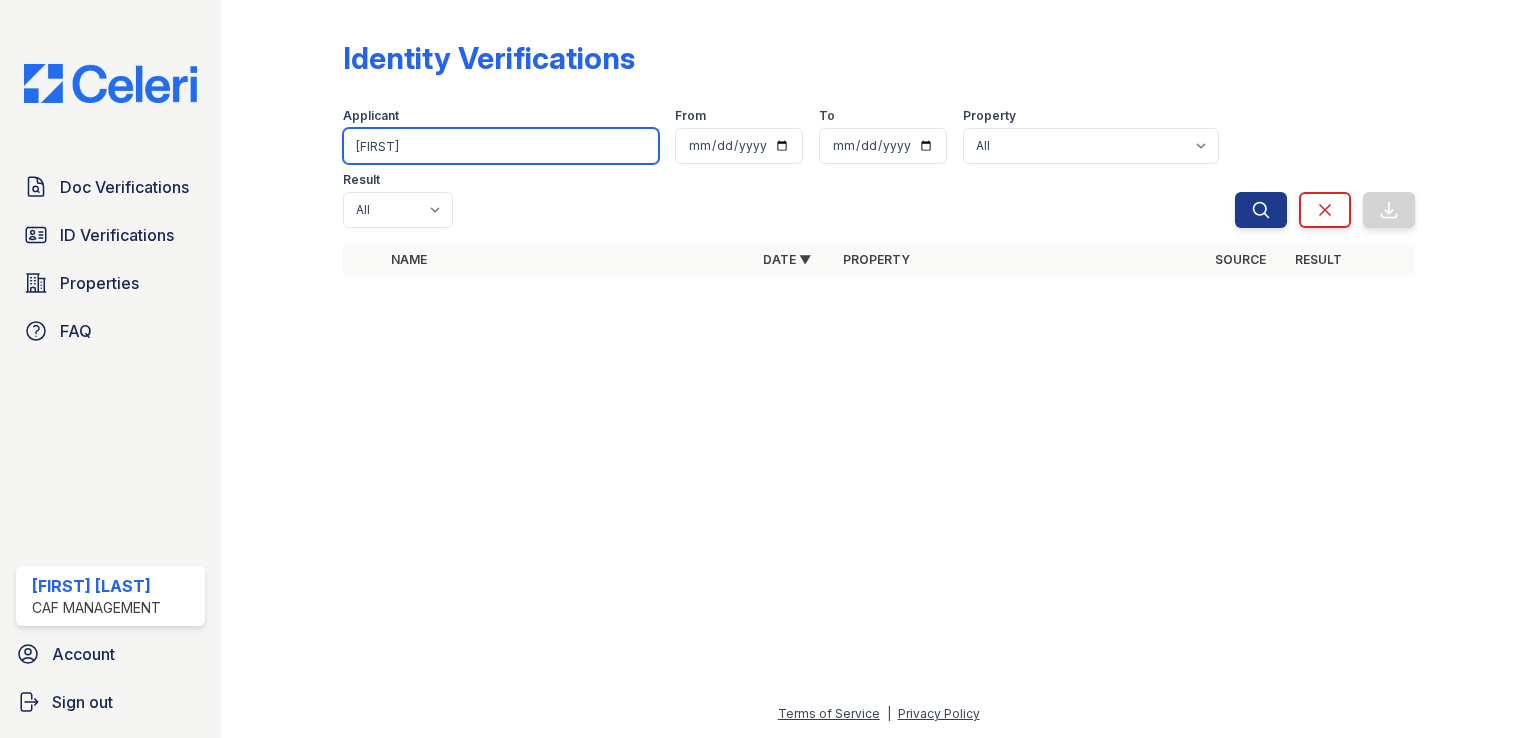 type on "jordy" 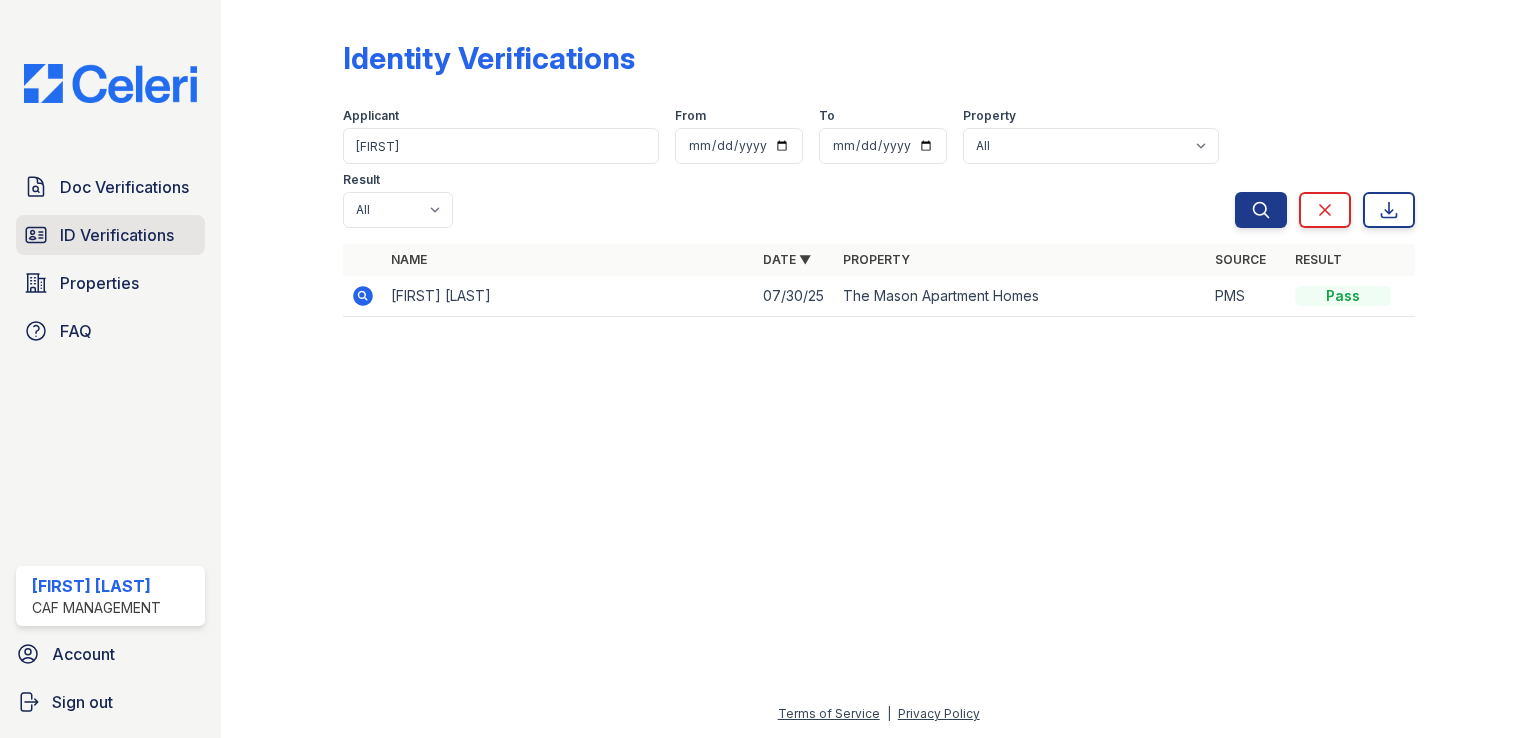 click on "ID Verifications" at bounding box center (117, 235) 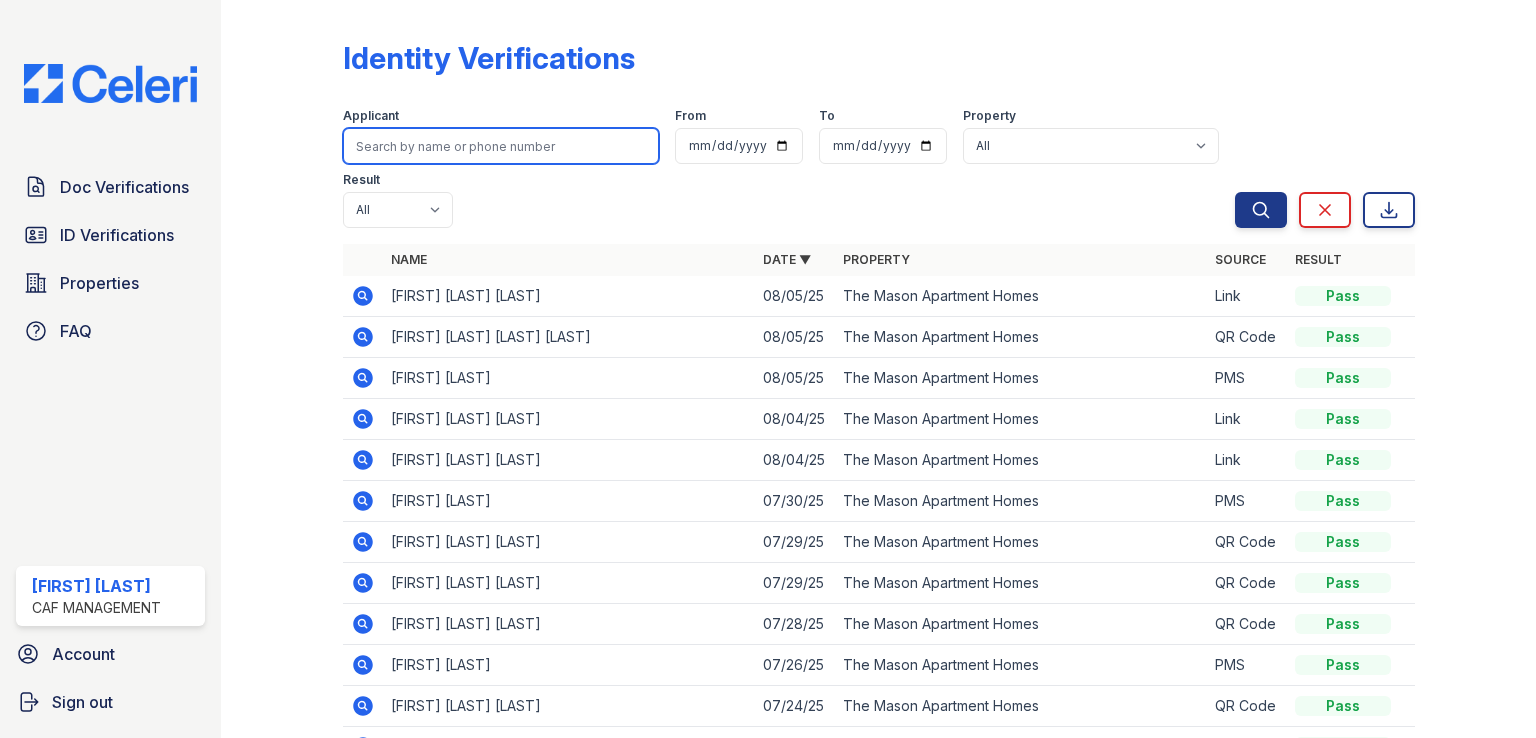 click at bounding box center (501, 146) 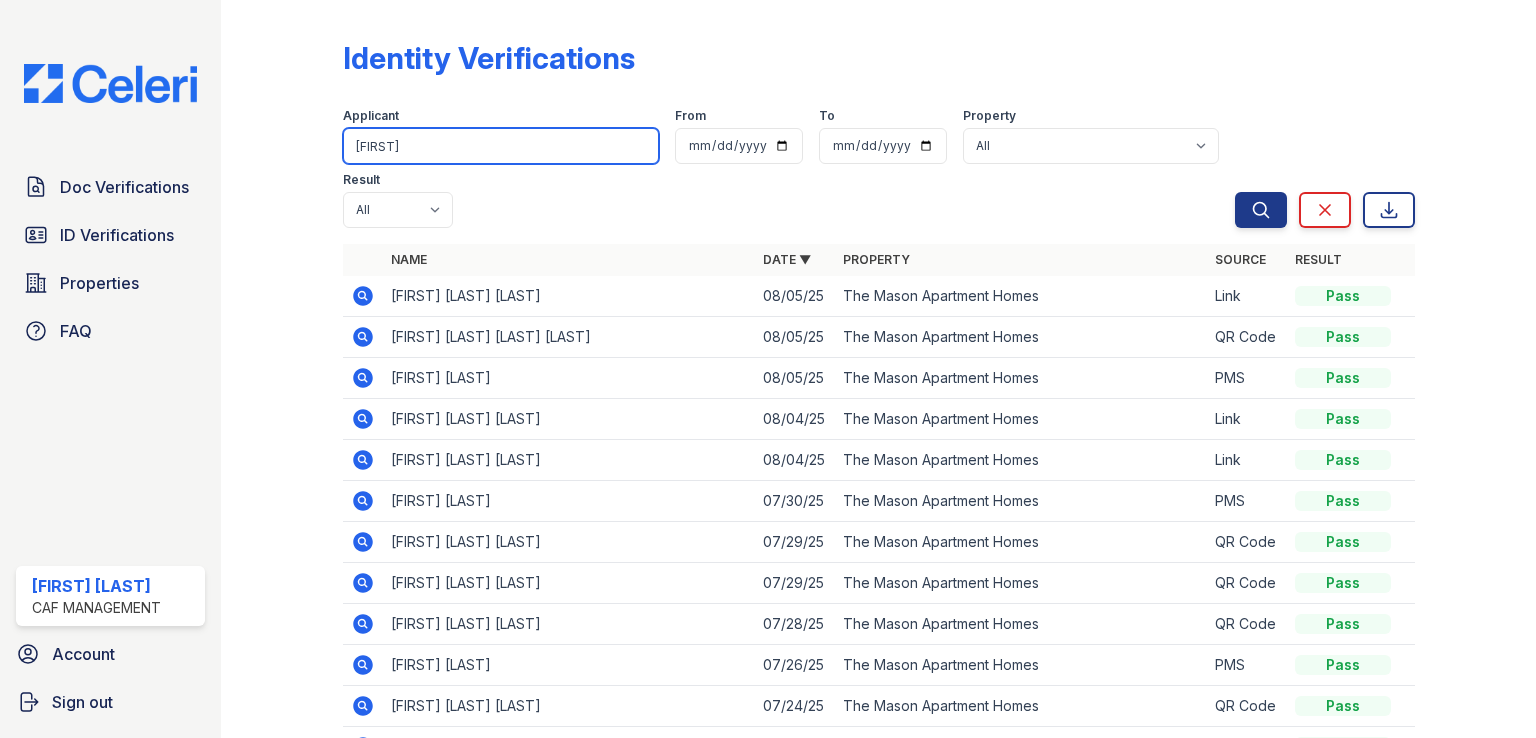 type on "christy" 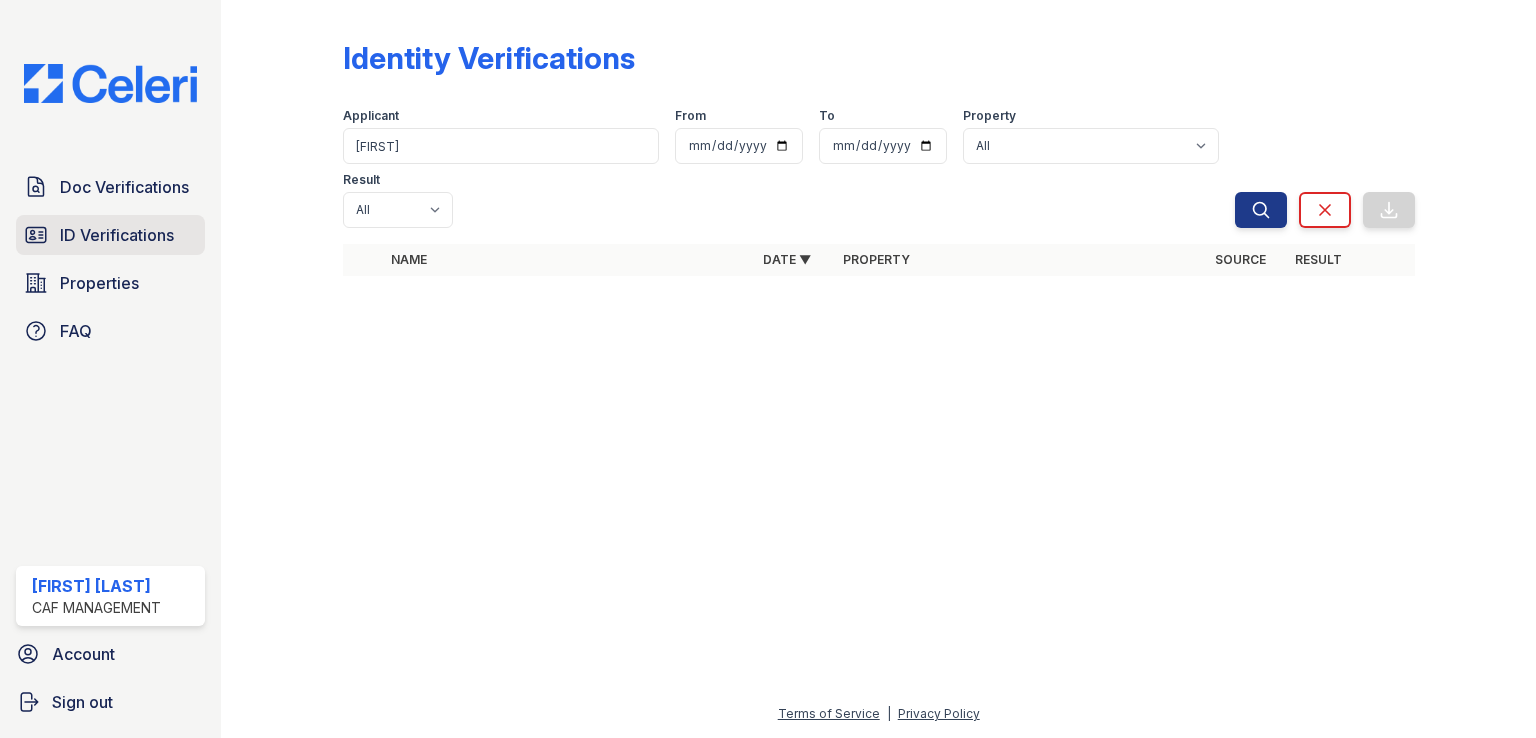 click on "ID Verifications" at bounding box center [117, 235] 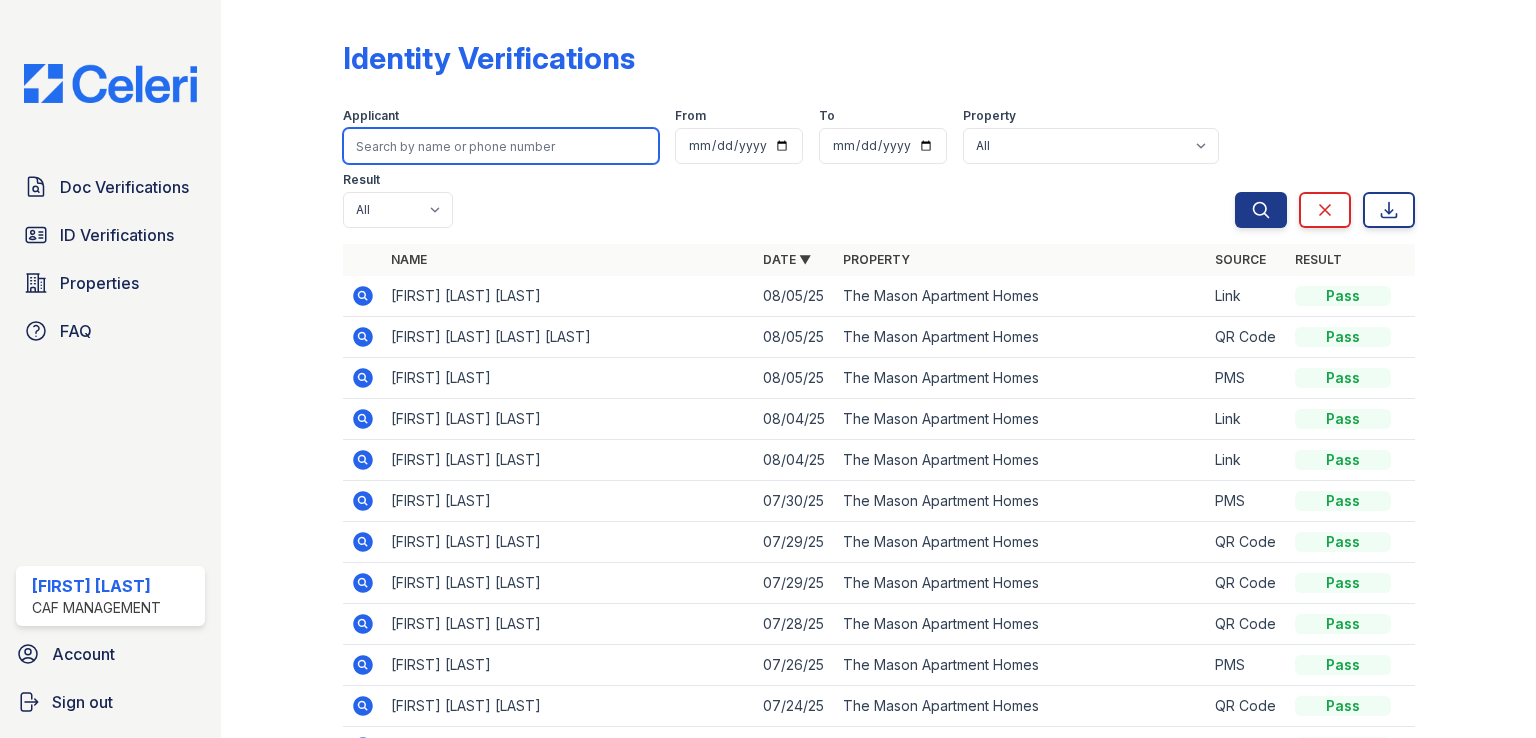 click at bounding box center (501, 146) 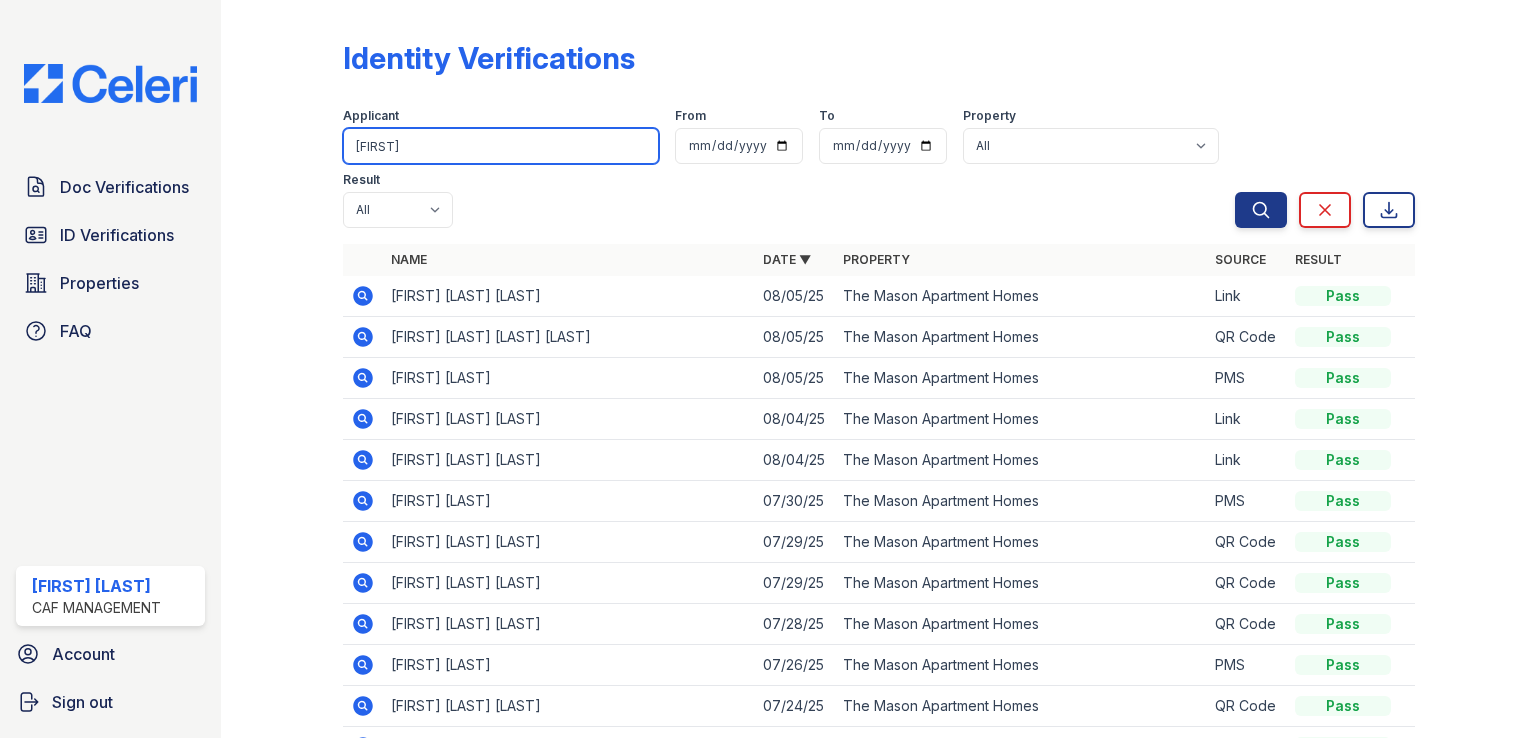 type on "christy" 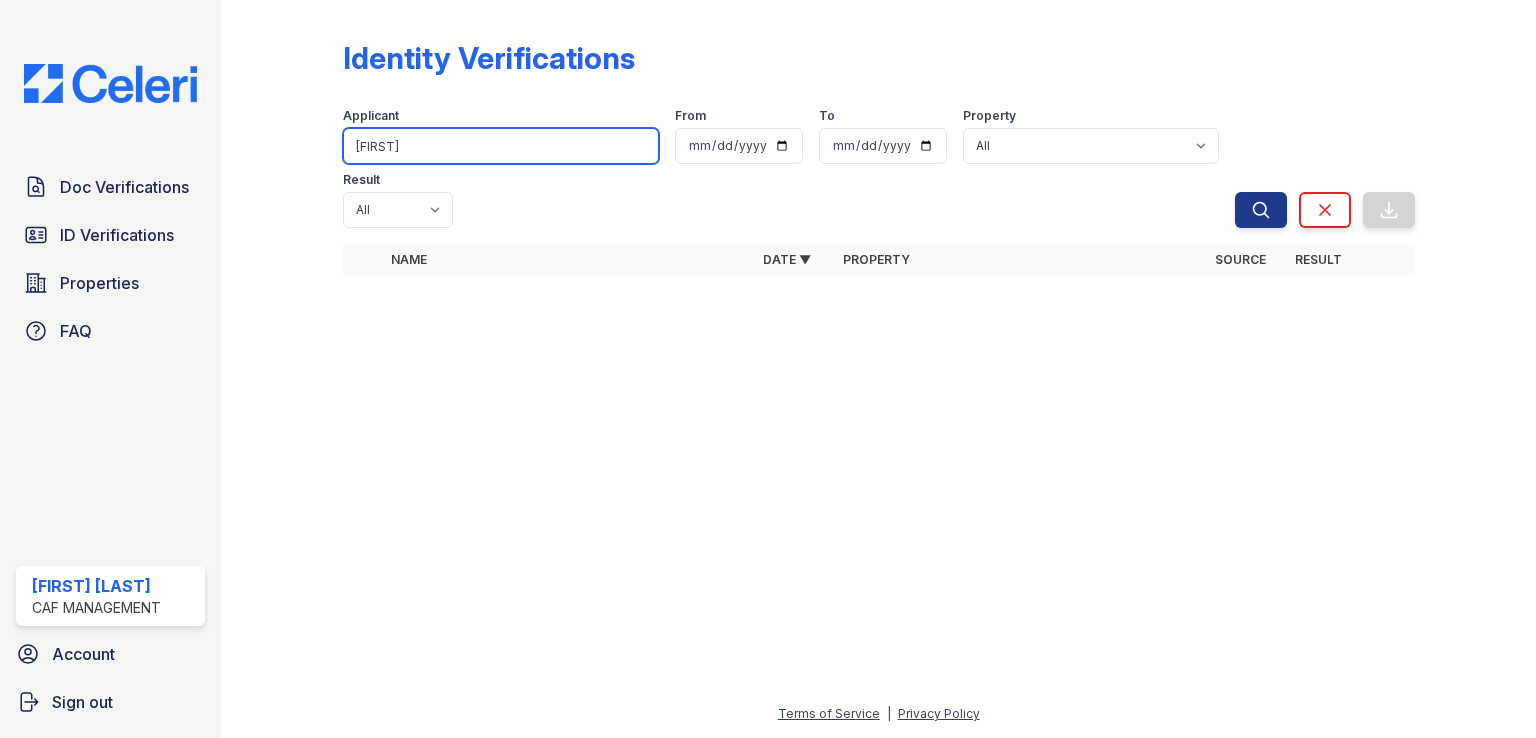drag, startPoint x: 420, startPoint y: 139, endPoint x: 368, endPoint y: 137, distance: 52.03845 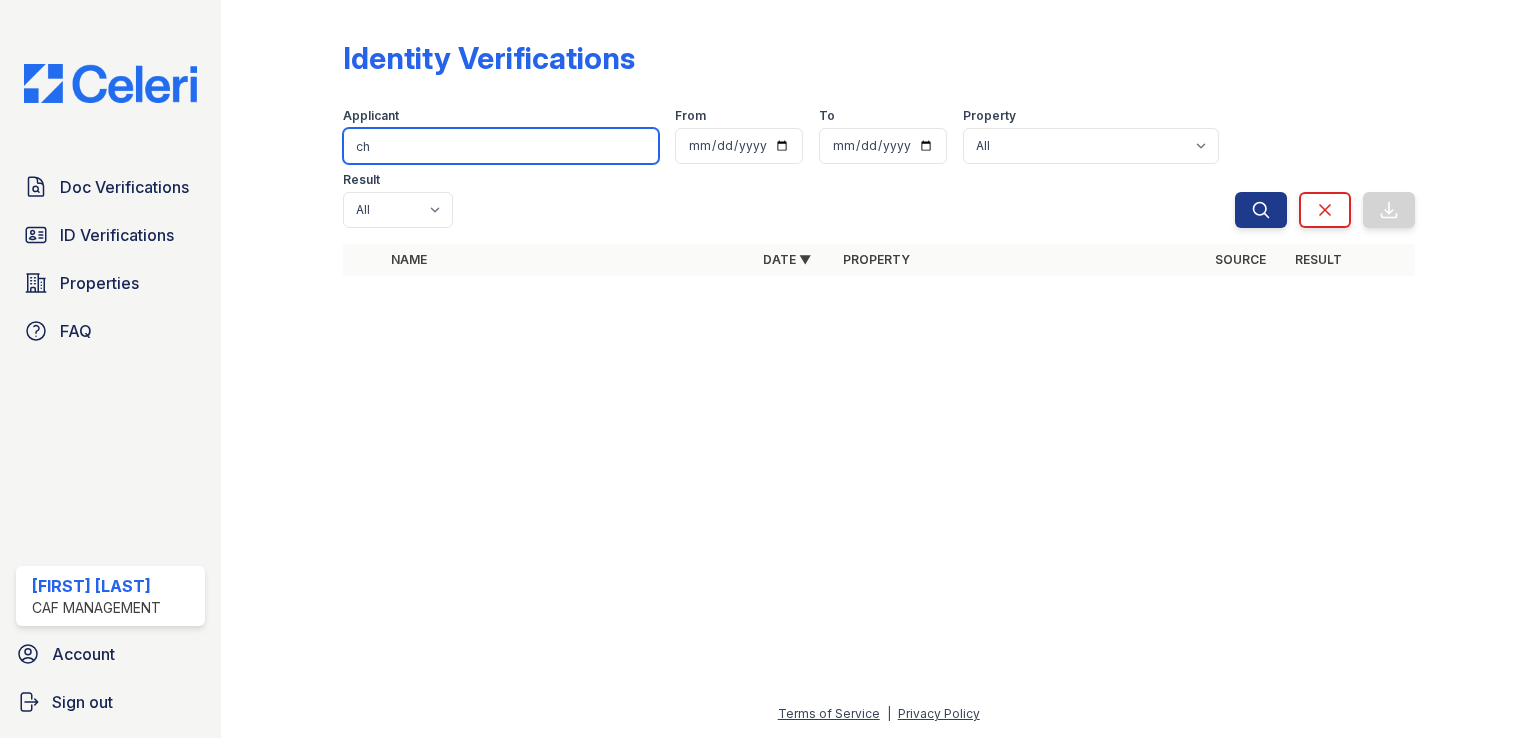 type on "c" 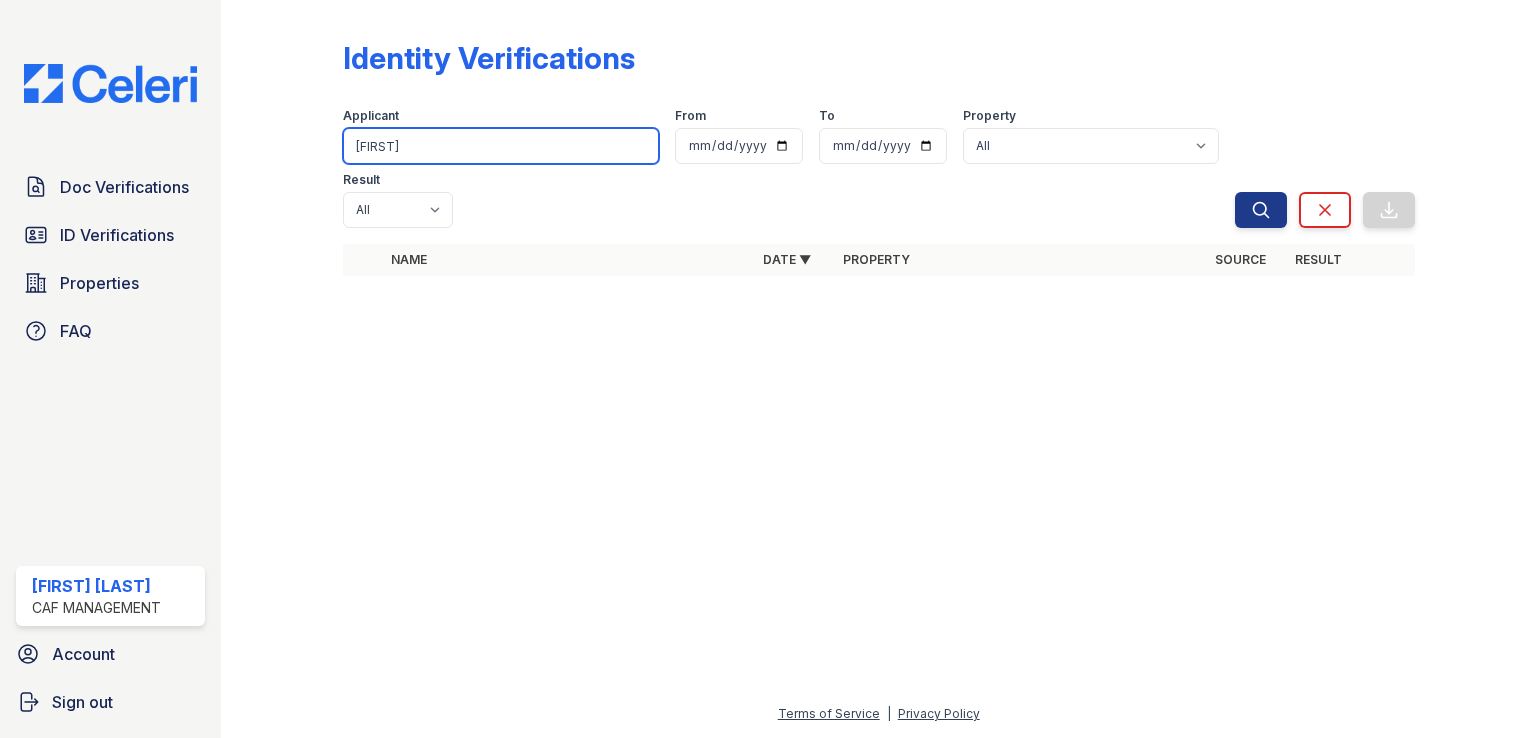 type on "jordy" 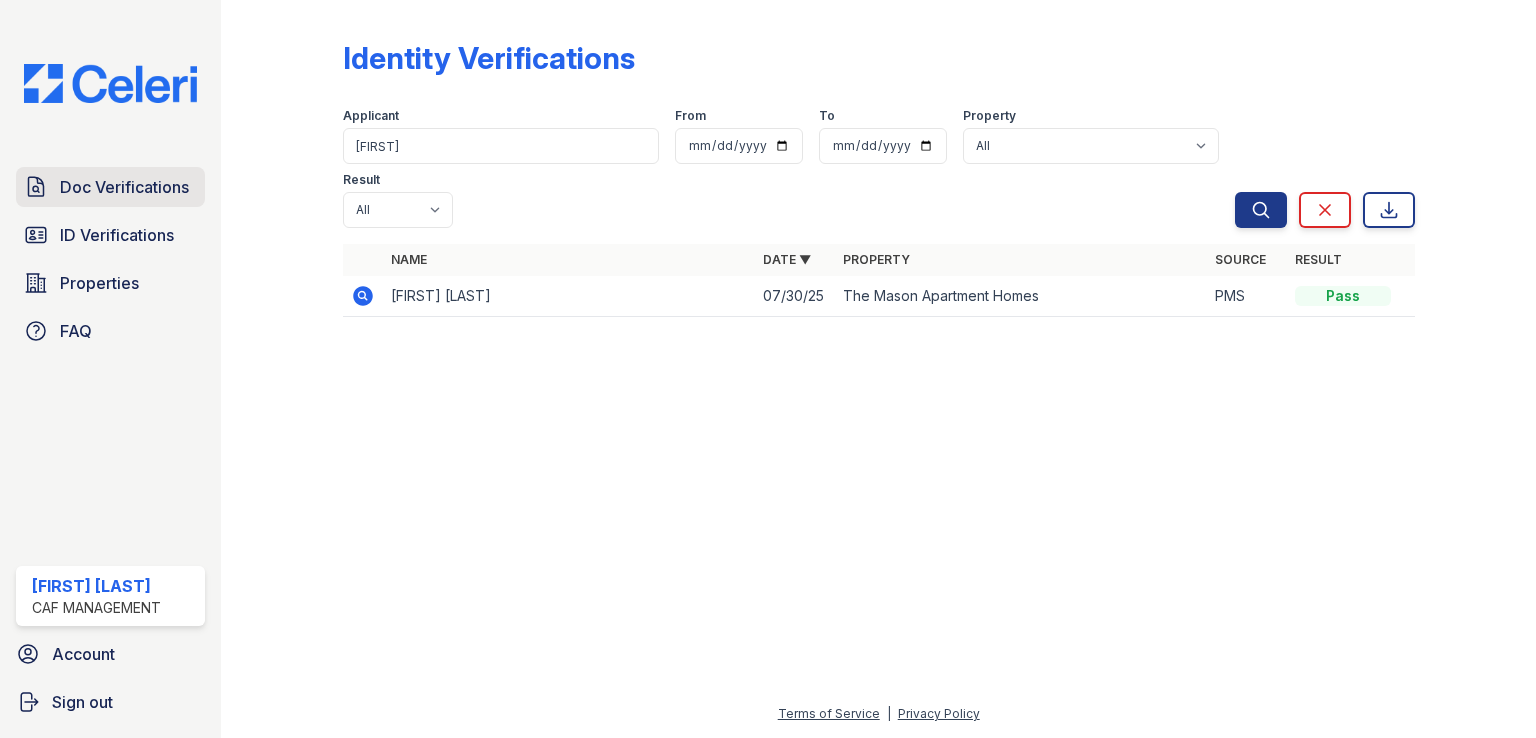 click on "Doc Verifications" at bounding box center [124, 187] 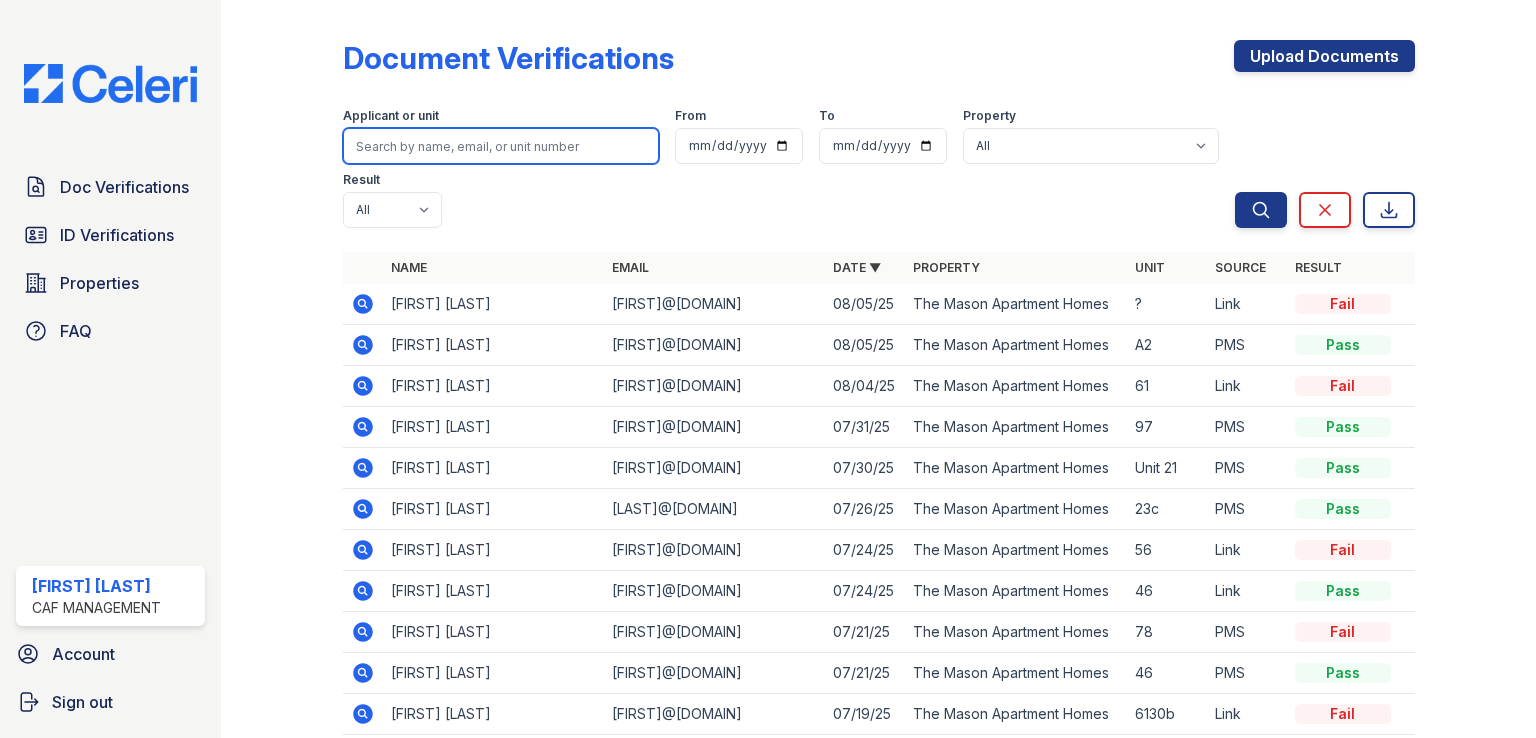 click at bounding box center [501, 146] 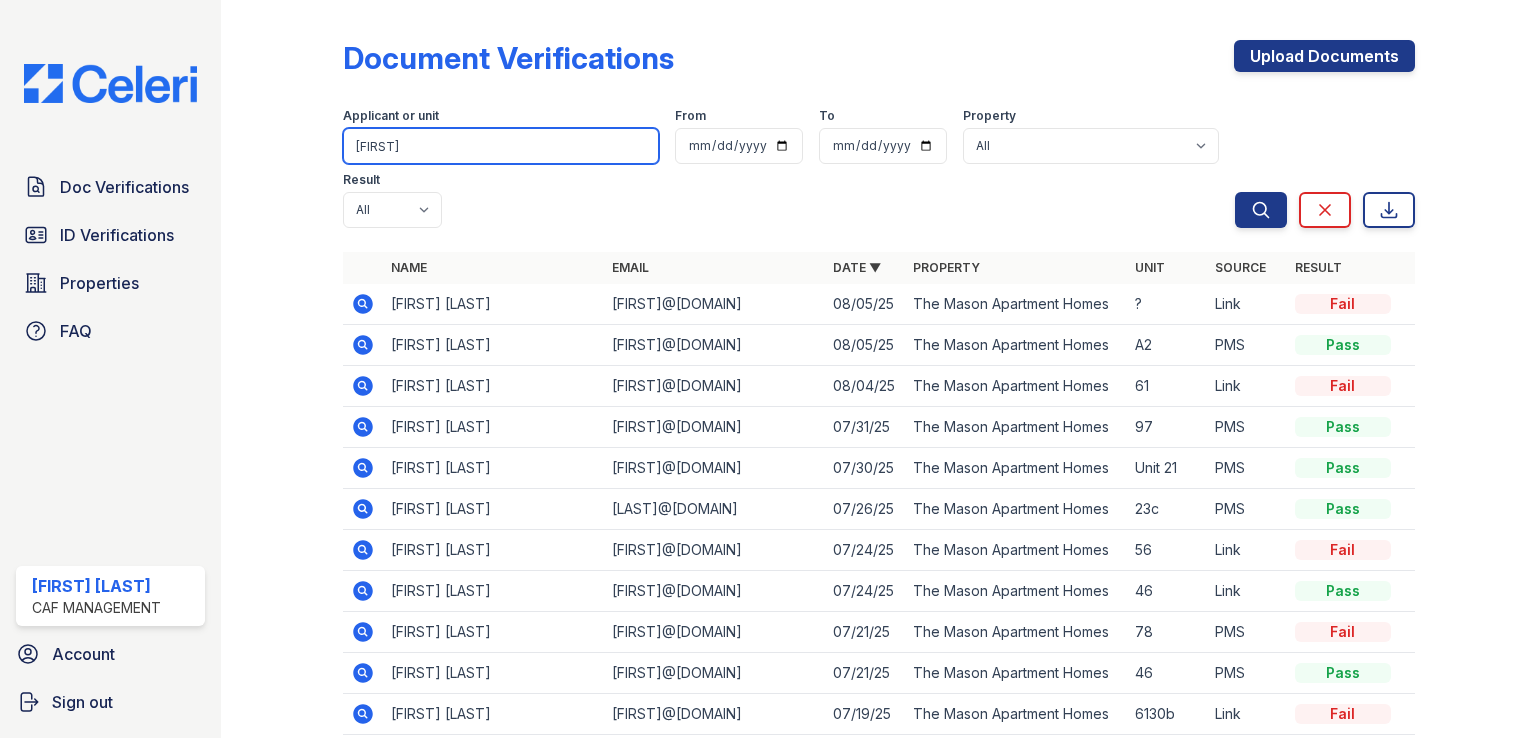 type on "jordy" 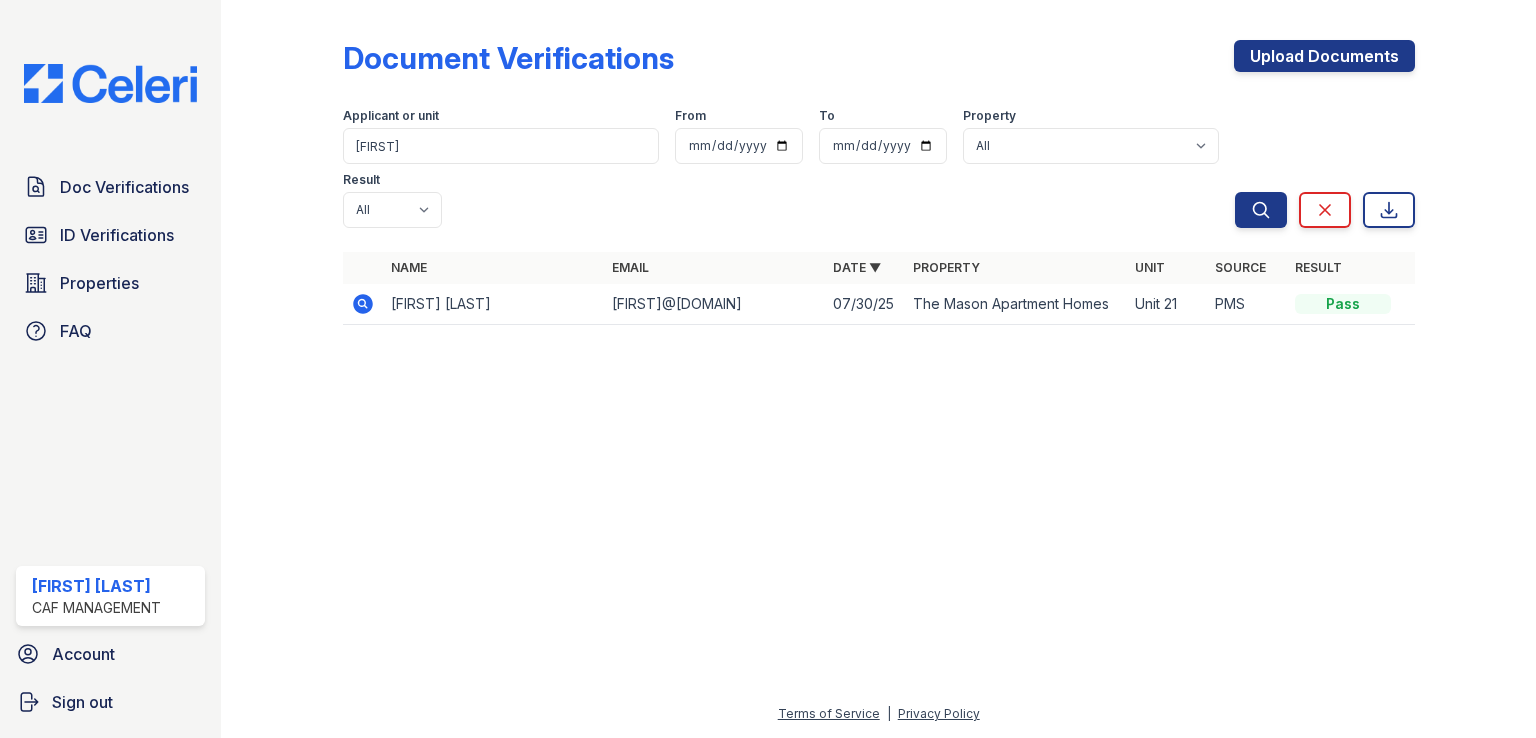 click at bounding box center (363, 268) 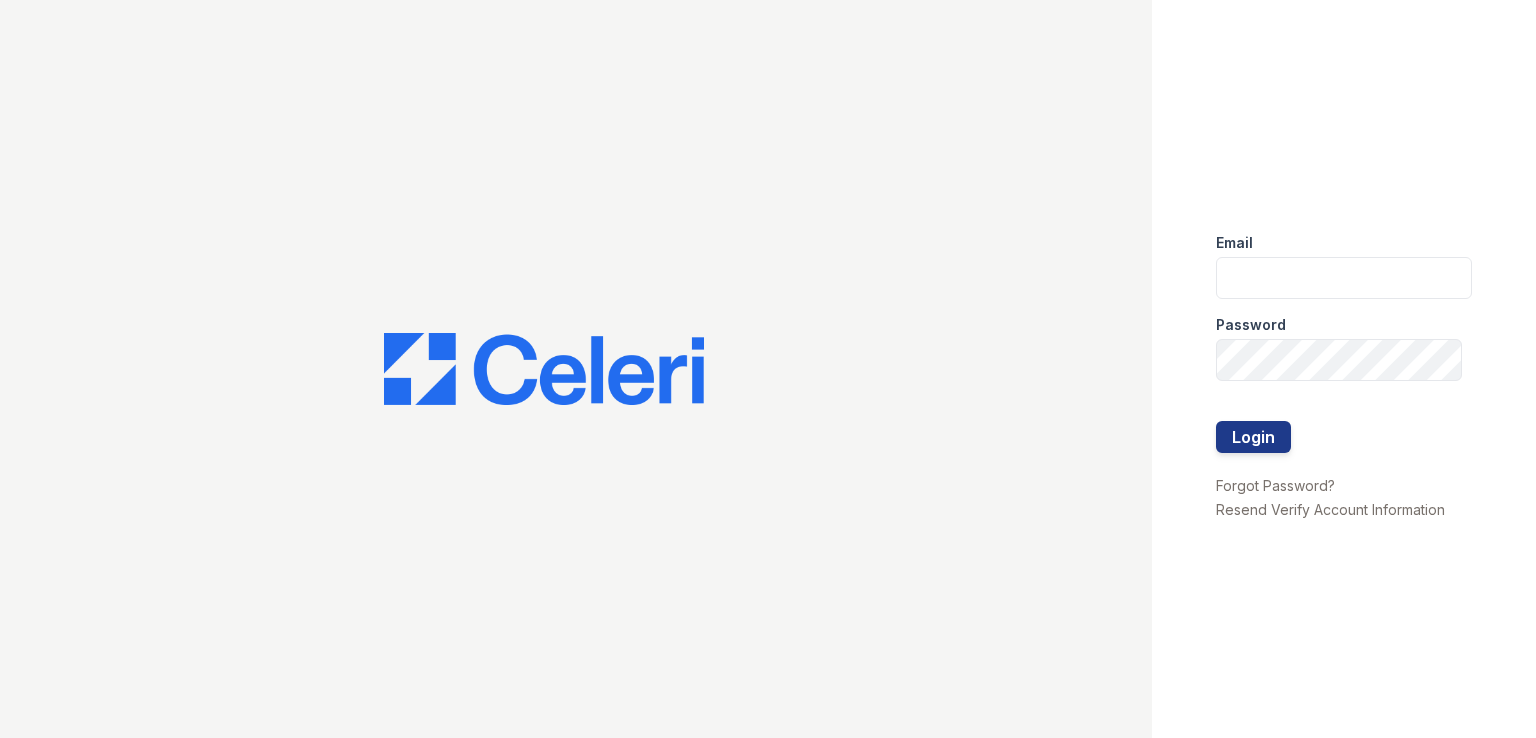 scroll, scrollTop: 0, scrollLeft: 0, axis: both 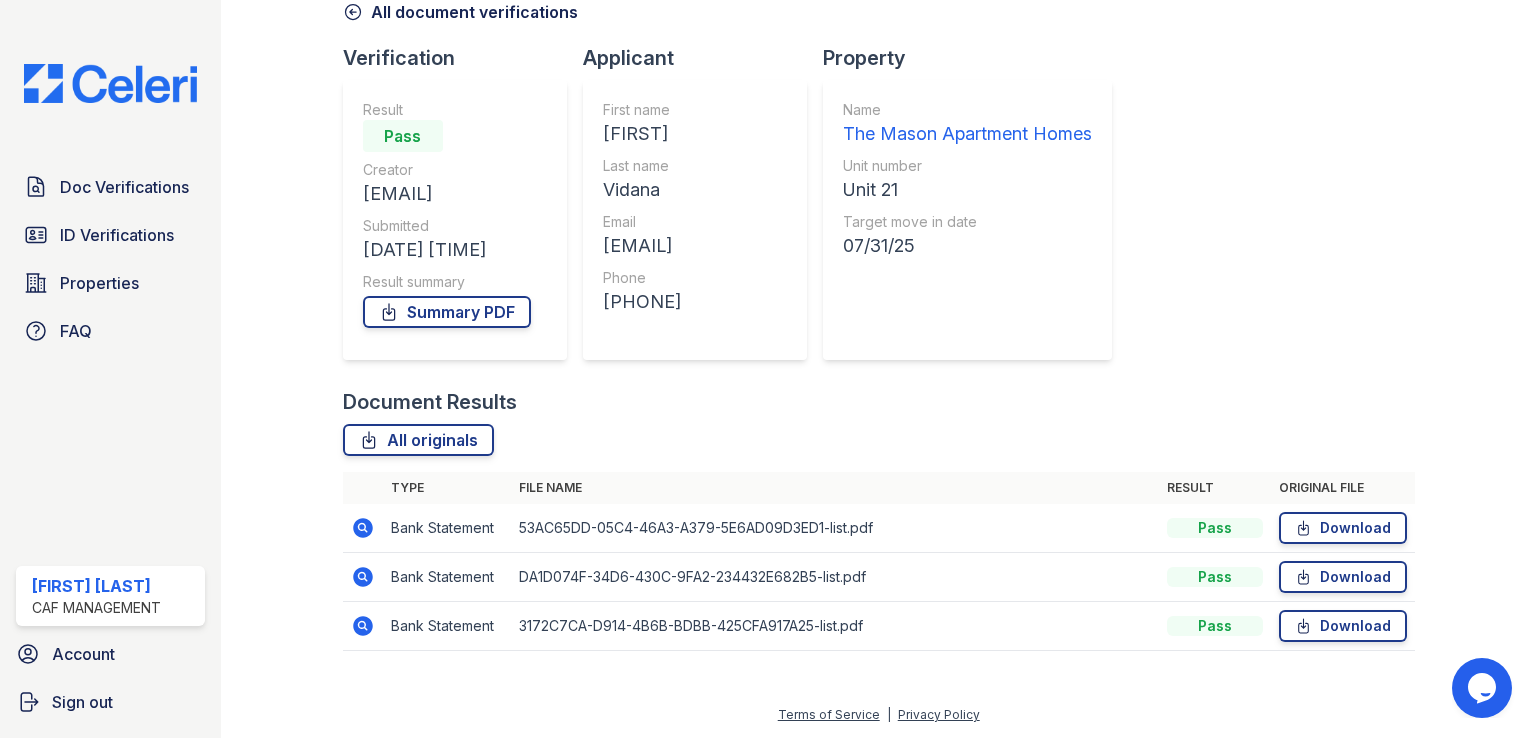 click 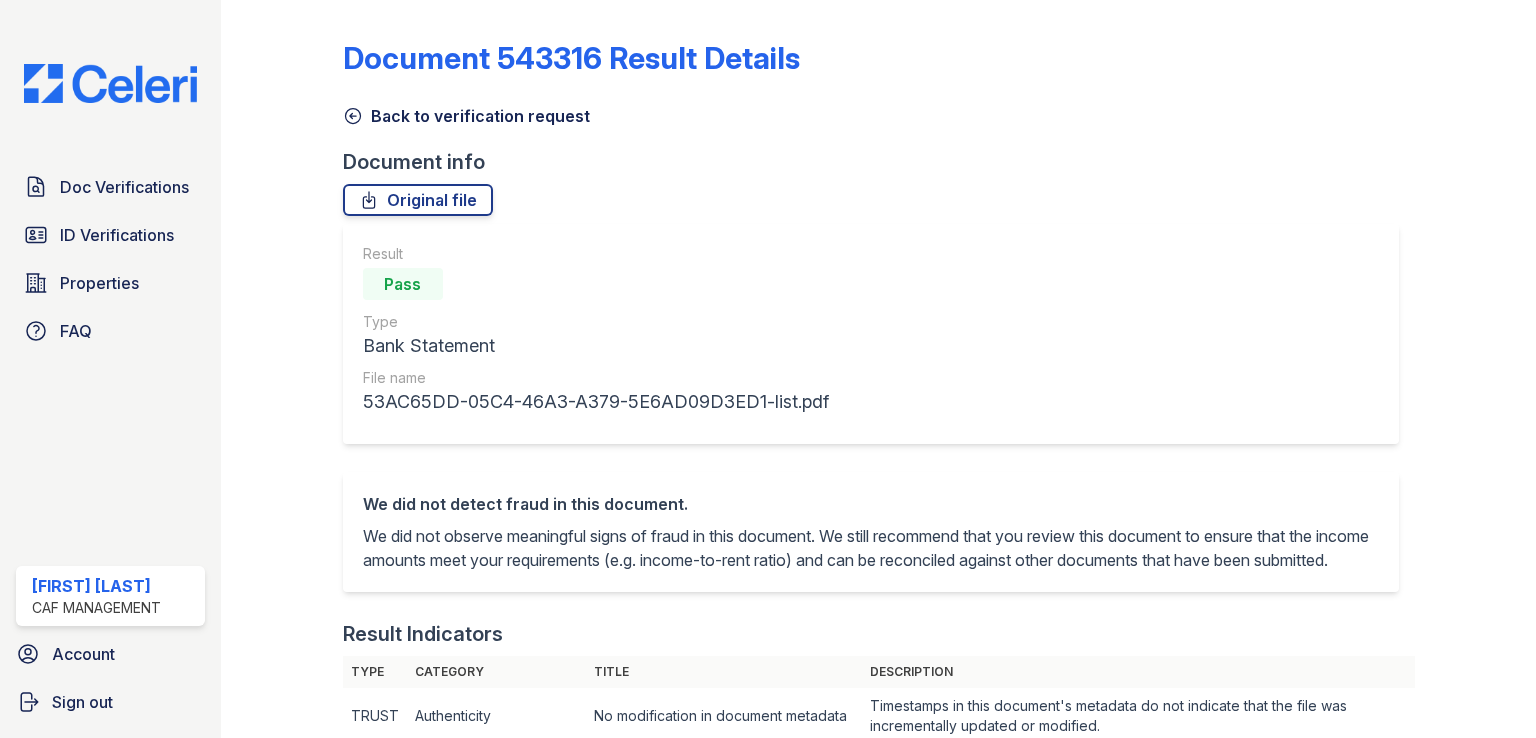 scroll, scrollTop: 0, scrollLeft: 0, axis: both 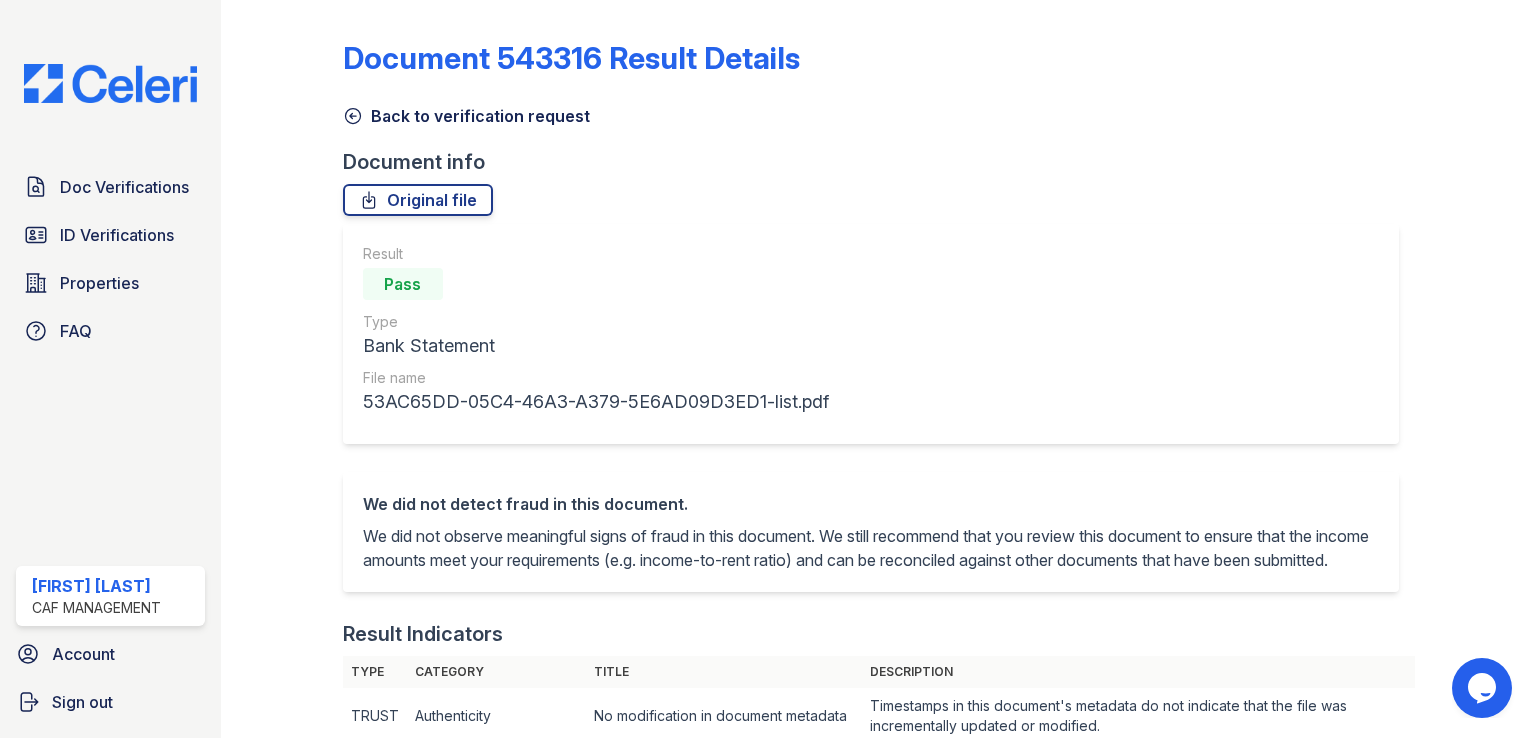 click on "Document 543316 Result Details
Back to verification request
Document info
Original file
Result
Pass
Type
Bank Statement
File name
53AC65DD-05C4-46A3-A379-5E6AD09D3ED1-list.pdf
We did not detect fraud in this document.
We did not observe meaningful signs of fraud in this document. We still recommend that you review this document to ensure that the income amounts meet your requirements (e.g. income-to-rent ratio) and can be reconciled against other documents that have been submitted.
Result Indicators
Type
Category
Title
Description
TRUST
Authenticity
No modification in document metadata
Timestamps in this document's metadata do not indicate that the file was incrementally updated or modified." at bounding box center [878, 369] 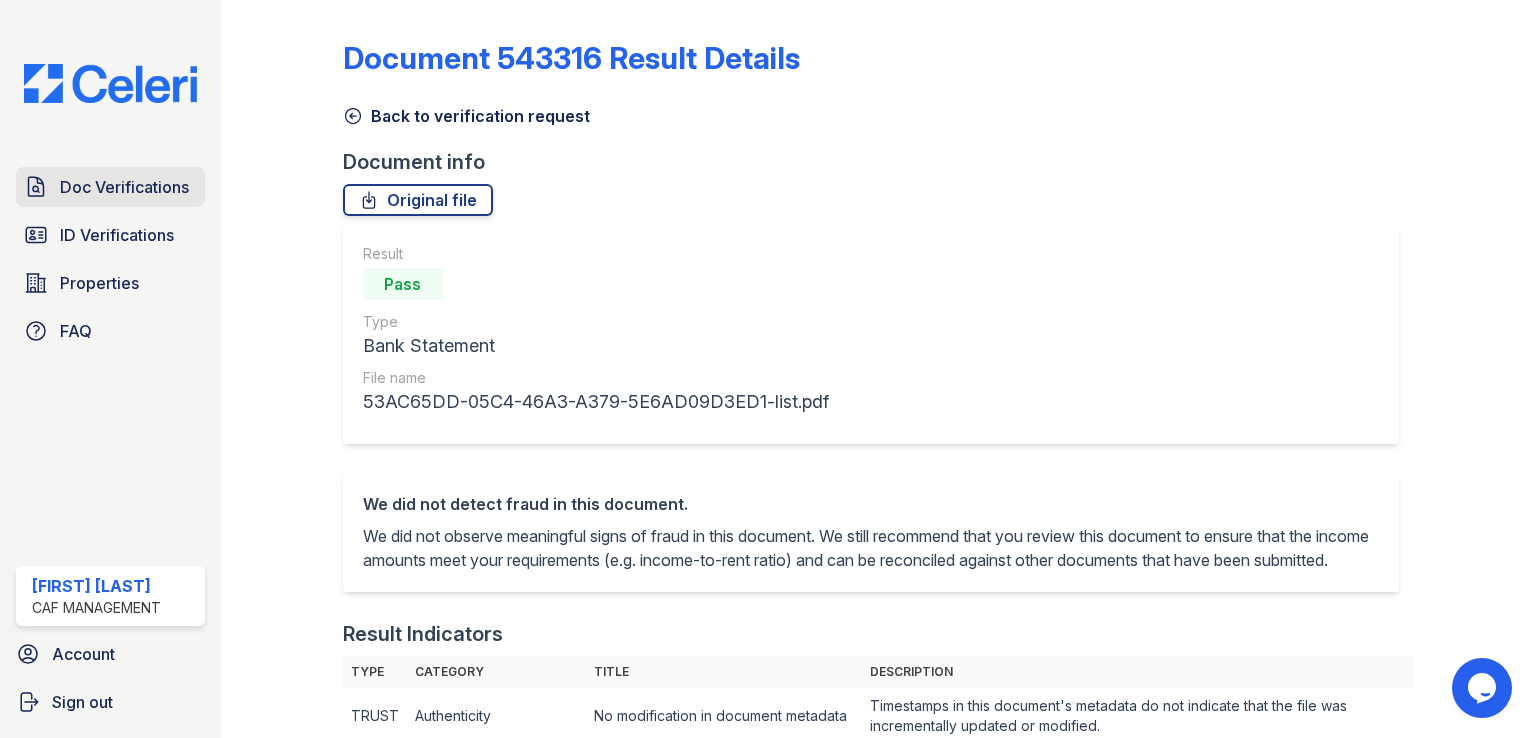 click on "Doc Verifications" at bounding box center [124, 187] 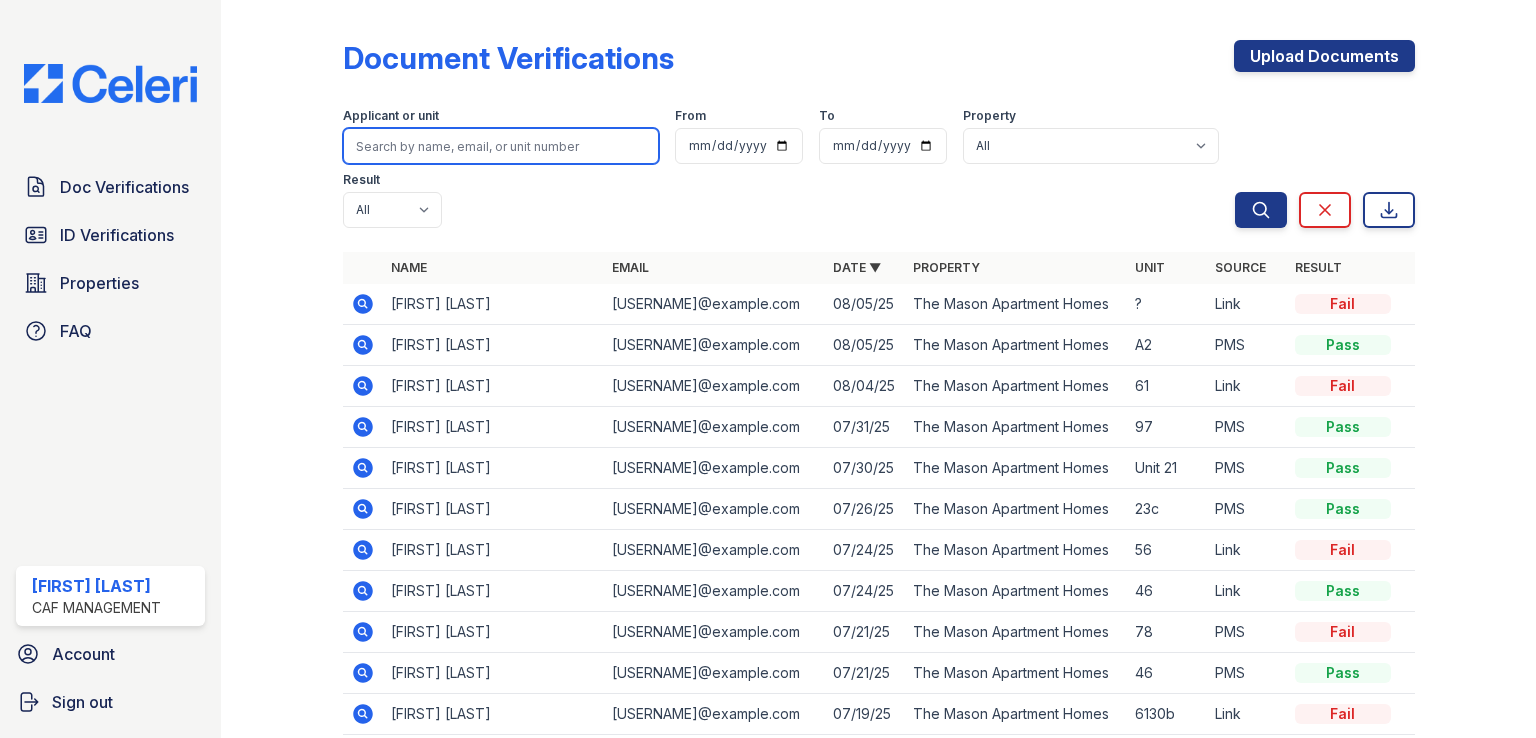 click at bounding box center [501, 146] 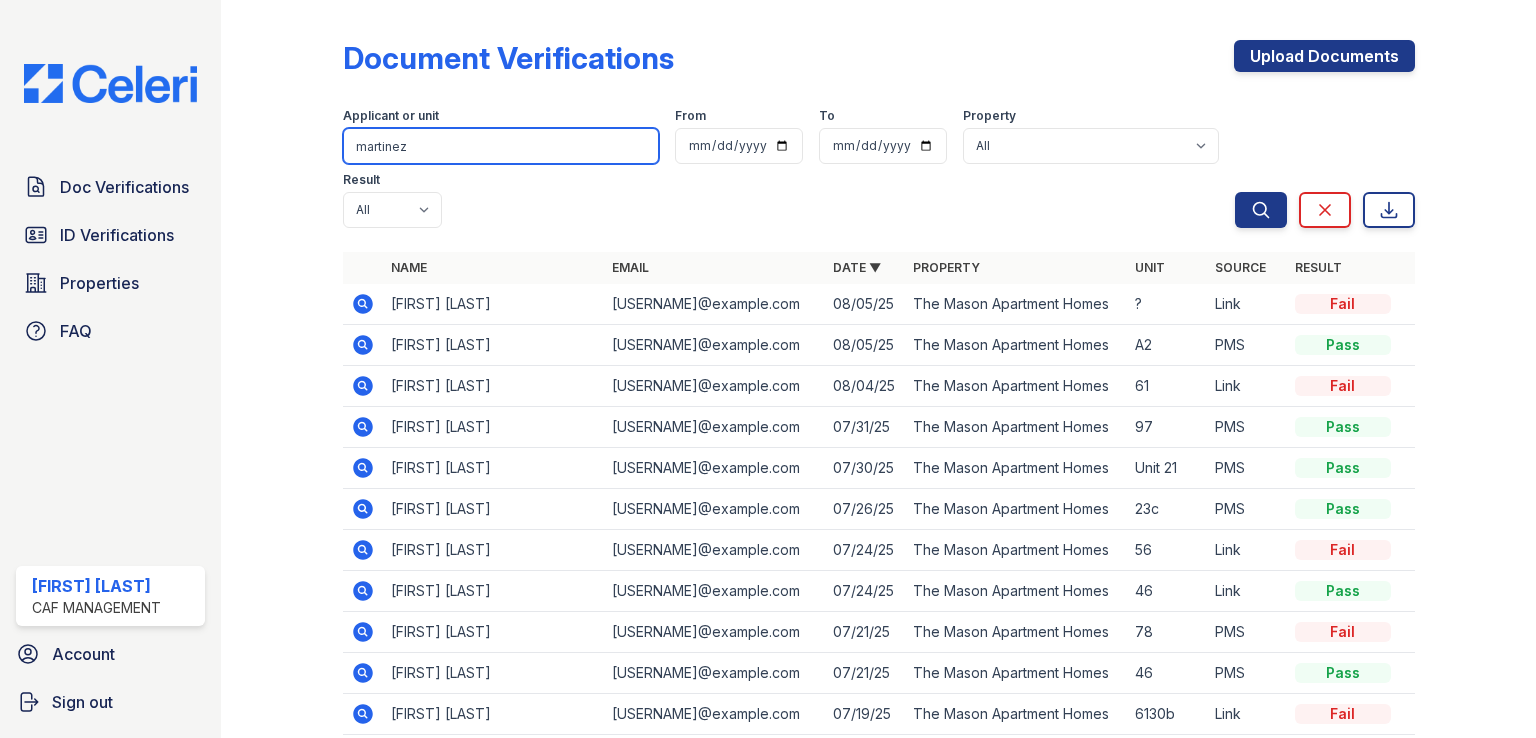 type on "martinez" 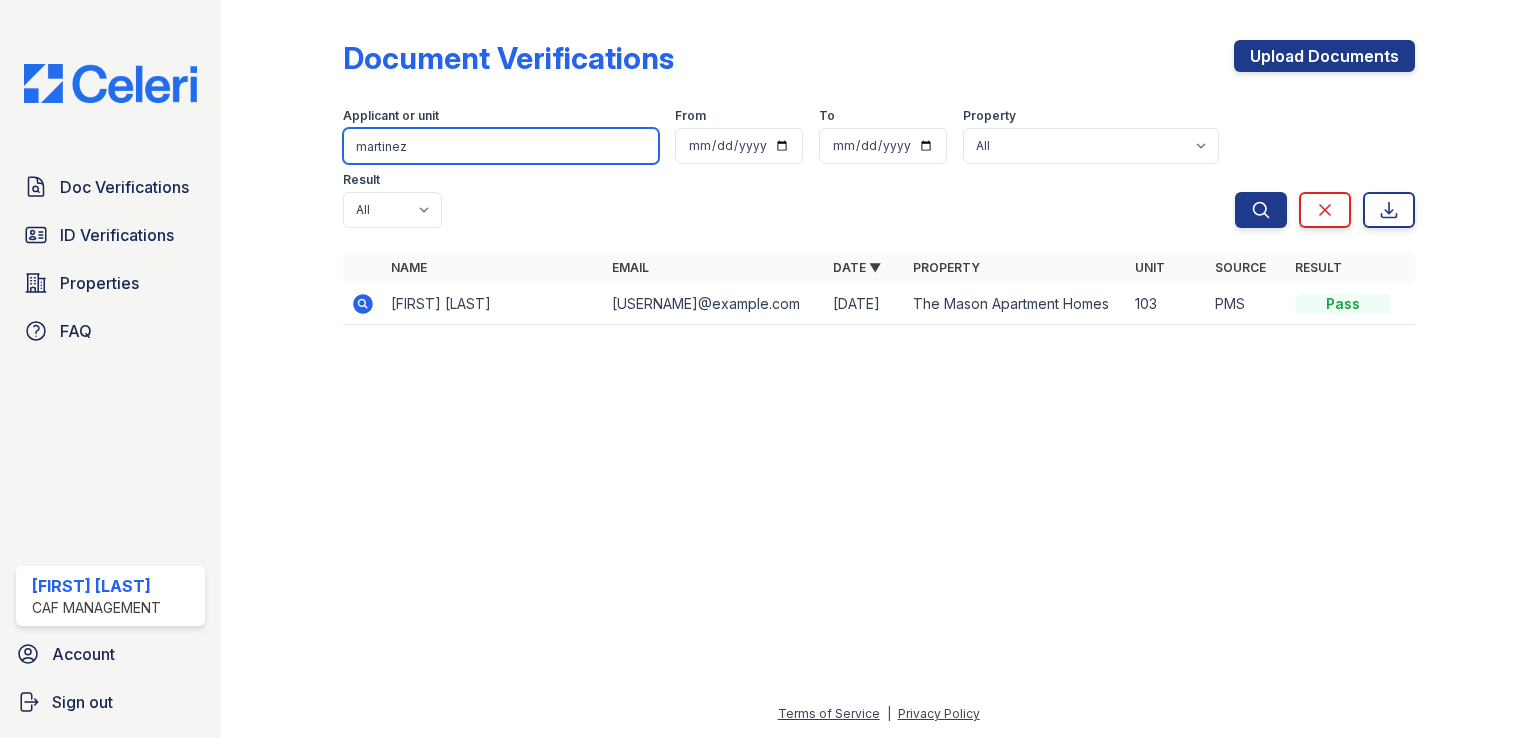 click on "martinez" at bounding box center [501, 146] 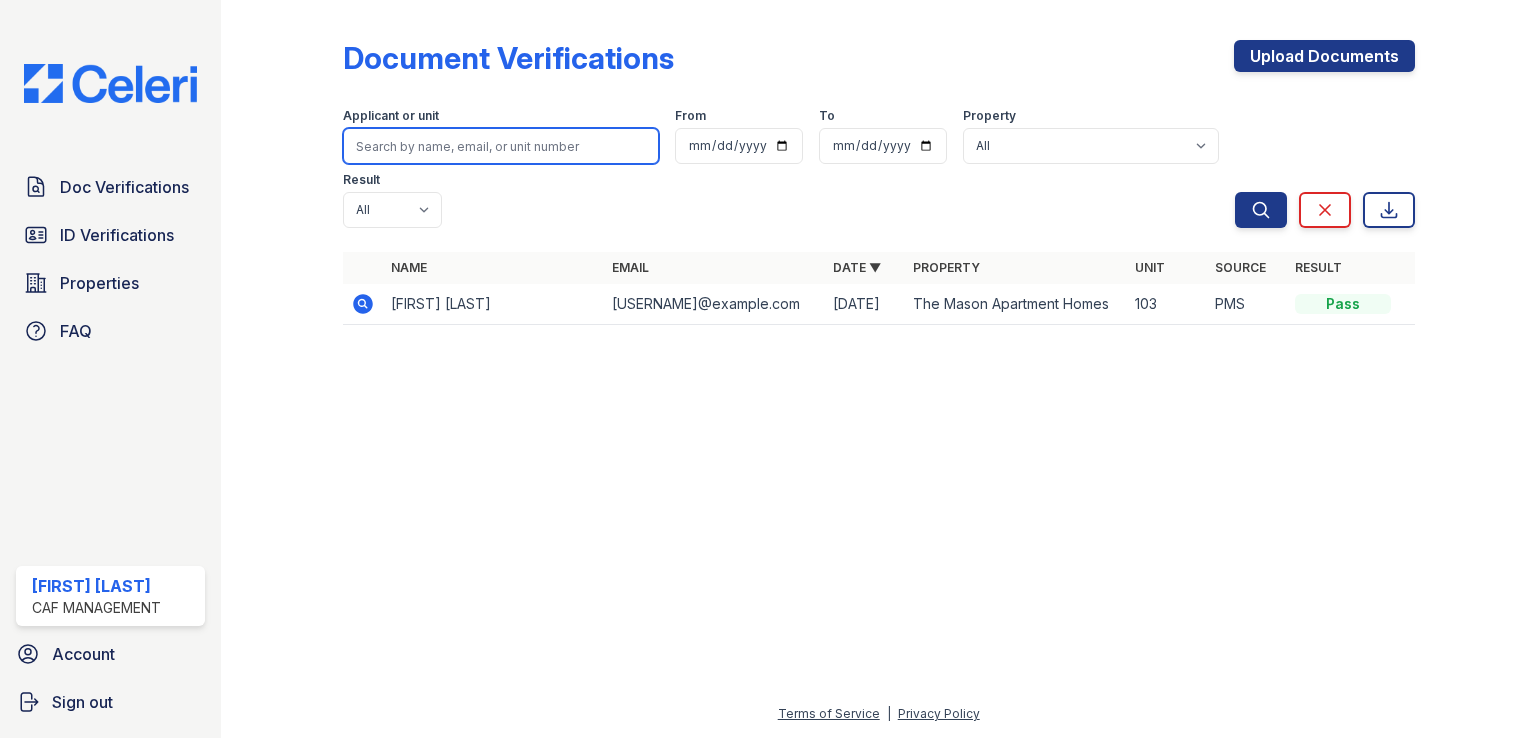 click at bounding box center (501, 146) 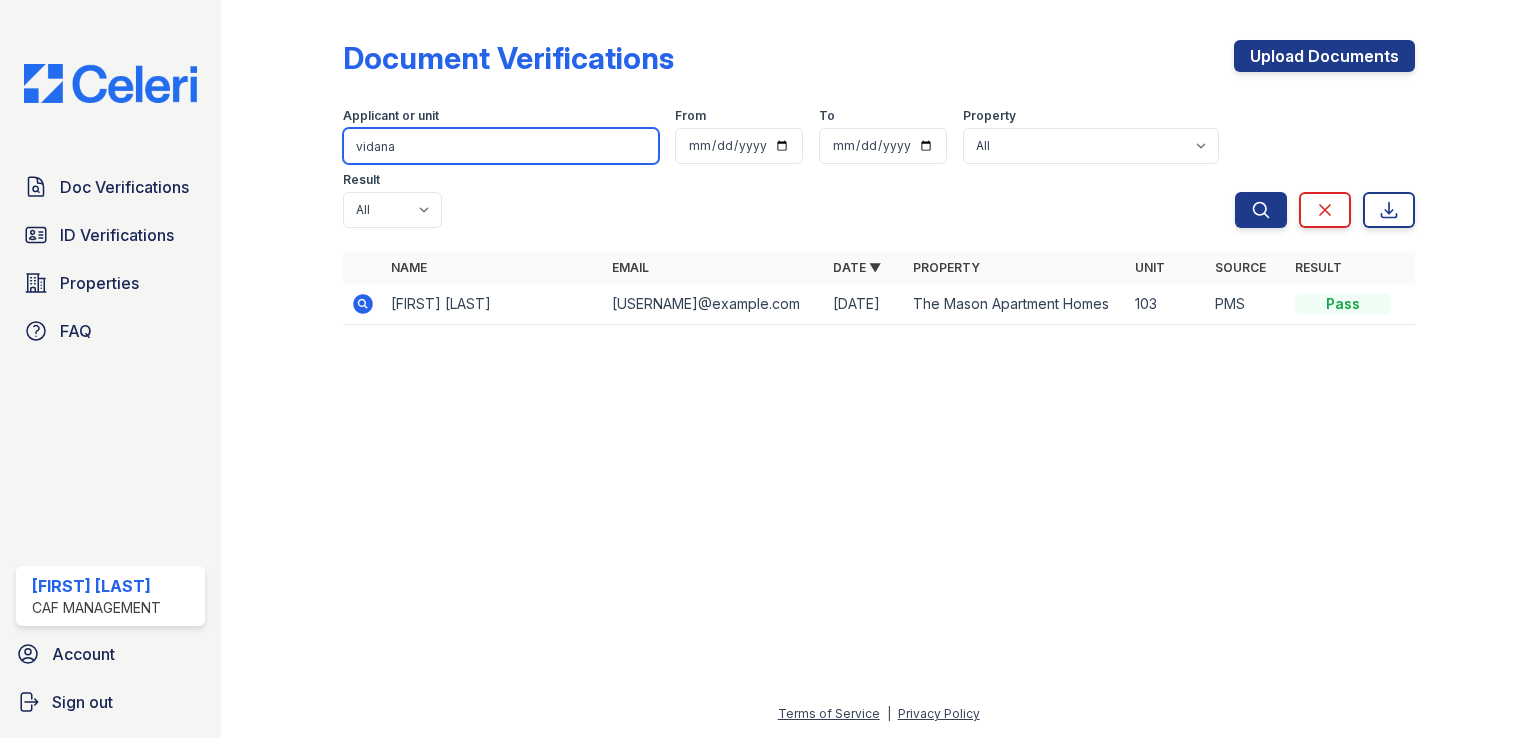 type on "vidana" 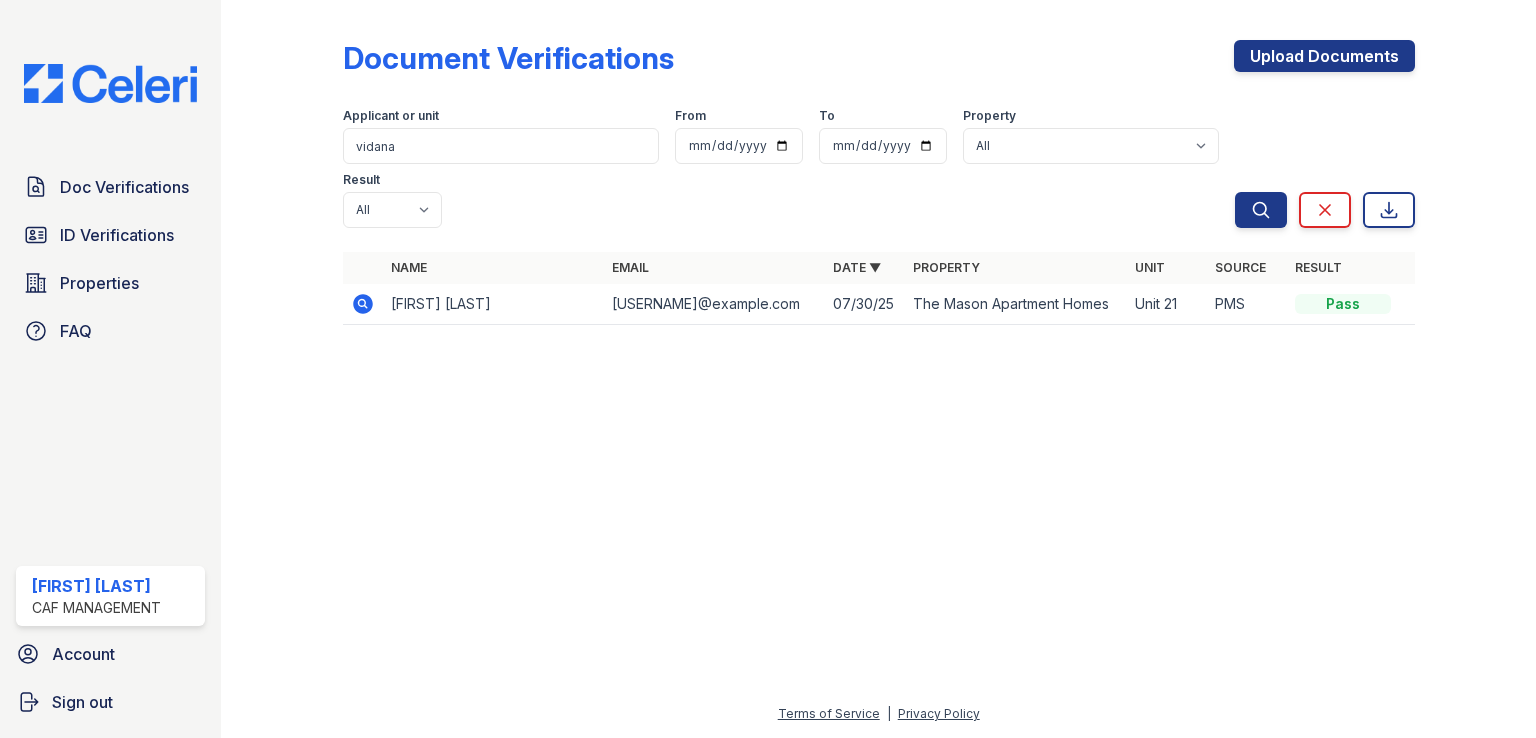 click 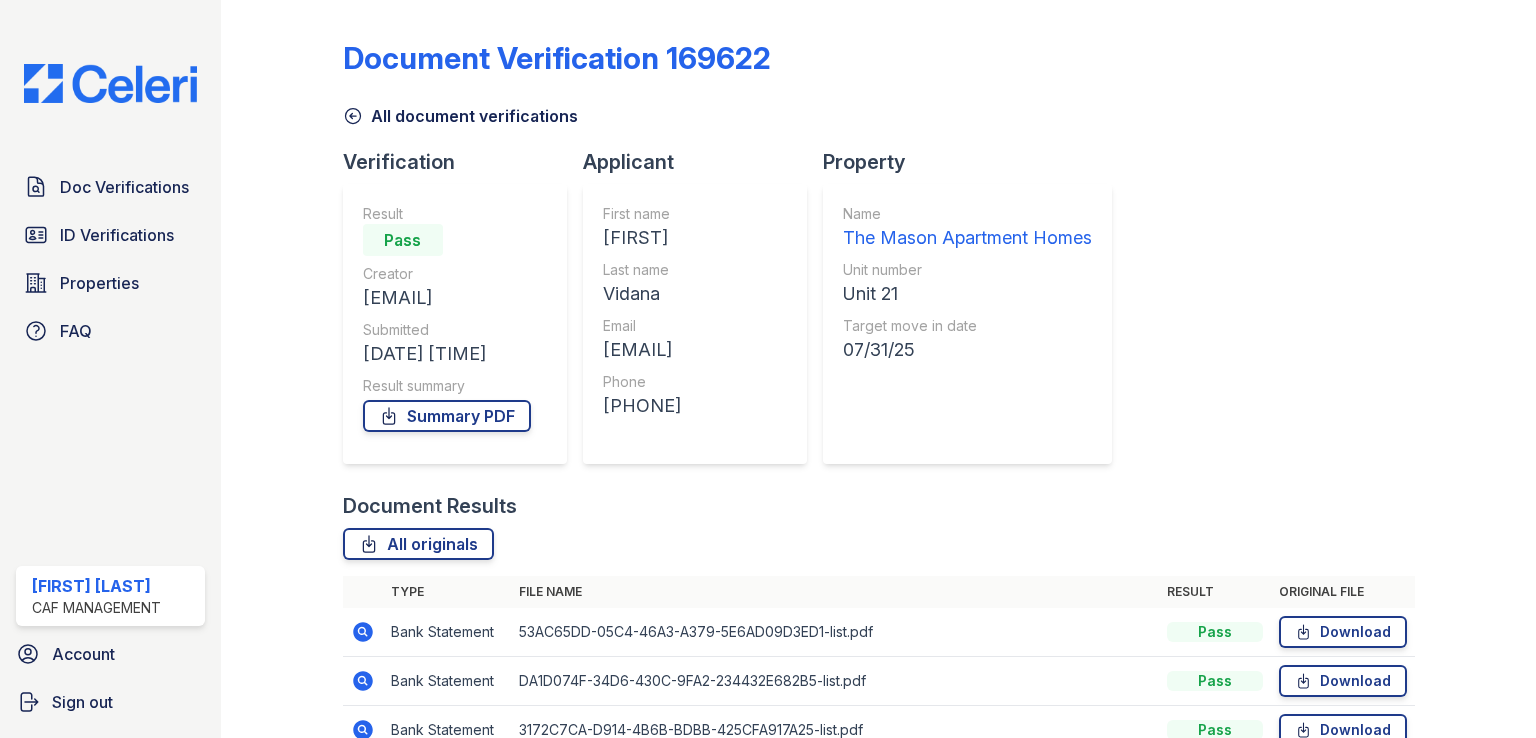 scroll, scrollTop: 0, scrollLeft: 0, axis: both 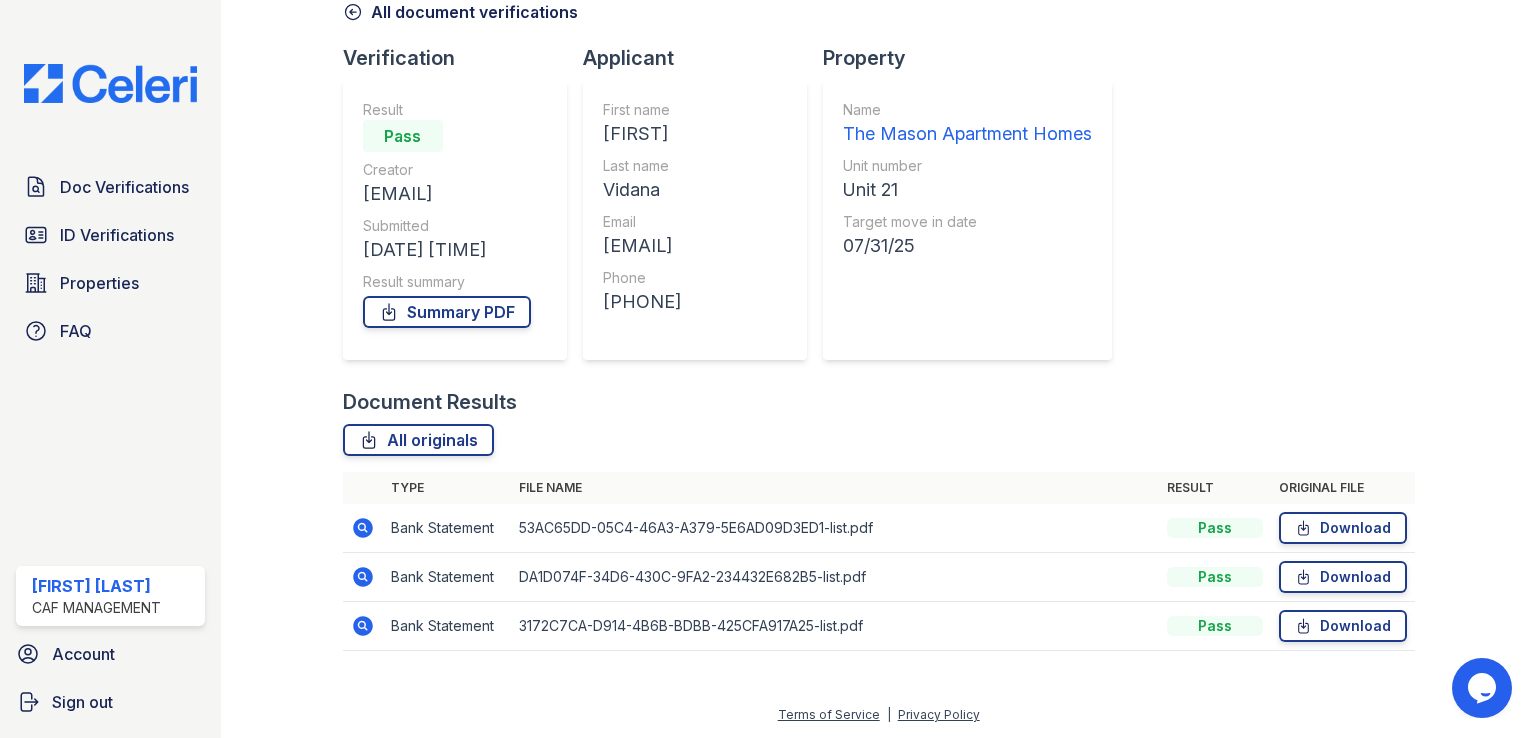 click 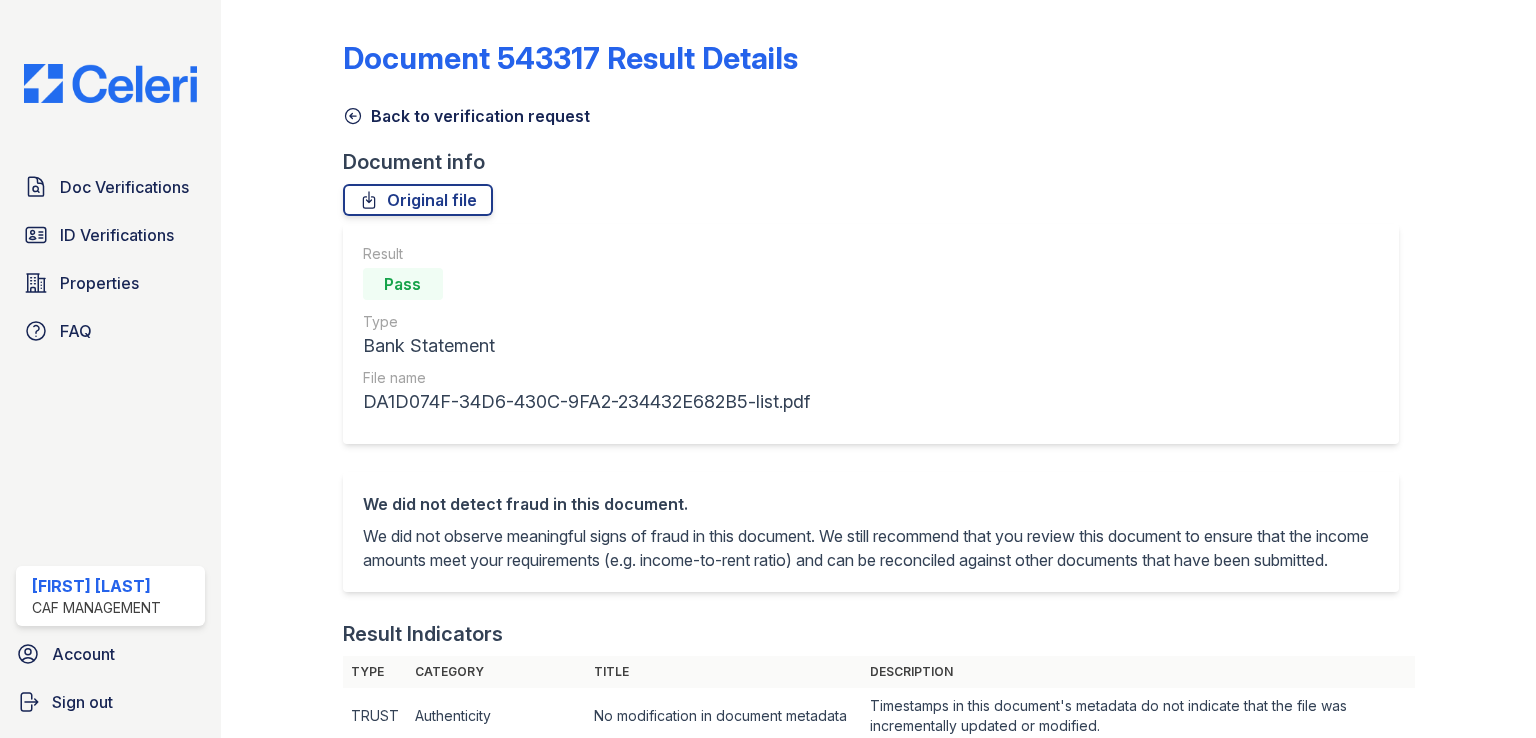 scroll, scrollTop: 0, scrollLeft: 0, axis: both 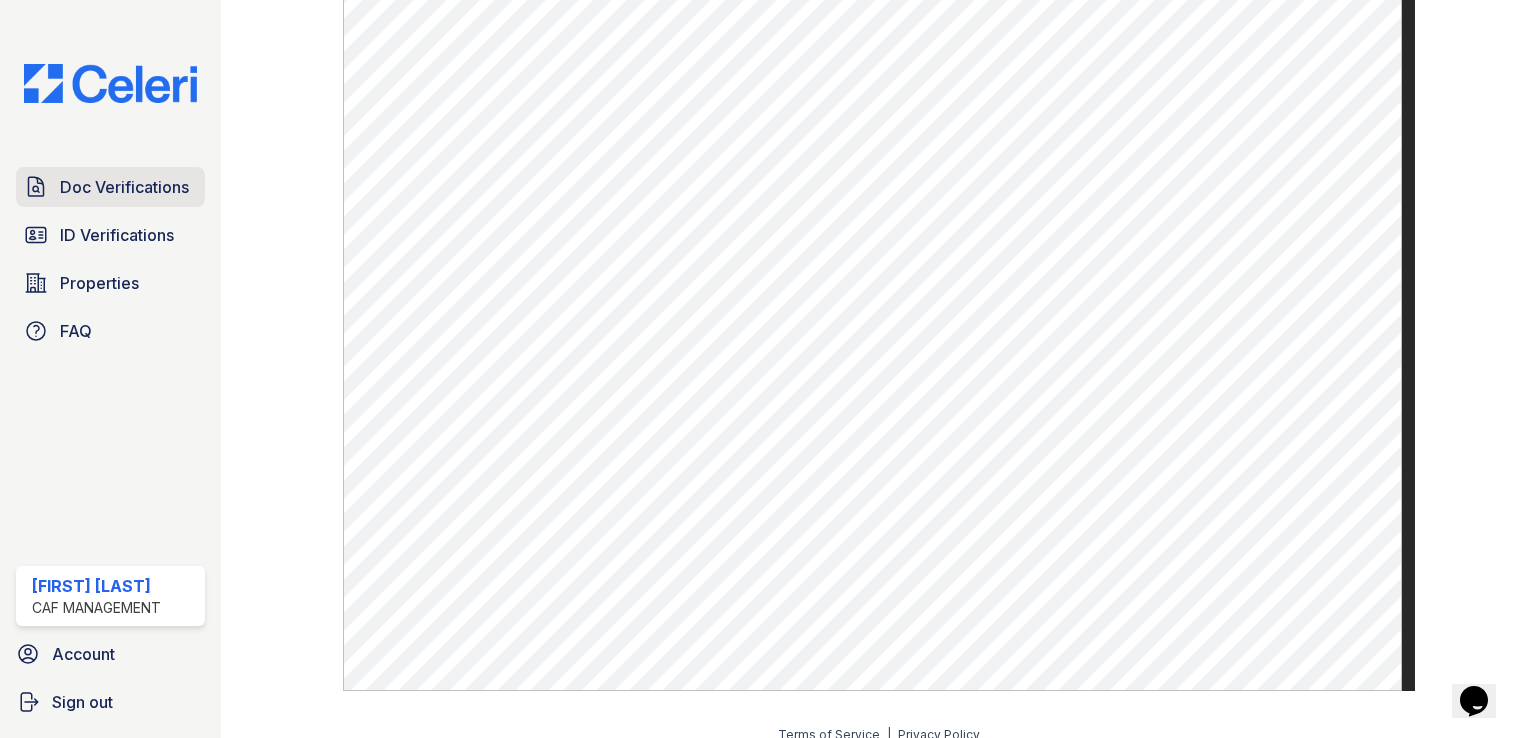 click on "Doc Verifications" at bounding box center (110, 187) 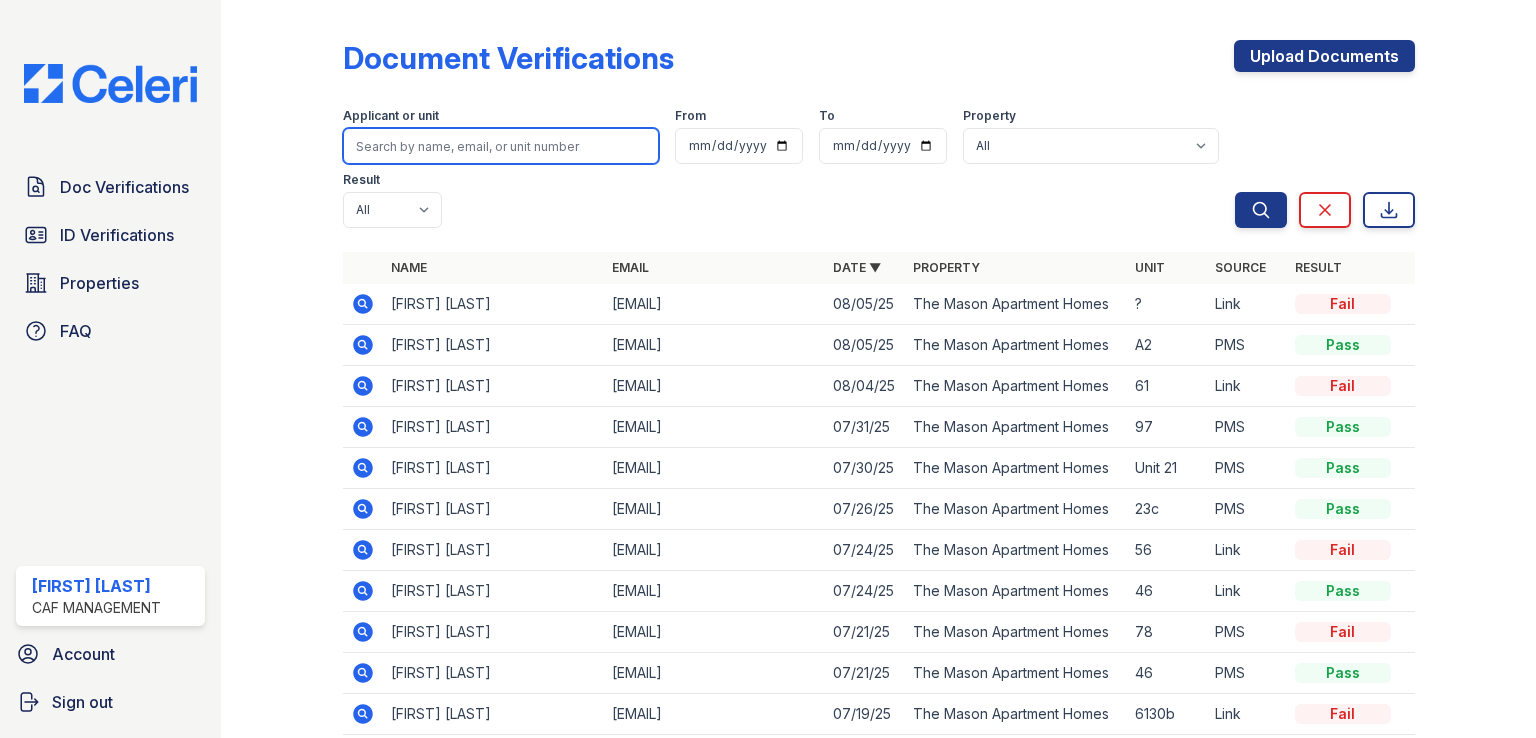 click at bounding box center (501, 146) 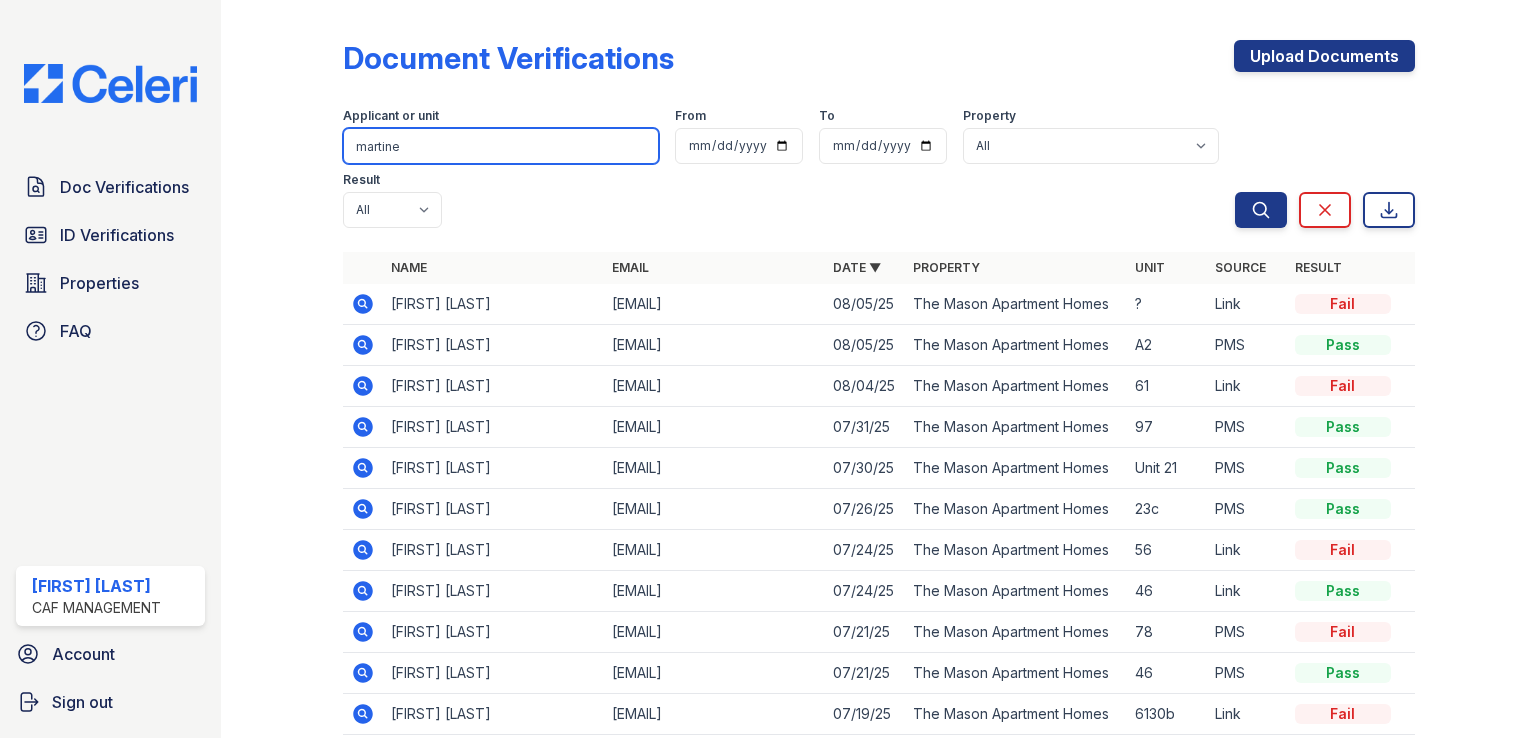 type on "martine" 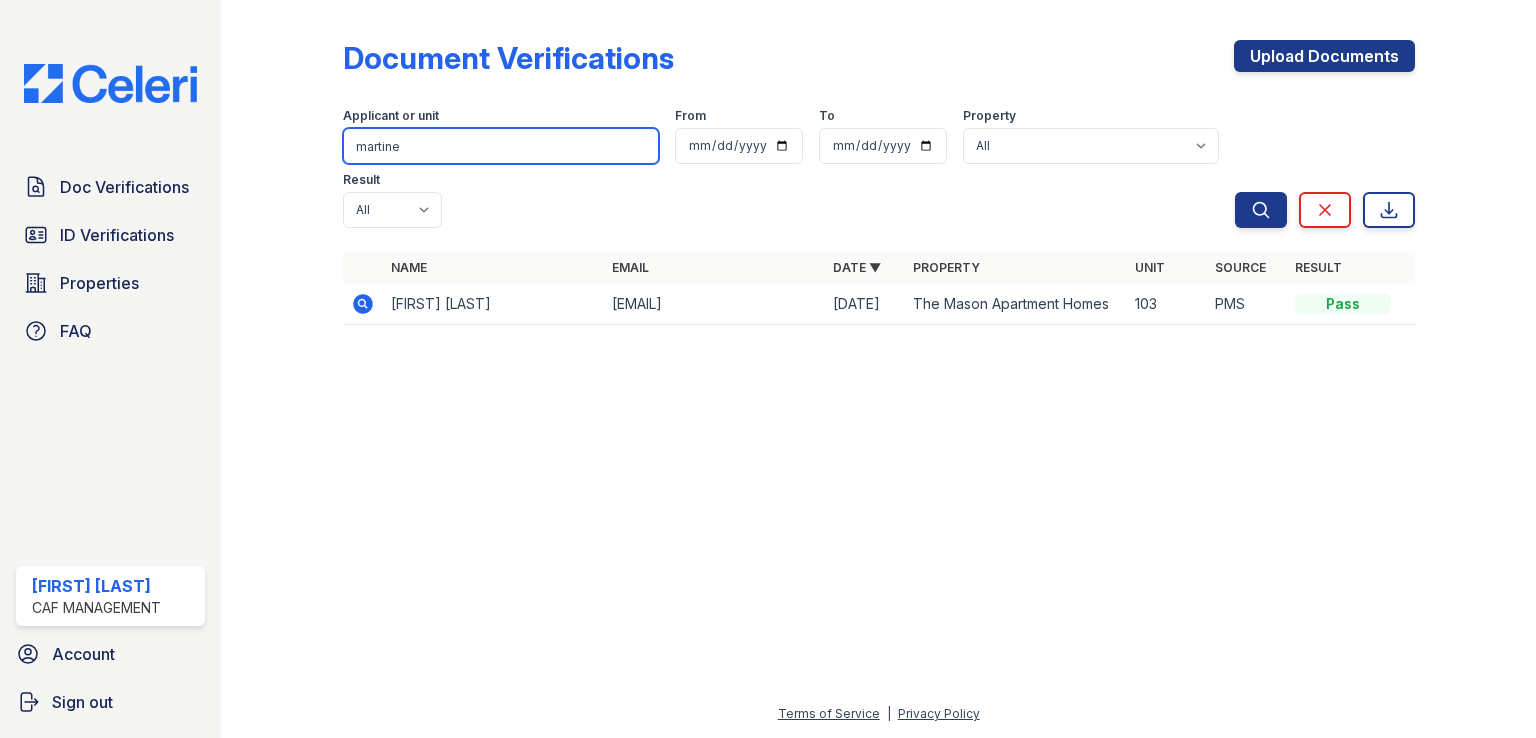 click on "martine" at bounding box center [501, 146] 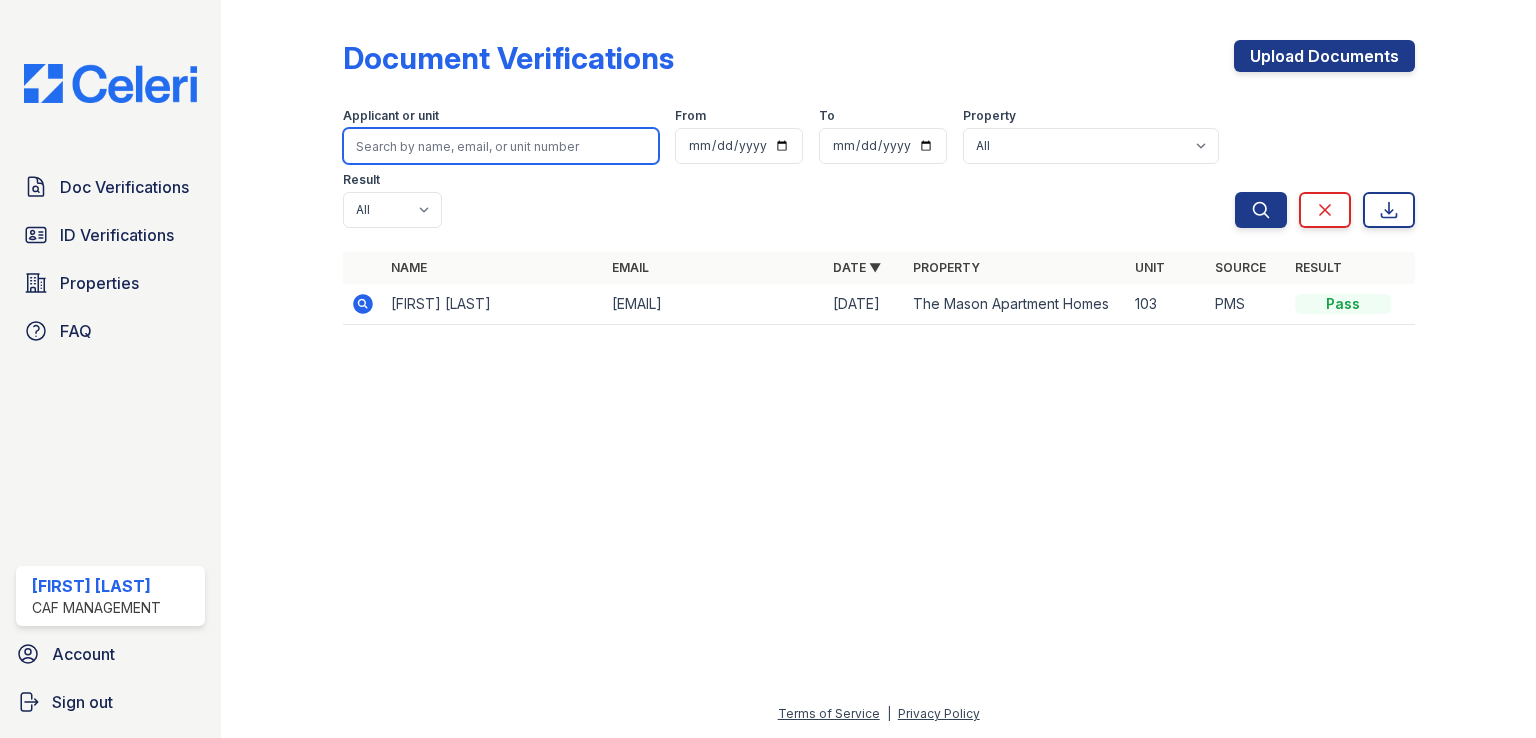 type 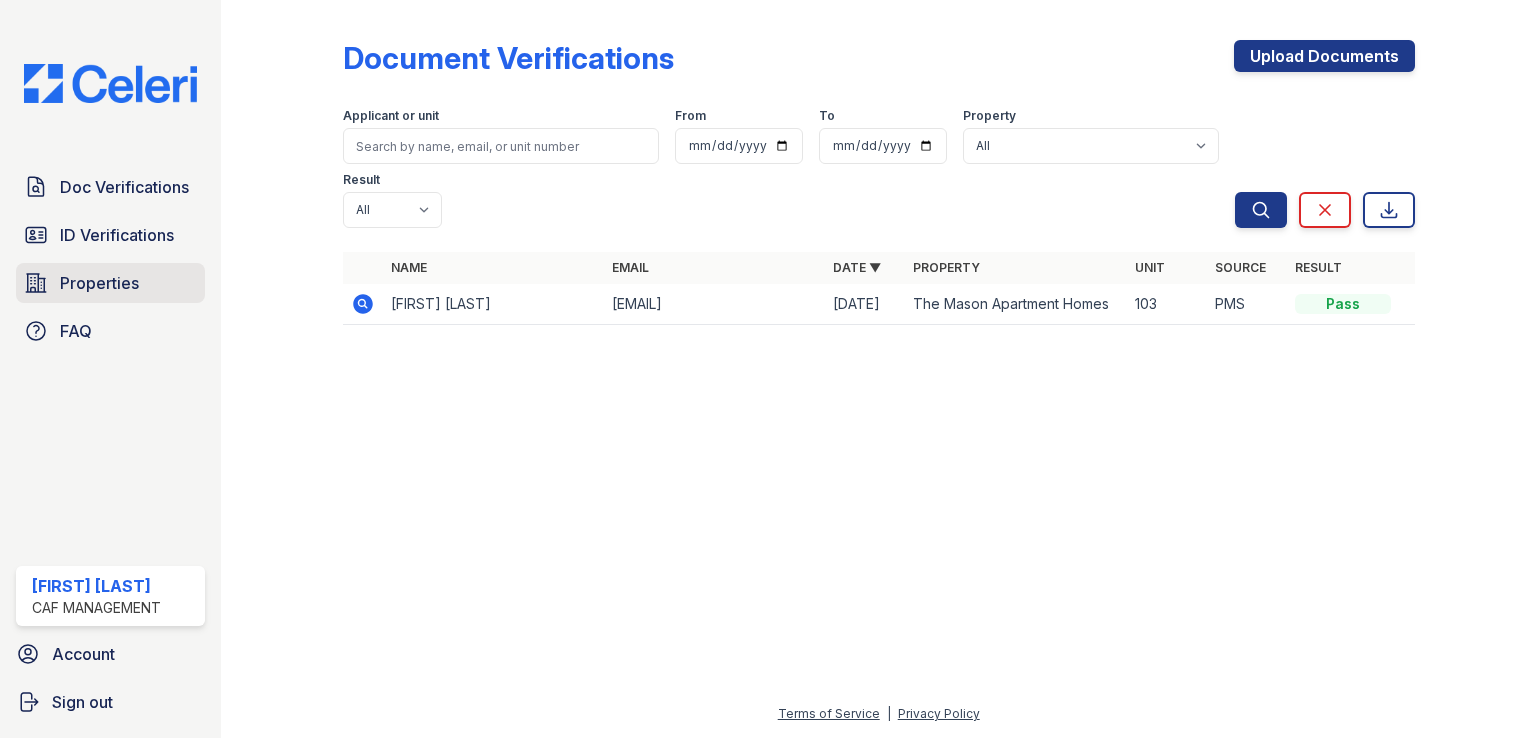 click on "Properties" at bounding box center (110, 283) 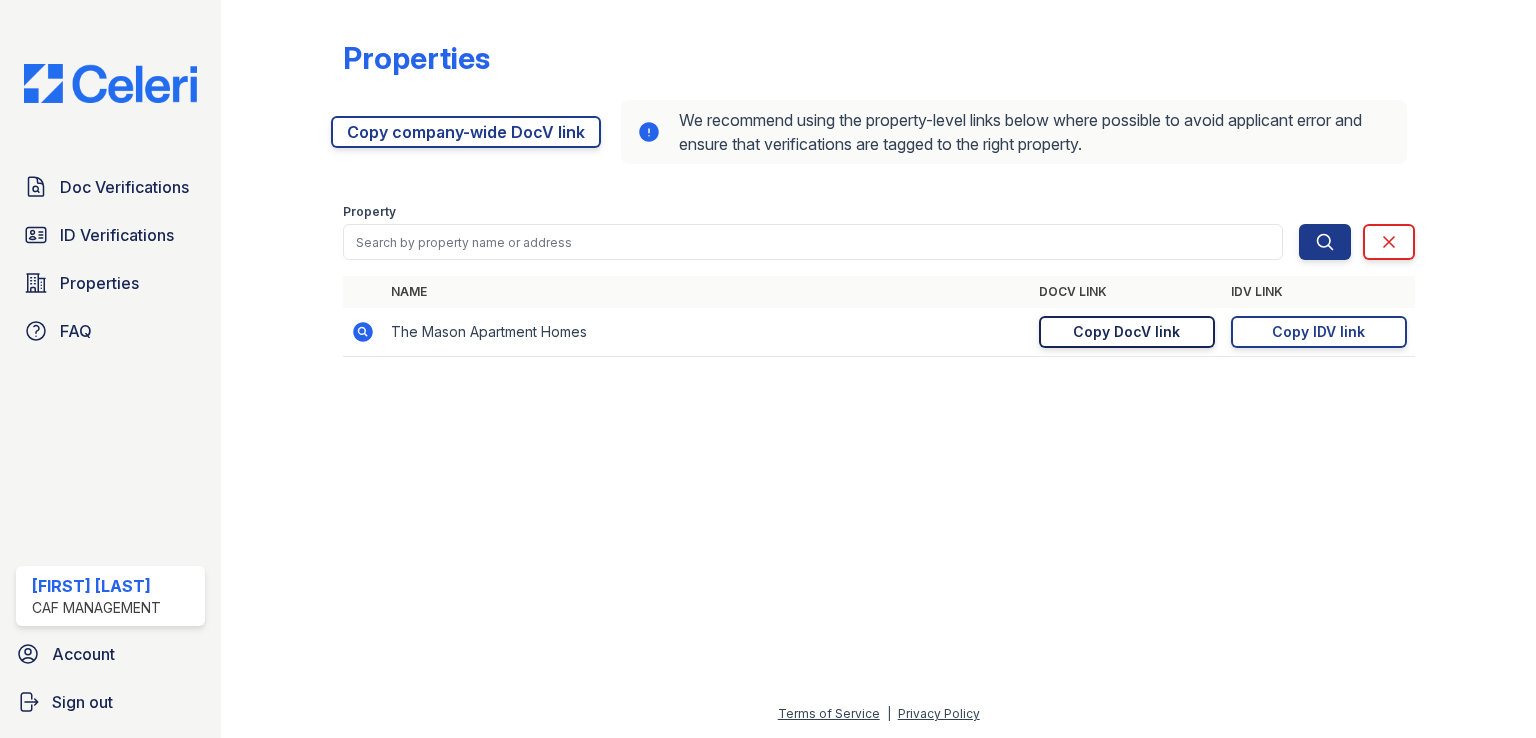 click on "Copy DocV link" at bounding box center (1126, 332) 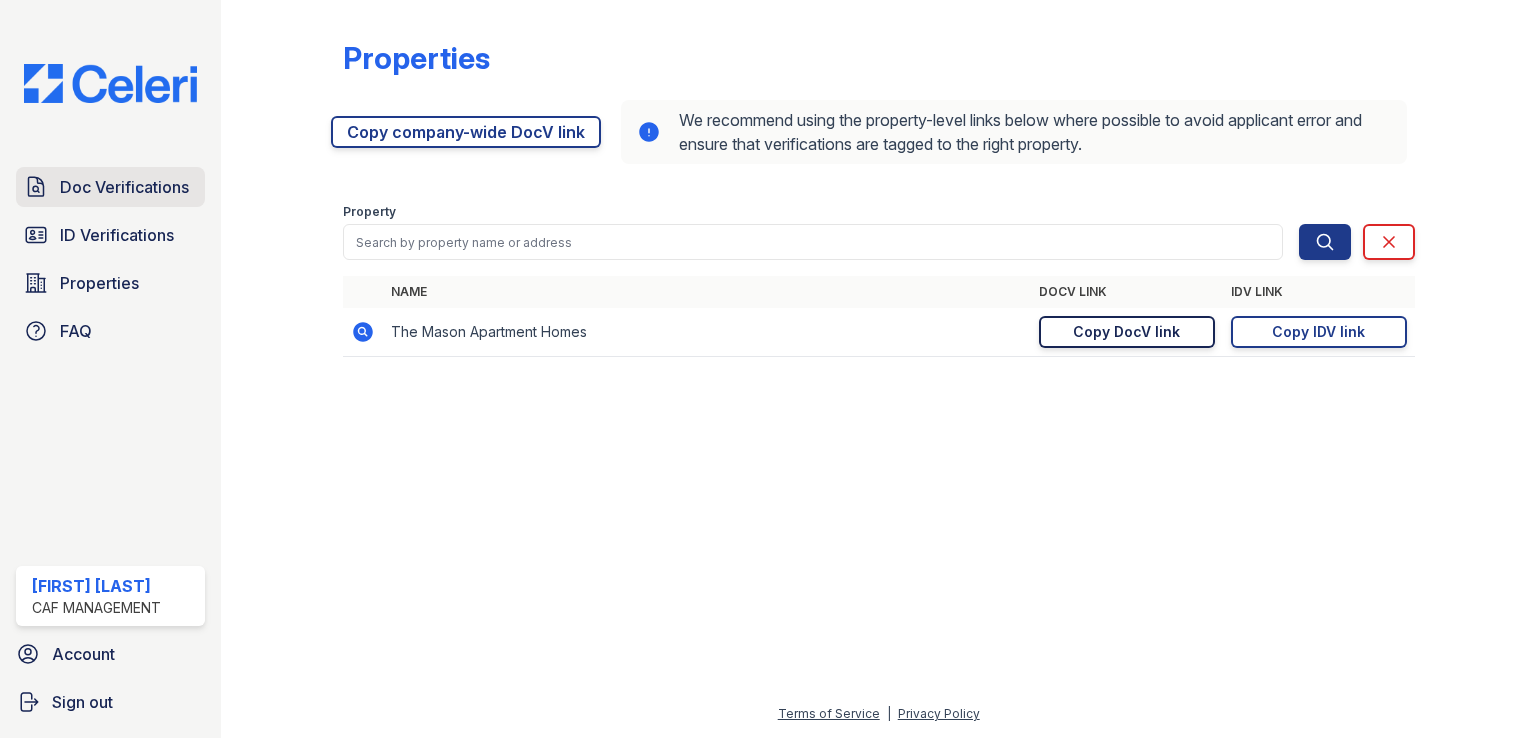 click on "Doc Verifications" at bounding box center [124, 187] 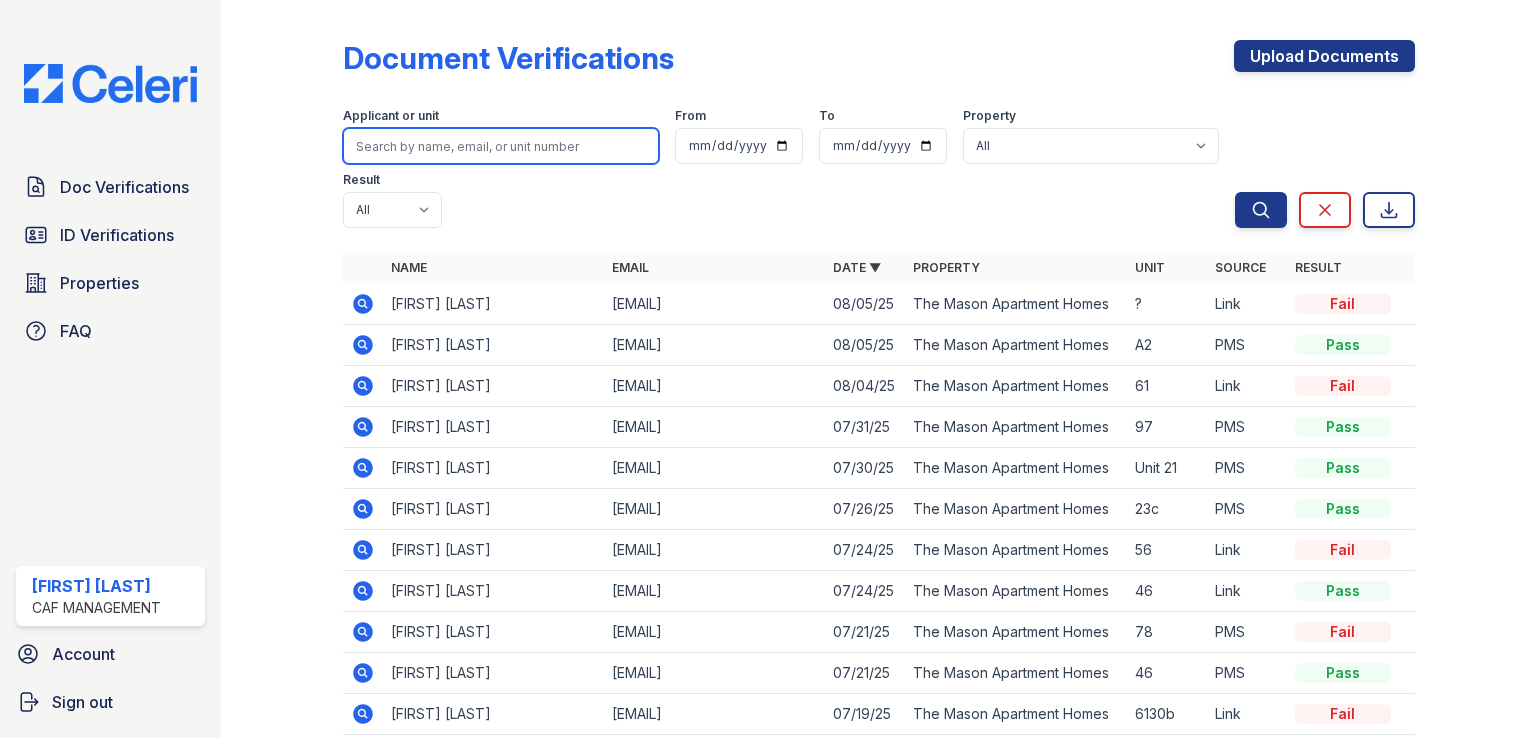 click at bounding box center (501, 146) 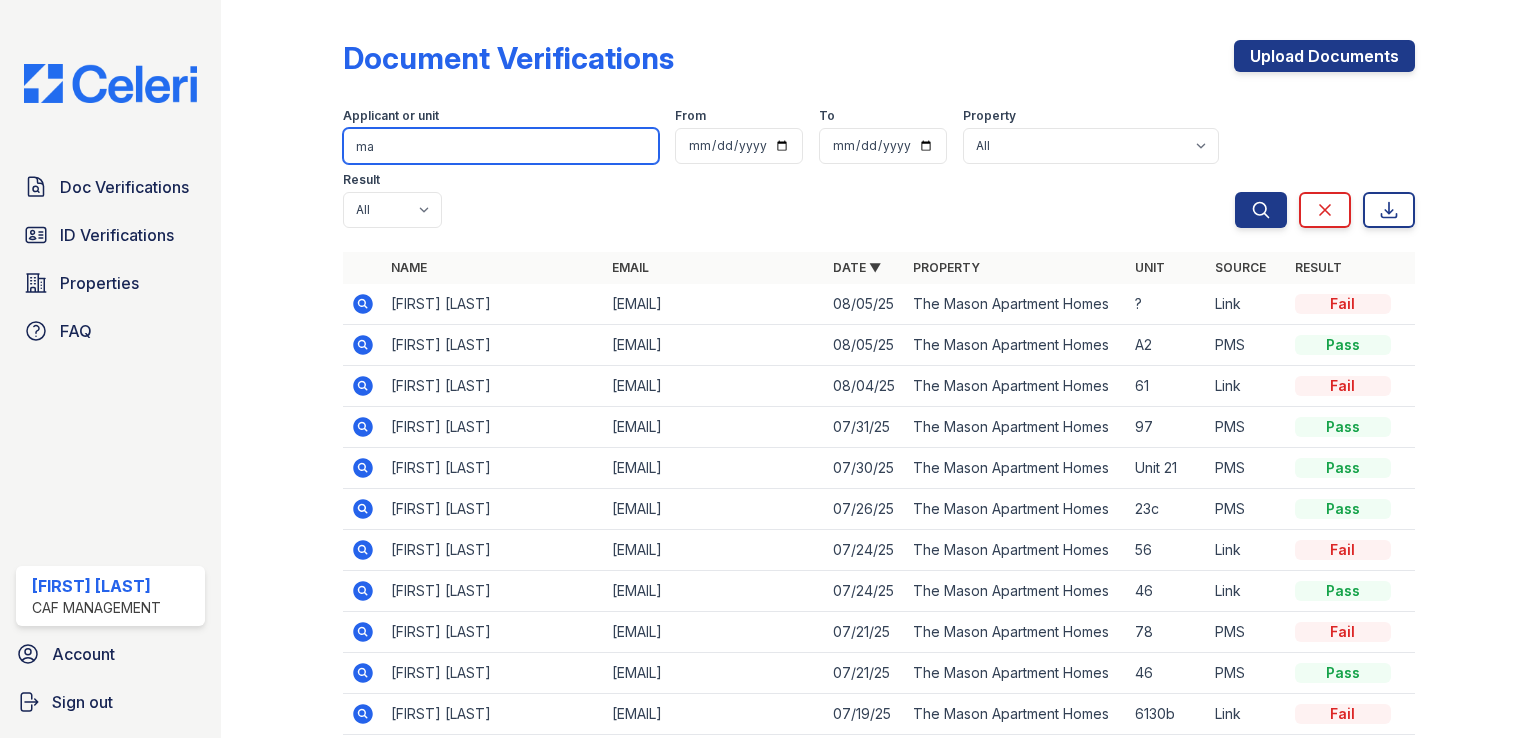 type on "m" 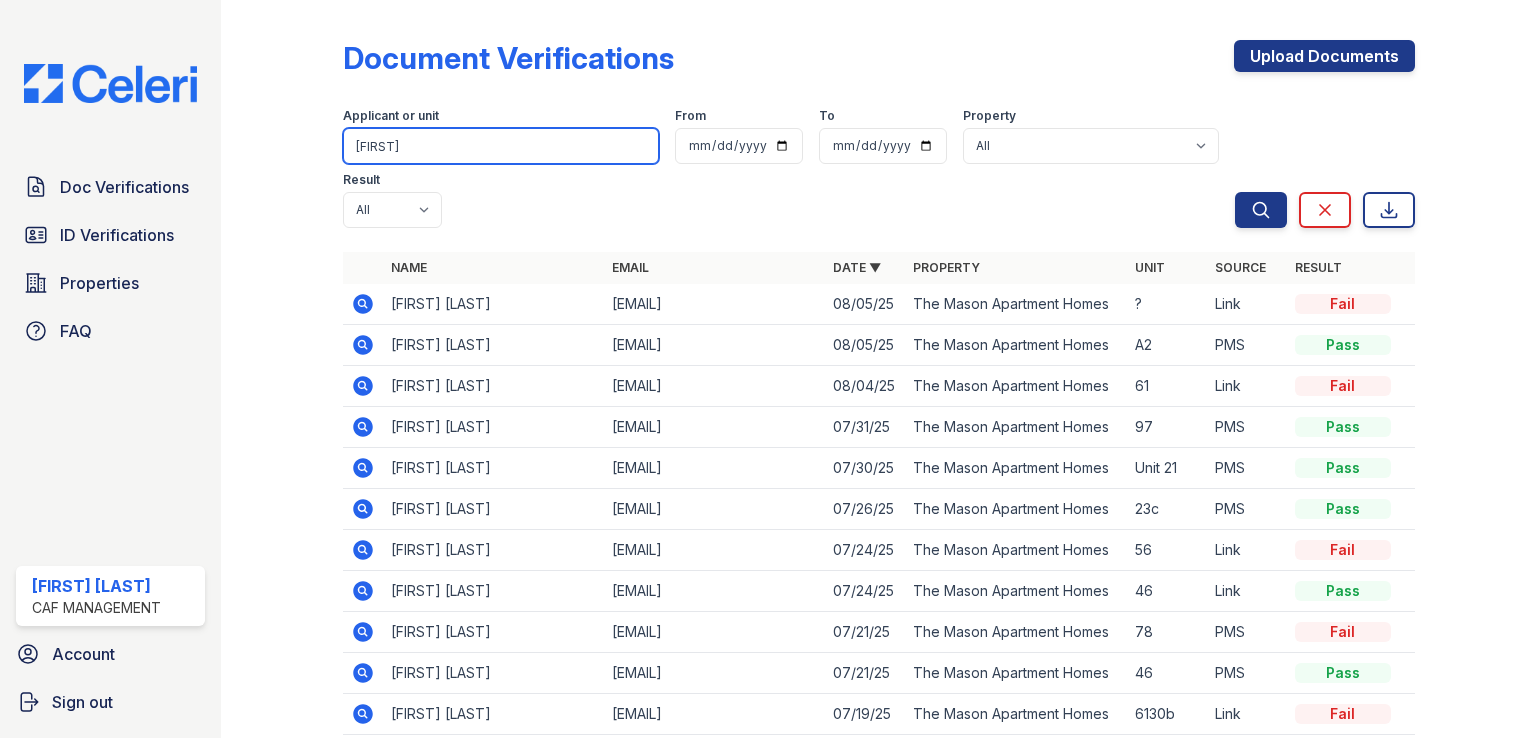 type on "joel" 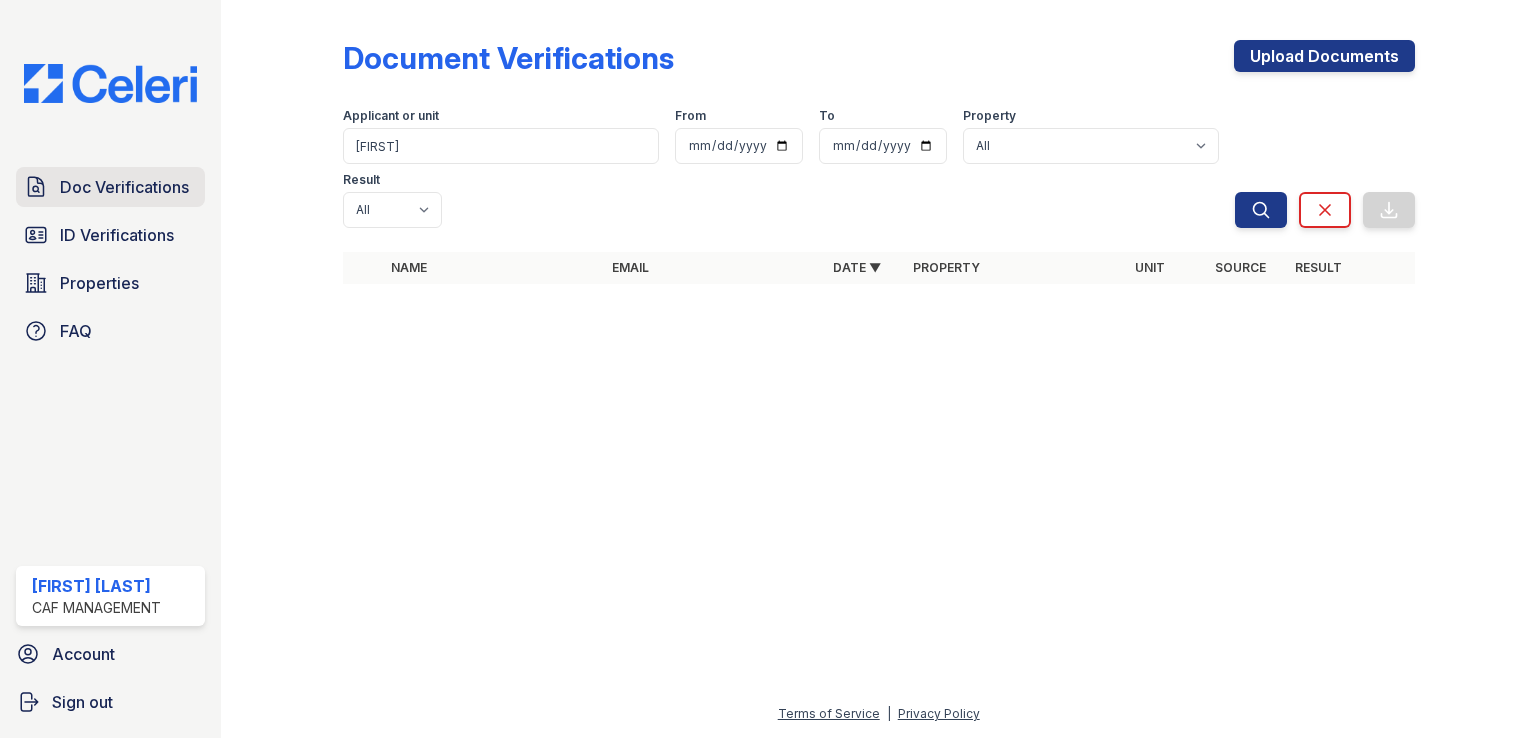 click on "Doc Verifications" at bounding box center (124, 187) 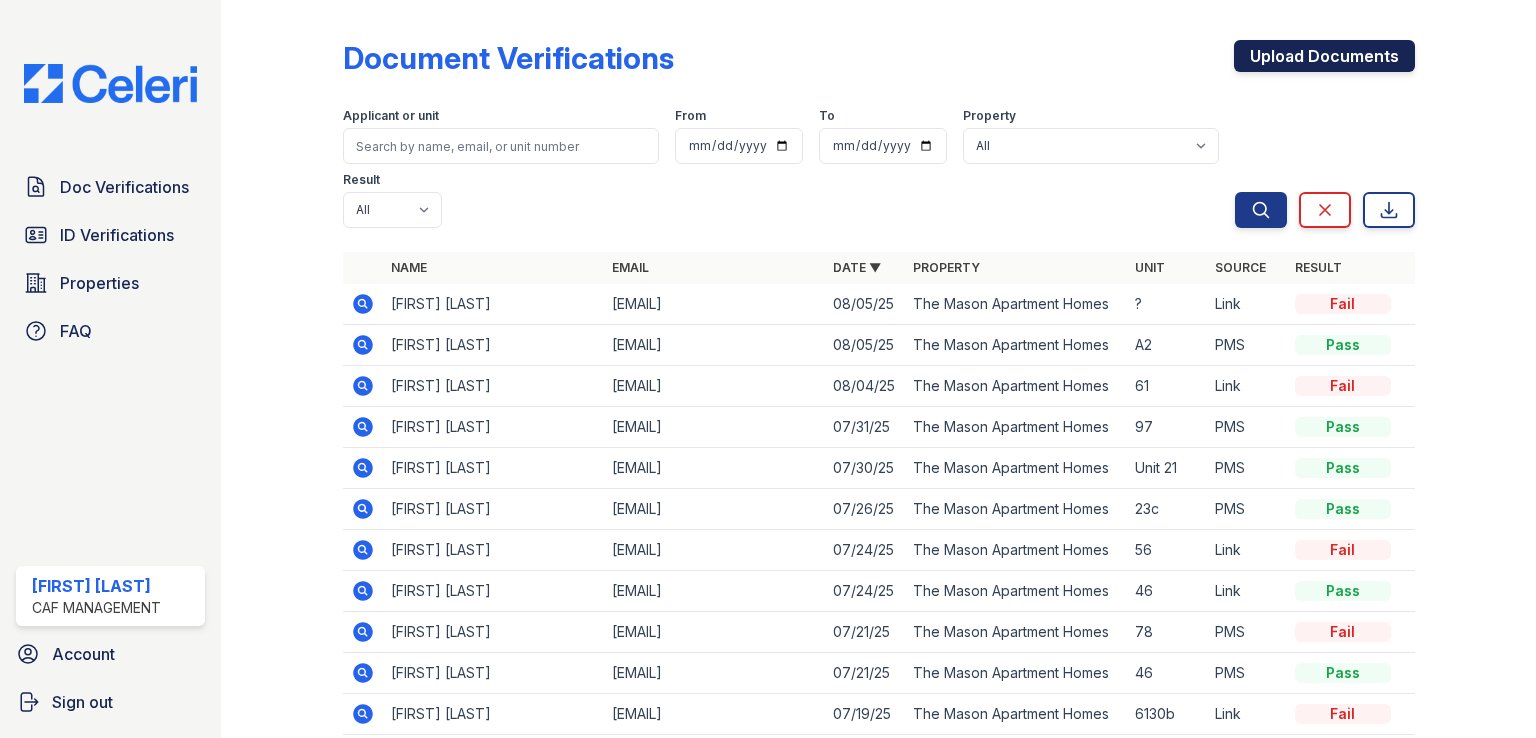 click on "Upload Documents" at bounding box center [1324, 56] 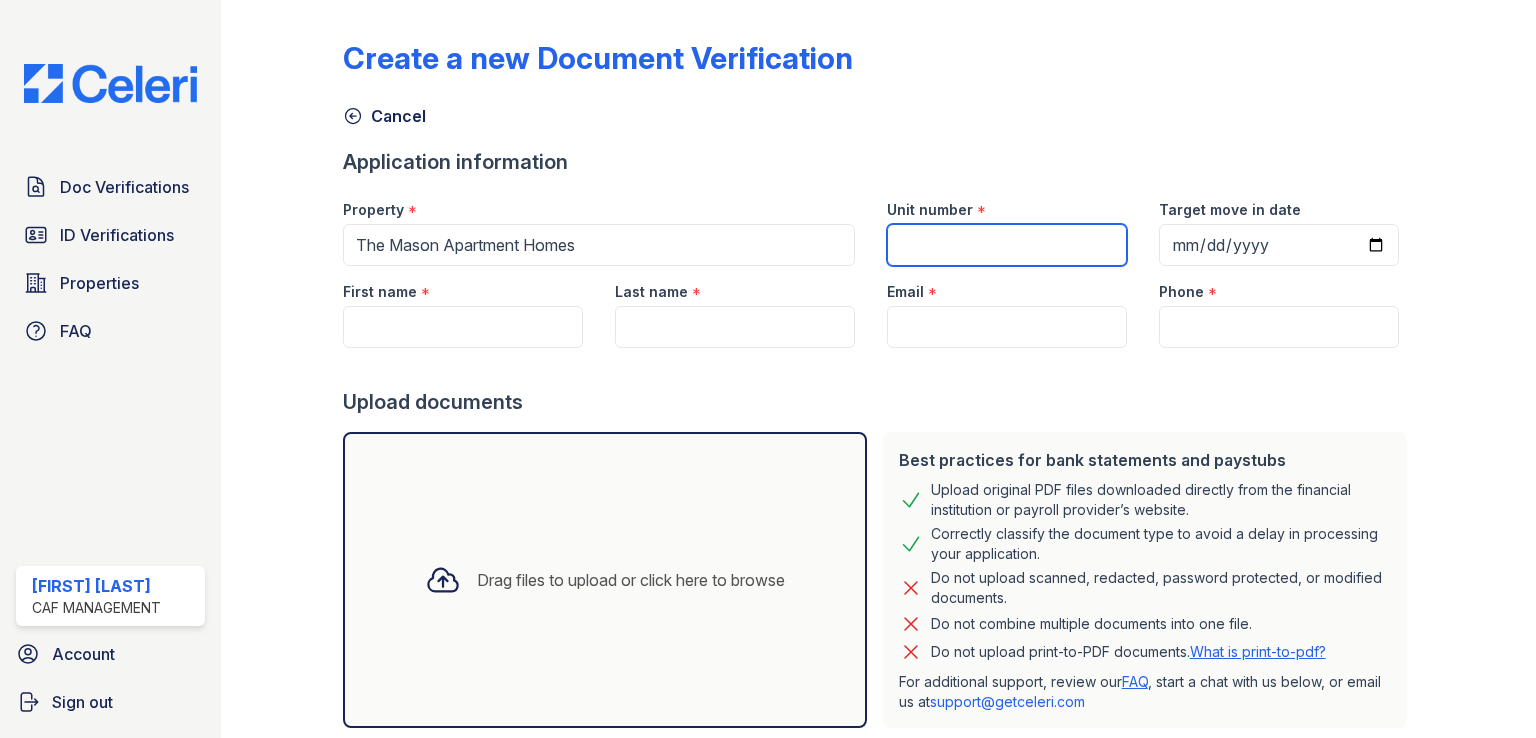 click on "Unit number" at bounding box center (1007, 245) 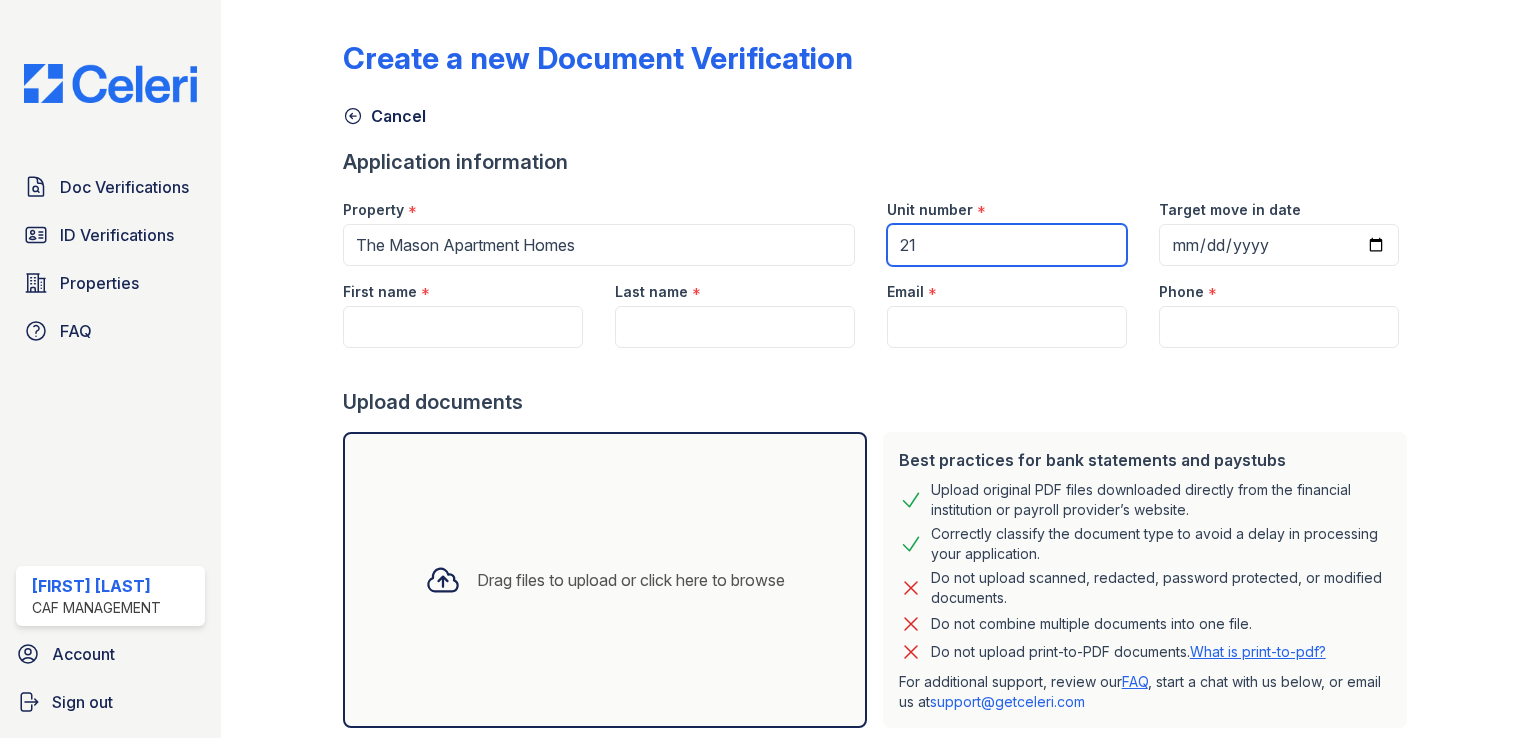 type on "21" 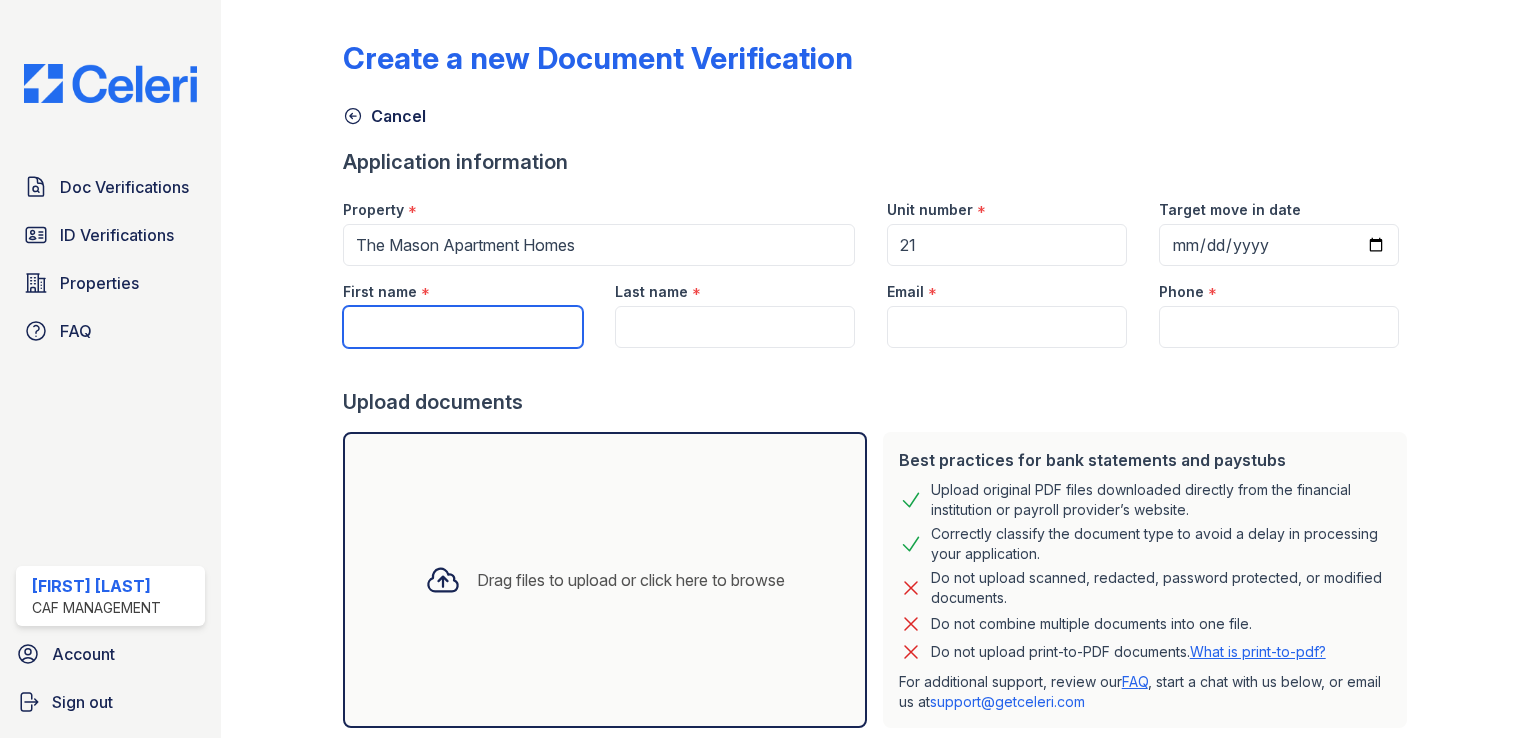 click on "First name" at bounding box center (463, 327) 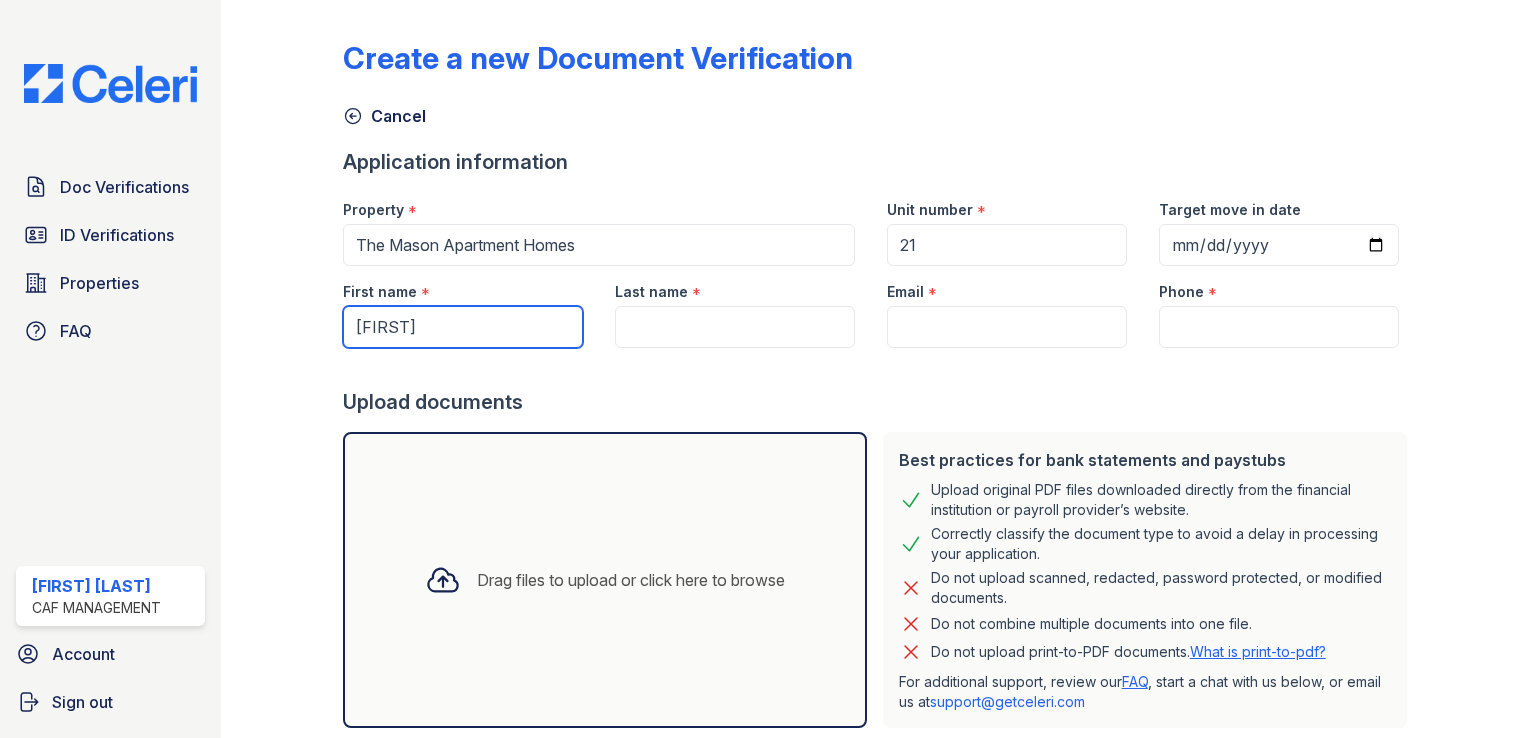 type on "Joel" 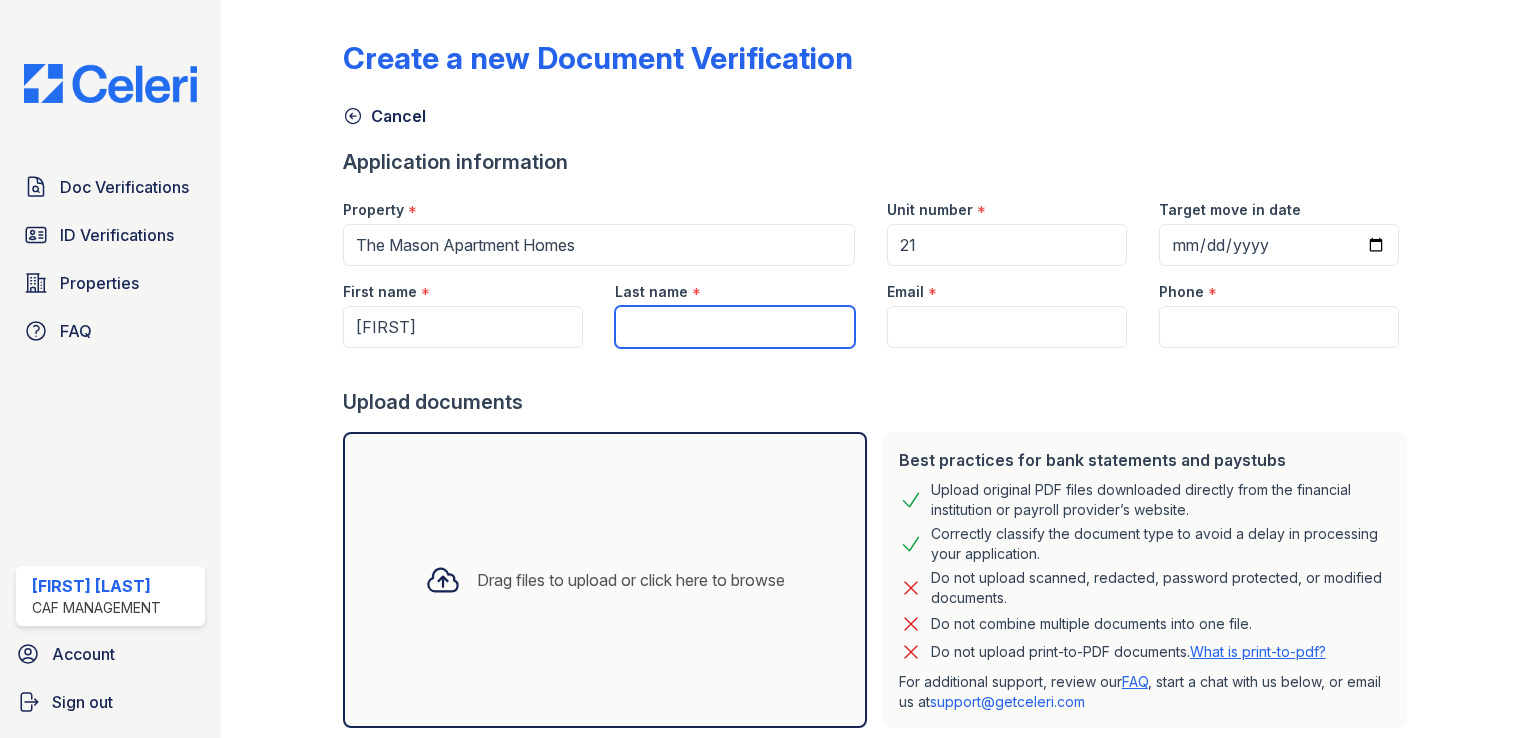 type on "a" 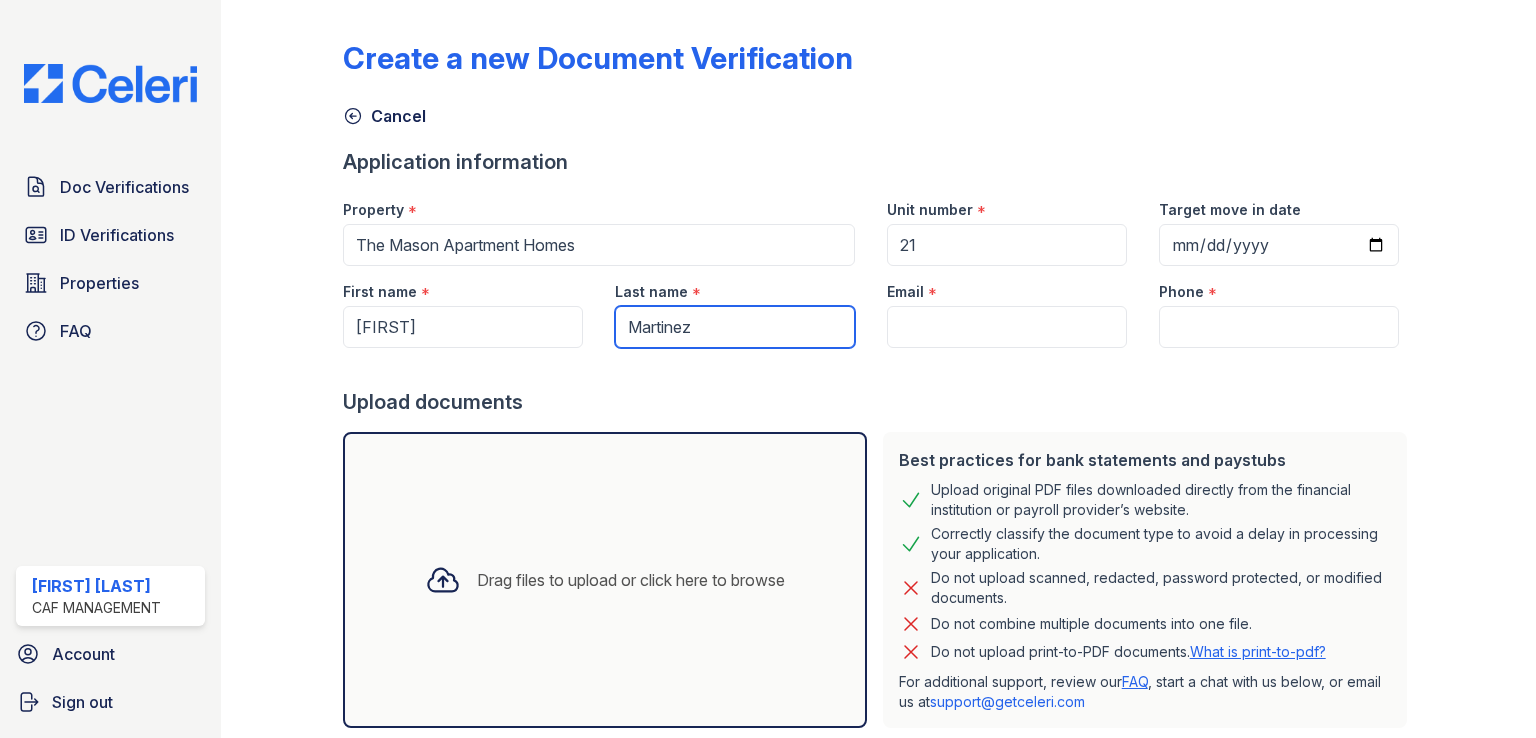 type on "Martinez" 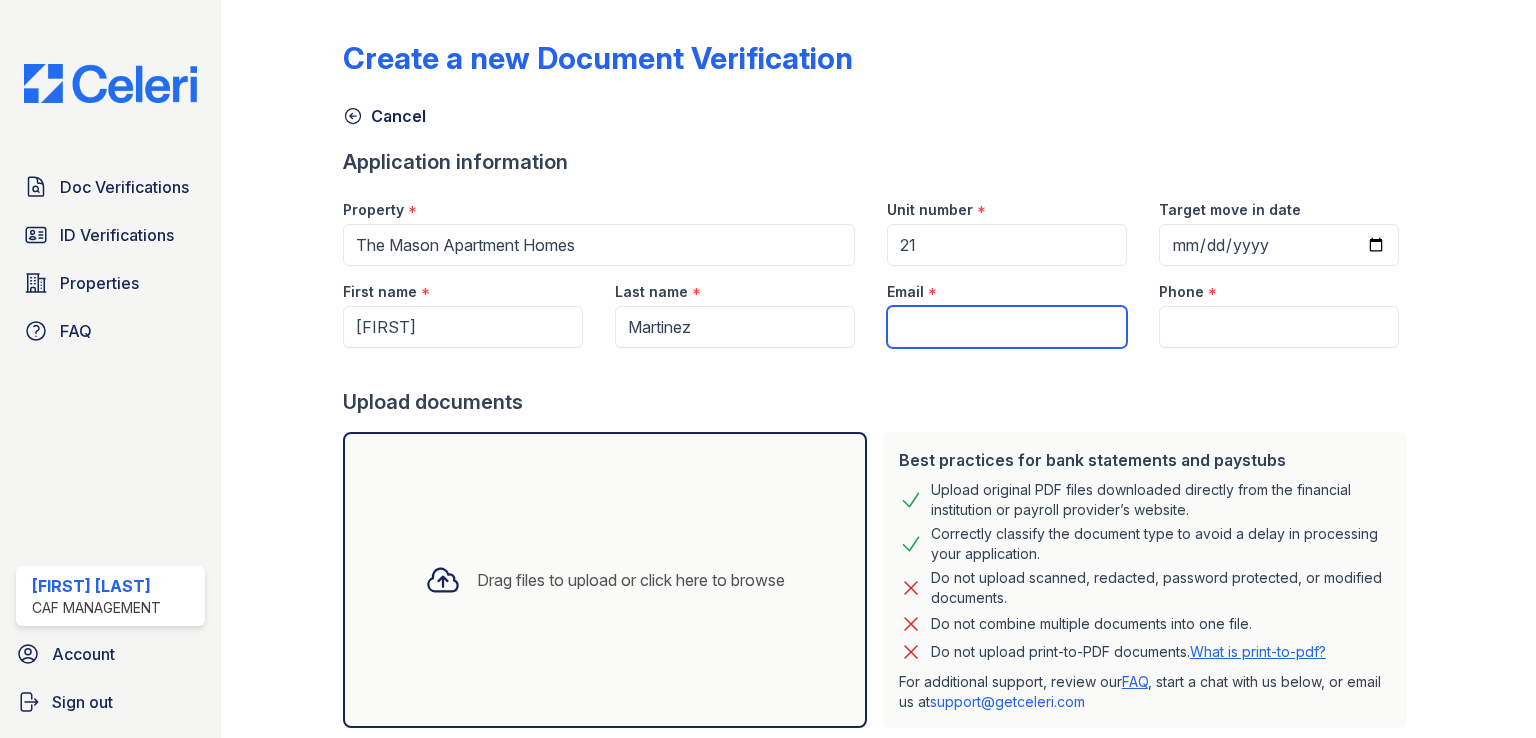 paste on "joelclaims@gmail.com" 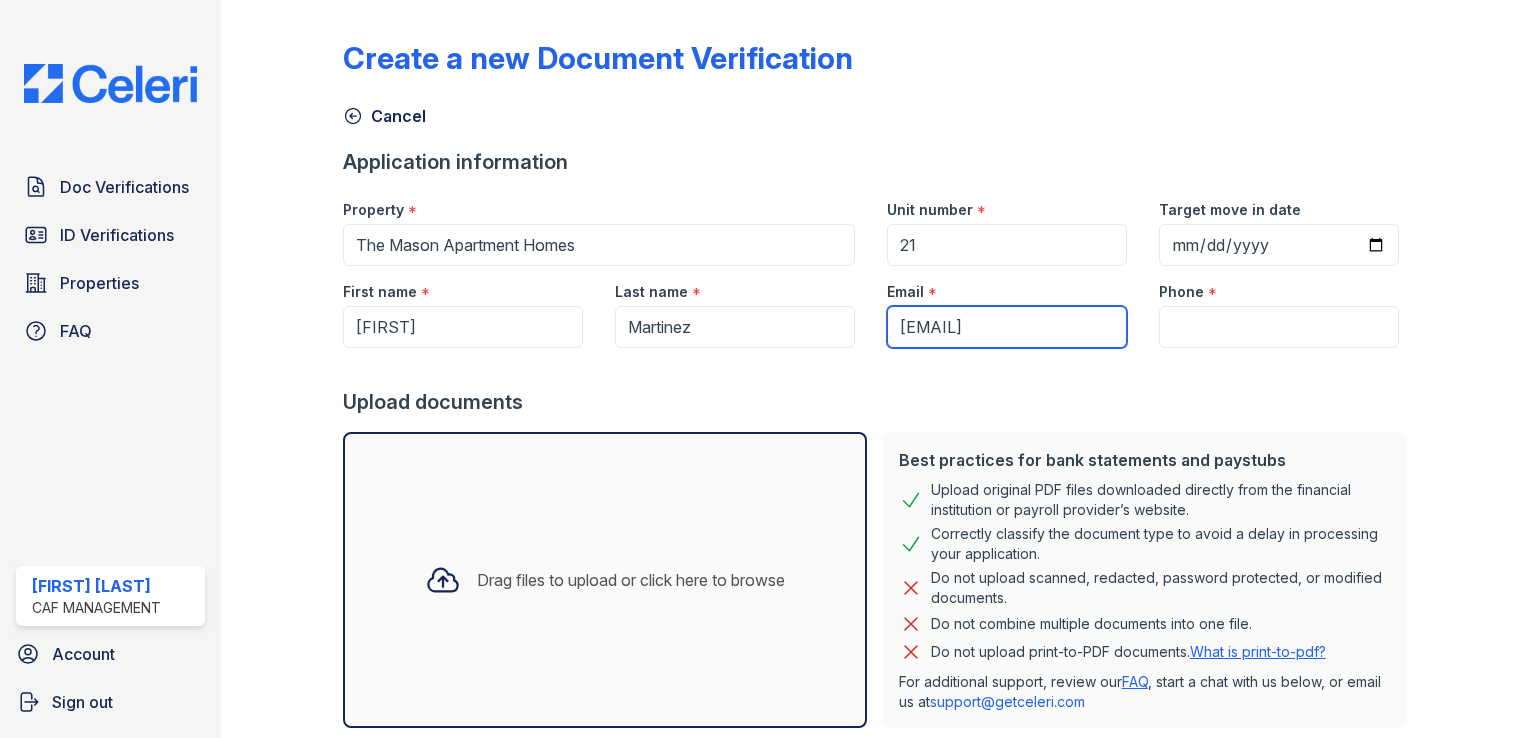type on "joelclaims@gmail.com" 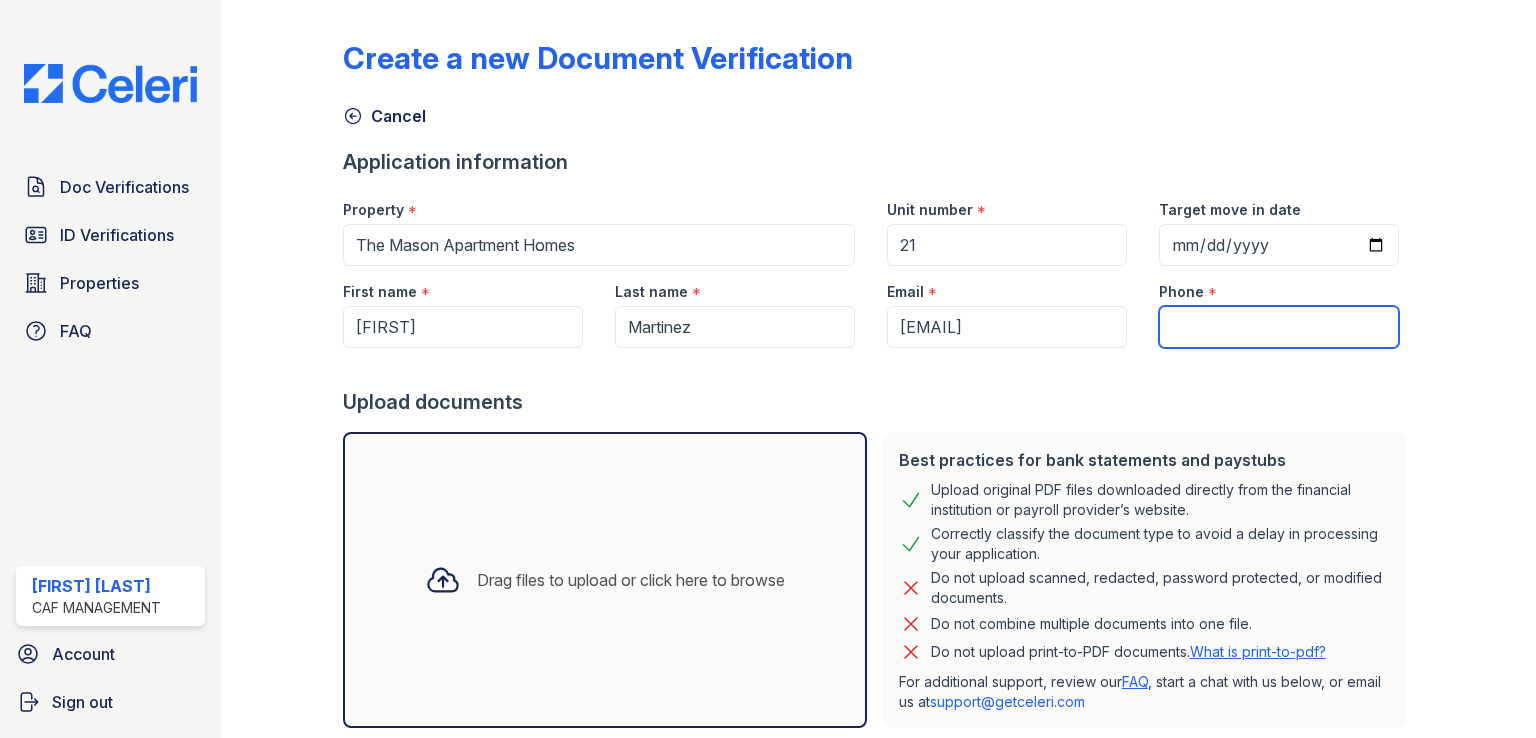 click on "Phone" at bounding box center (1279, 327) 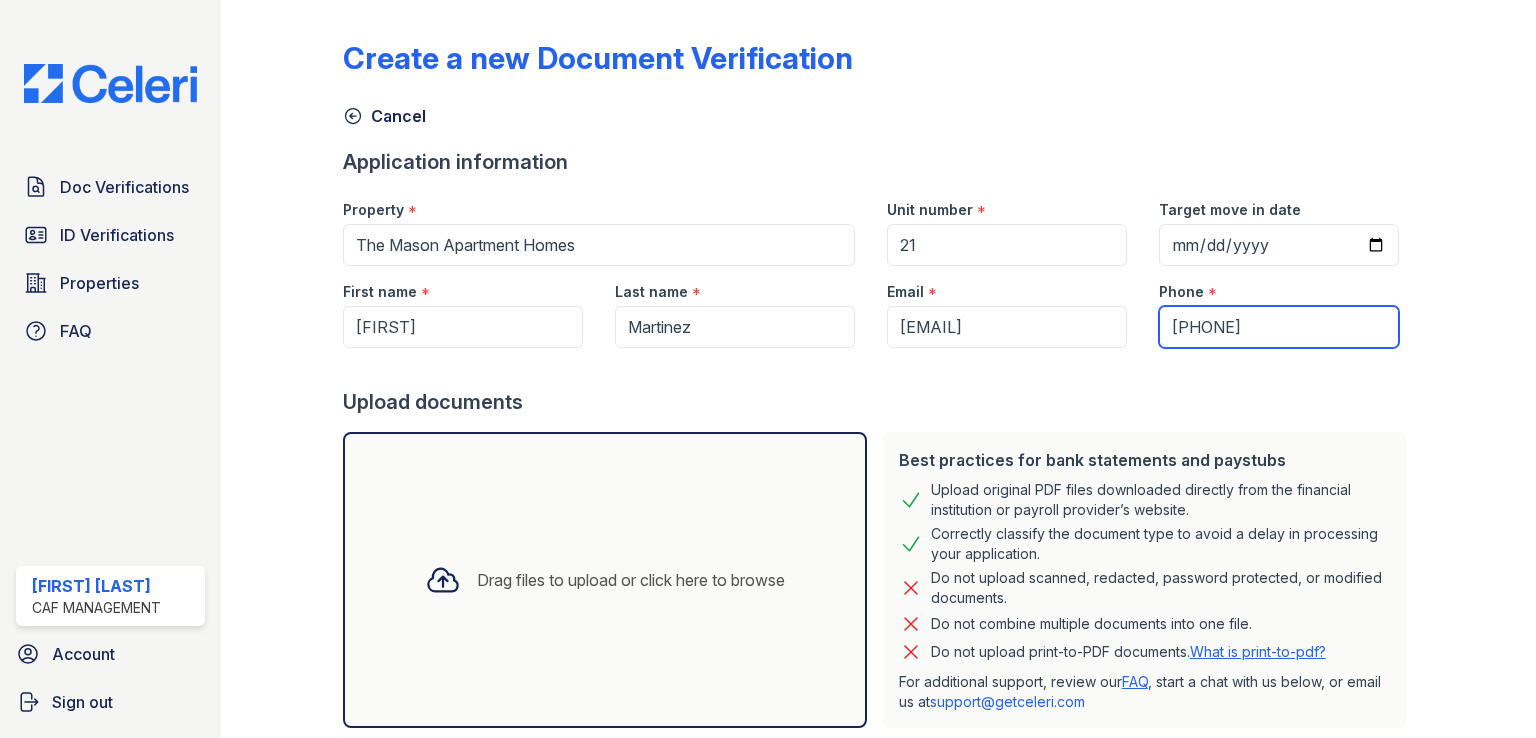 scroll, scrollTop: 117, scrollLeft: 0, axis: vertical 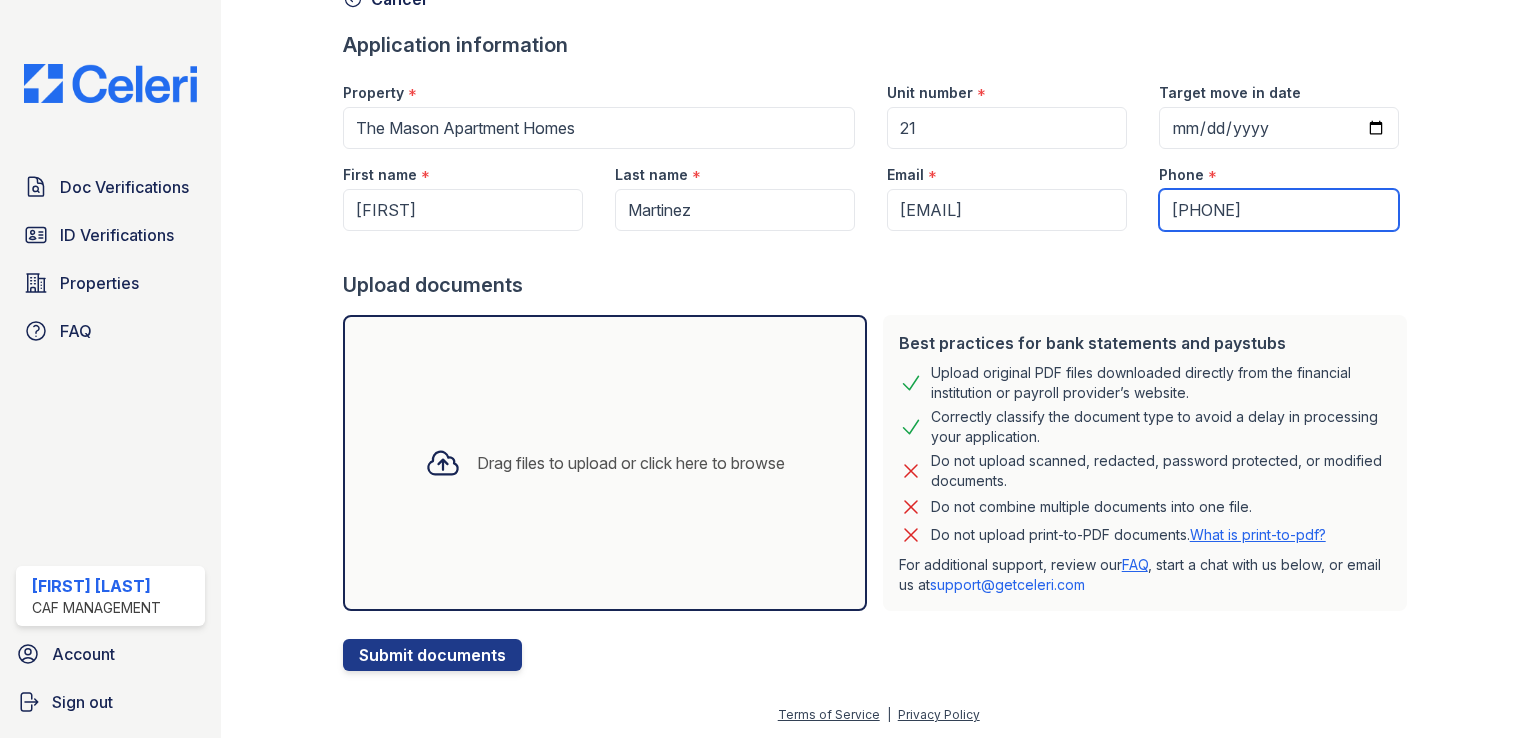 type on "(817) 395-4538" 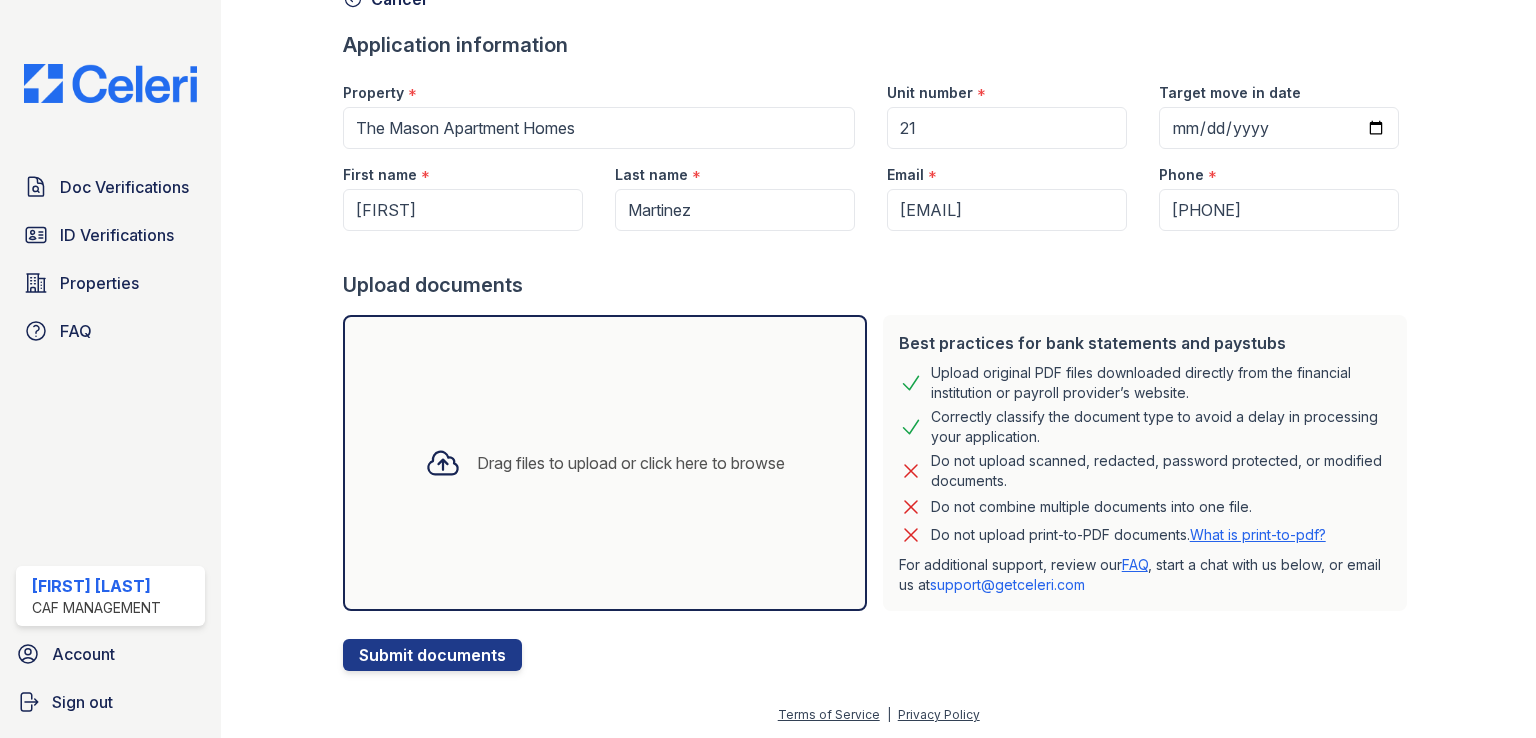 click on "Drag files to upload or click here to browse" at bounding box center [605, 463] 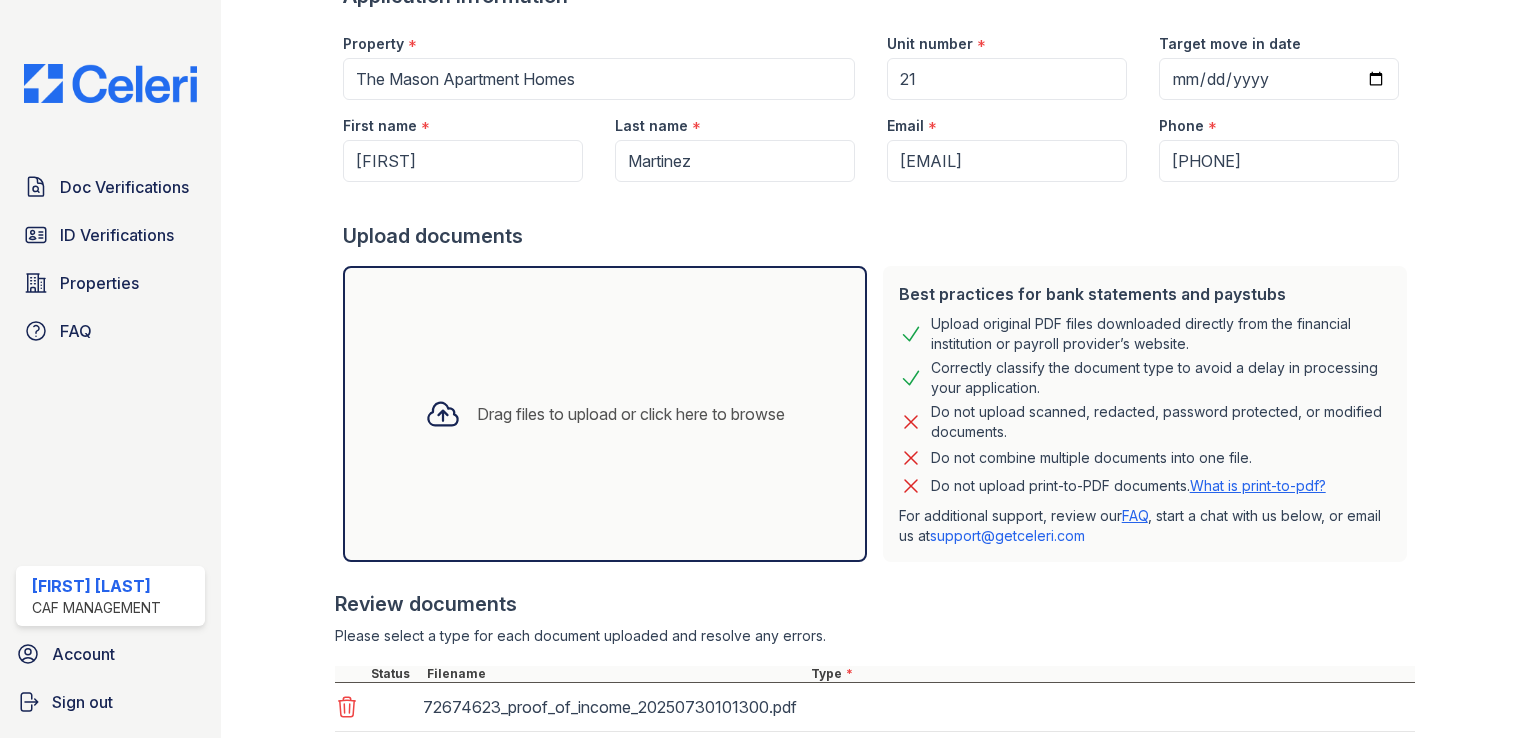 scroll, scrollTop: 299, scrollLeft: 0, axis: vertical 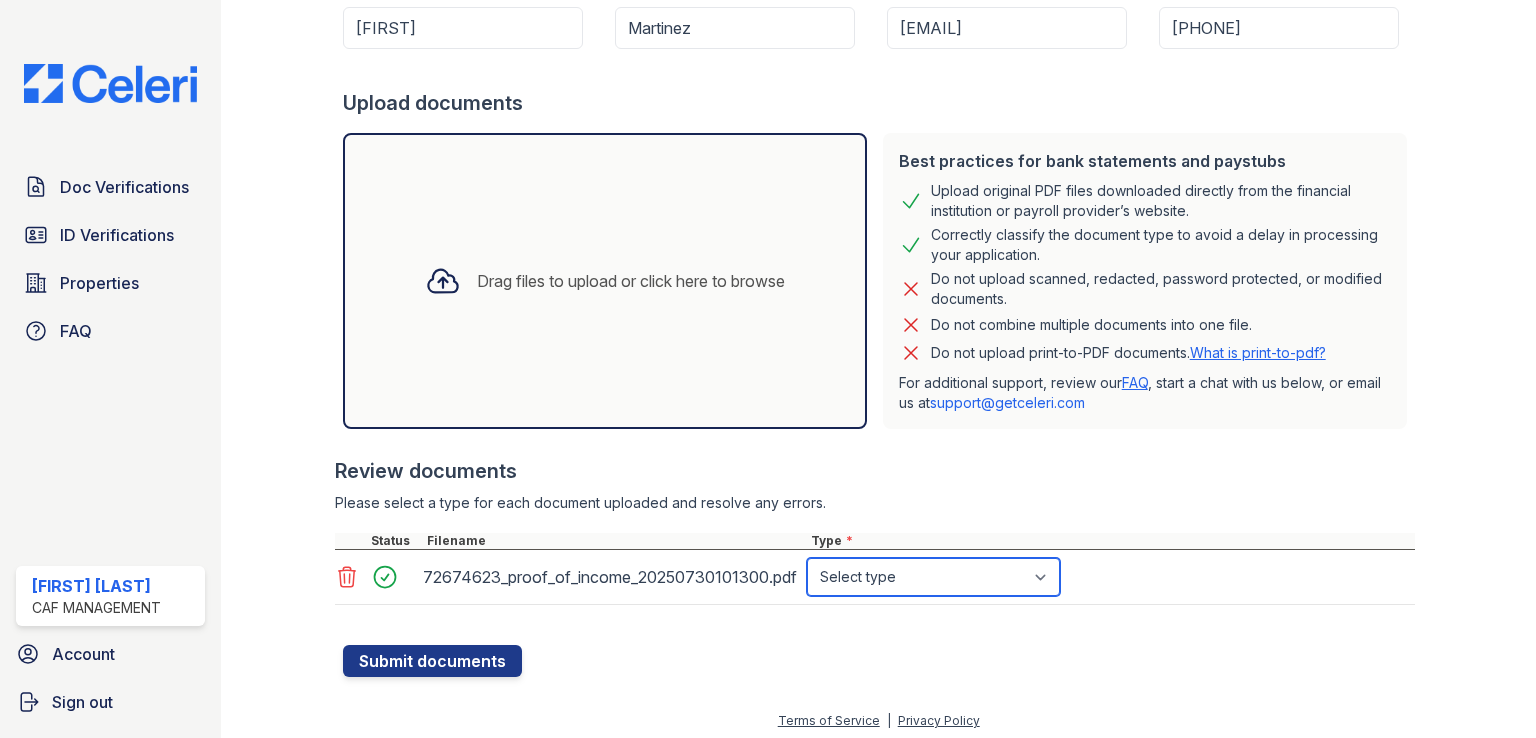 click on "Select type
Paystub
Bank Statement
Offer Letter
Tax Documents
Benefit Award Letter
Investment Account Statement
Other" at bounding box center (933, 577) 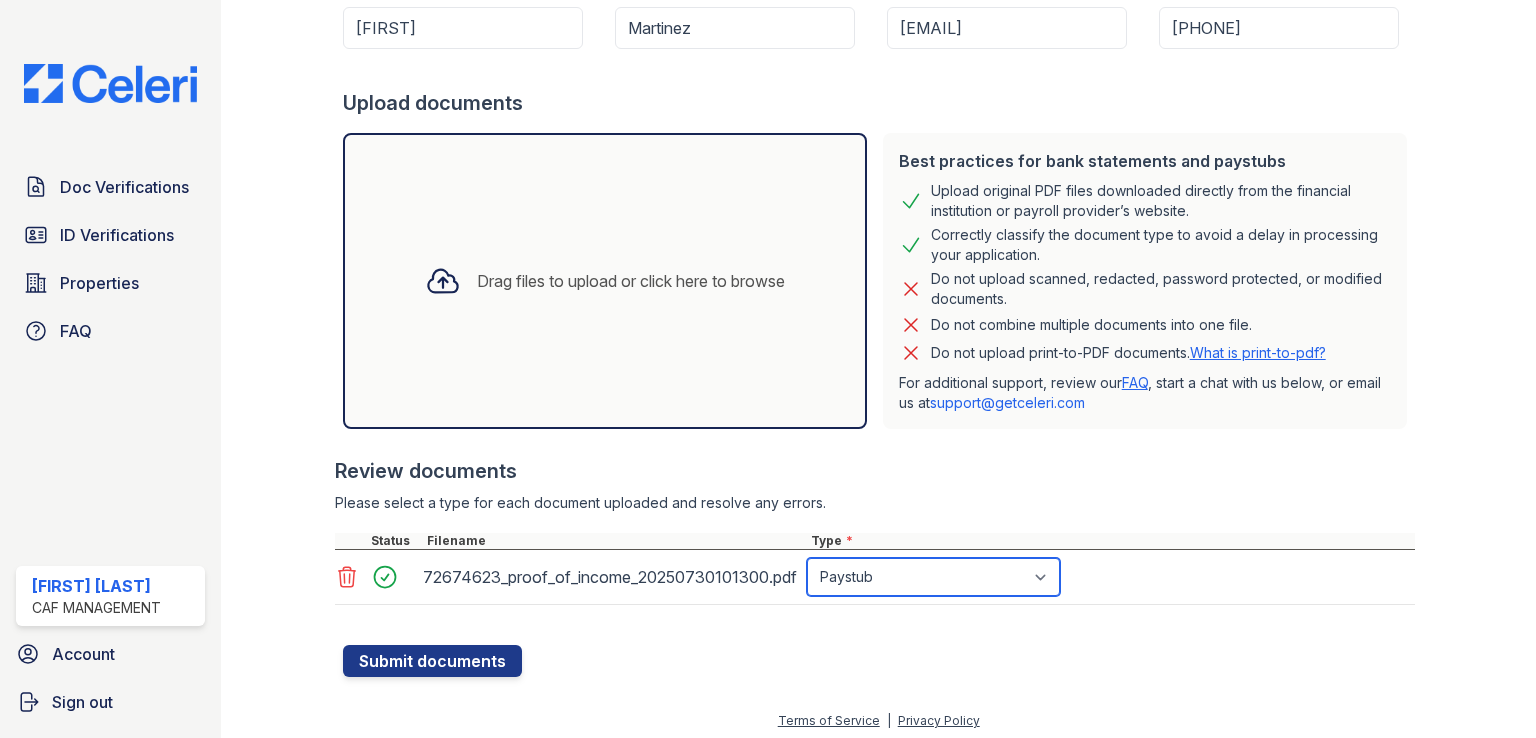 click on "Select type
Paystub
Bank Statement
Offer Letter
Tax Documents
Benefit Award Letter
Investment Account Statement
Other" at bounding box center [933, 577] 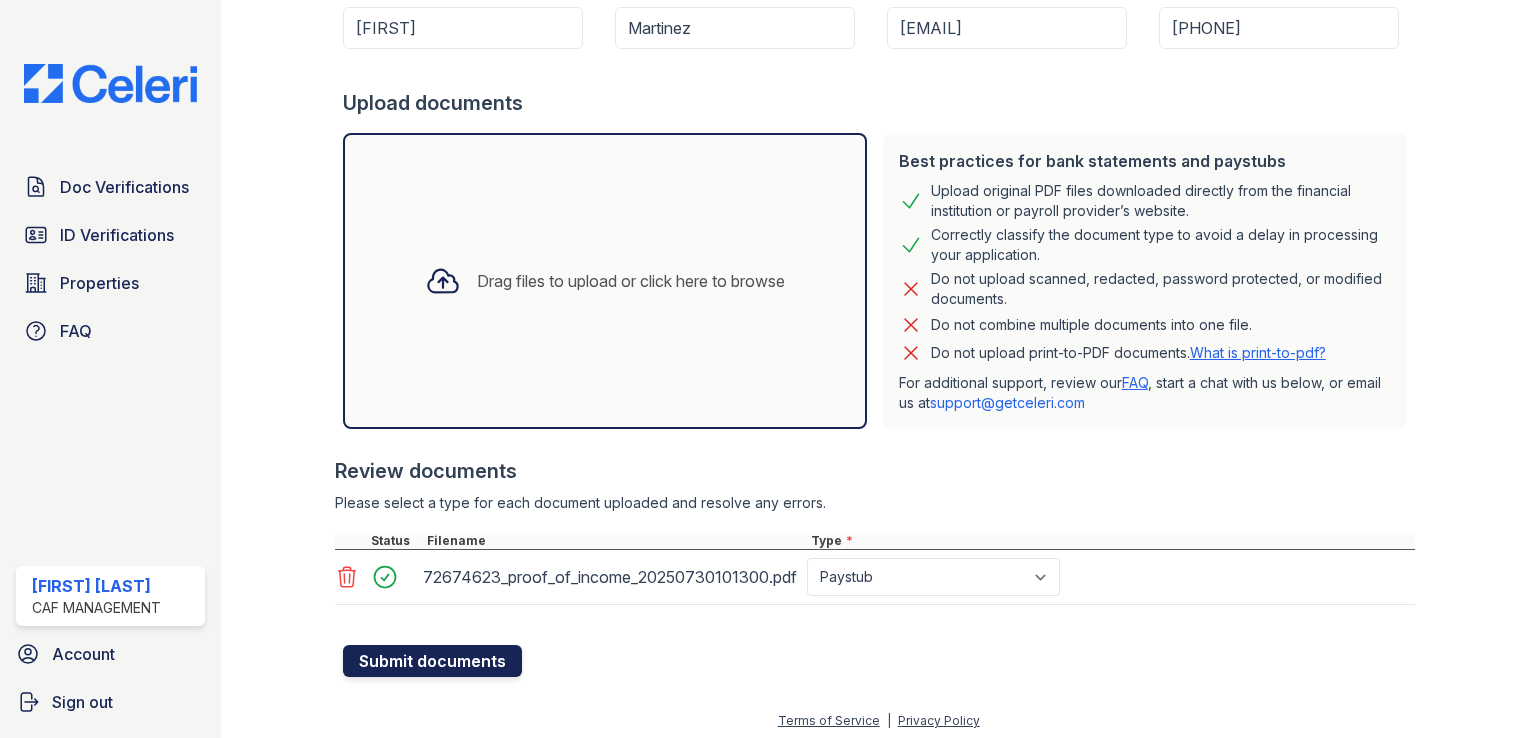 click on "Submit documents" at bounding box center (432, 661) 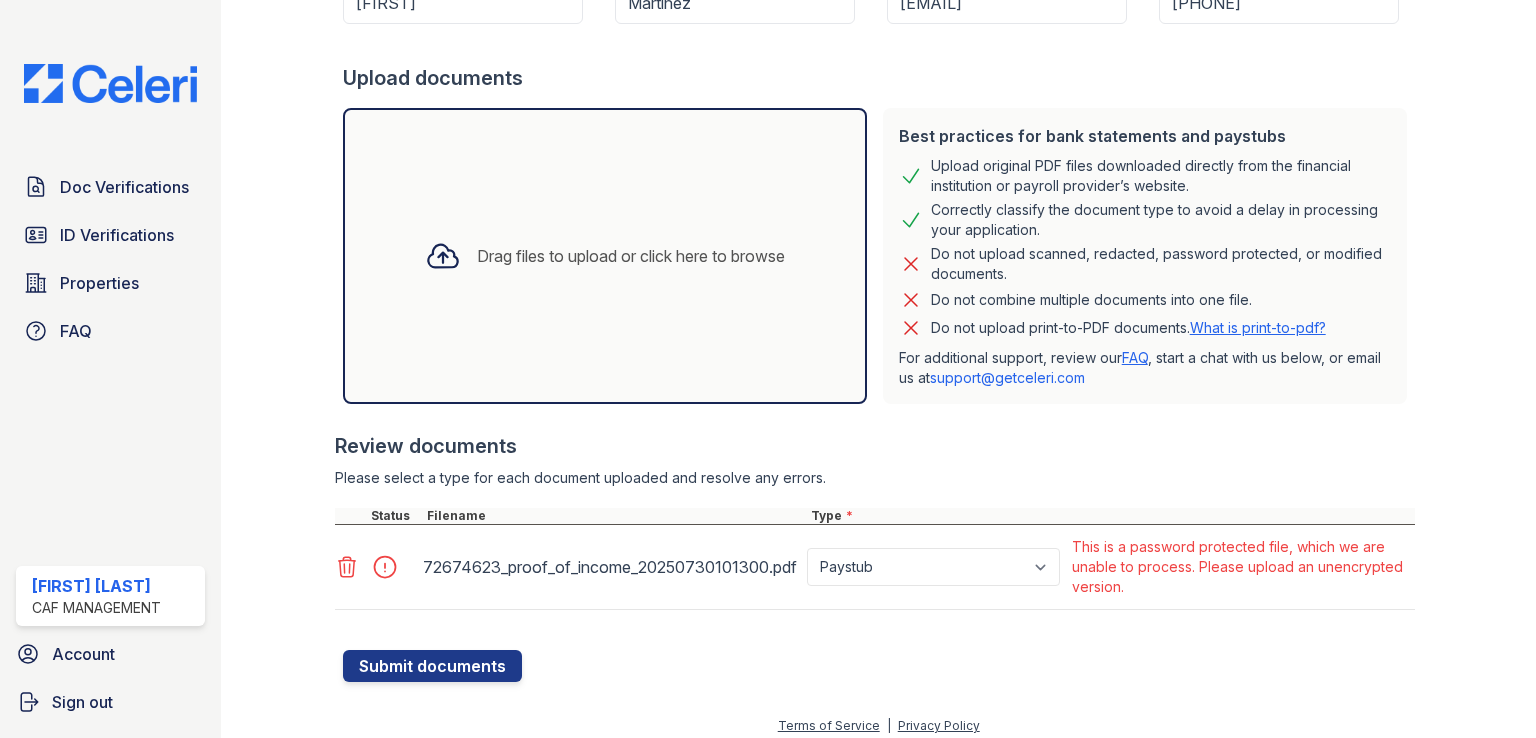 scroll, scrollTop: 391, scrollLeft: 0, axis: vertical 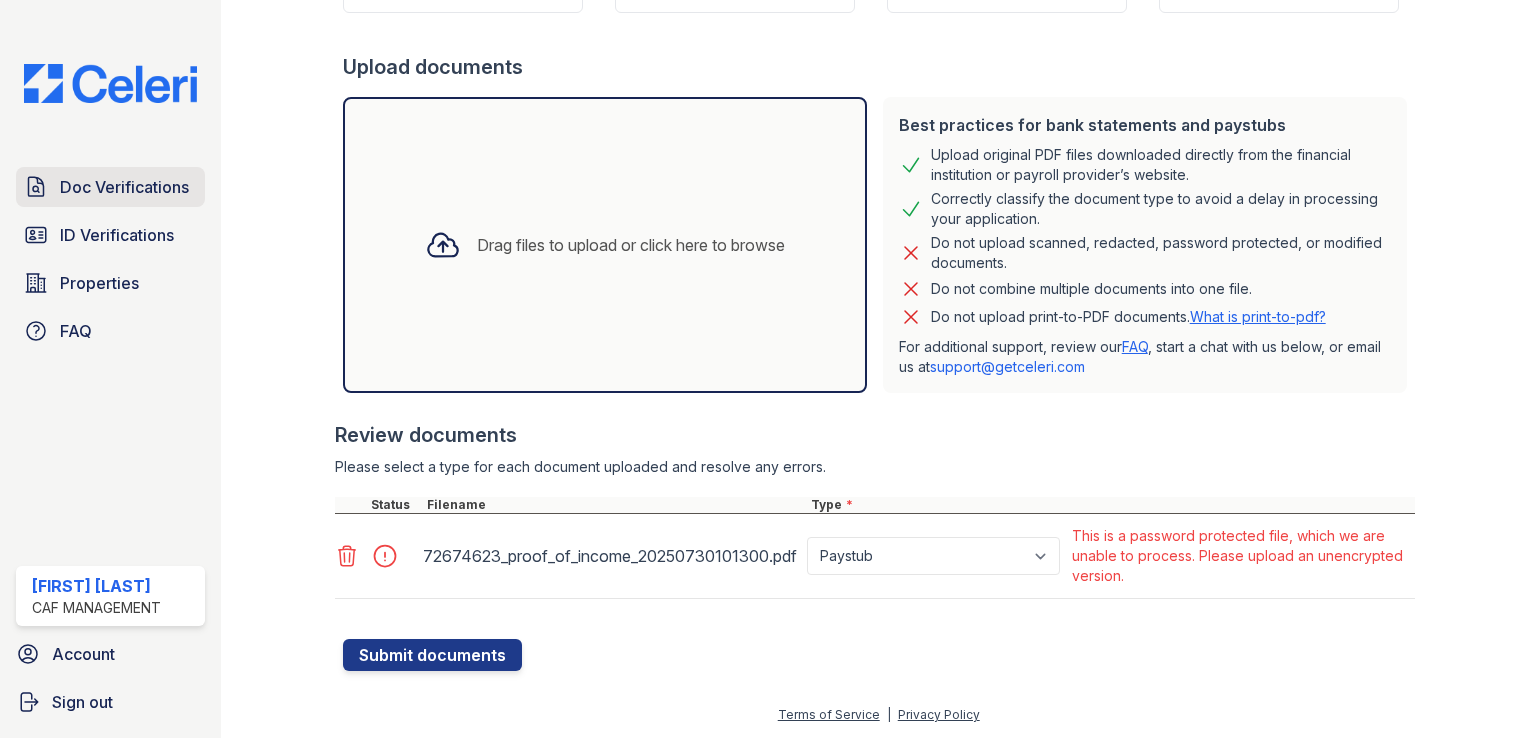 click on "Doc Verifications" at bounding box center (124, 187) 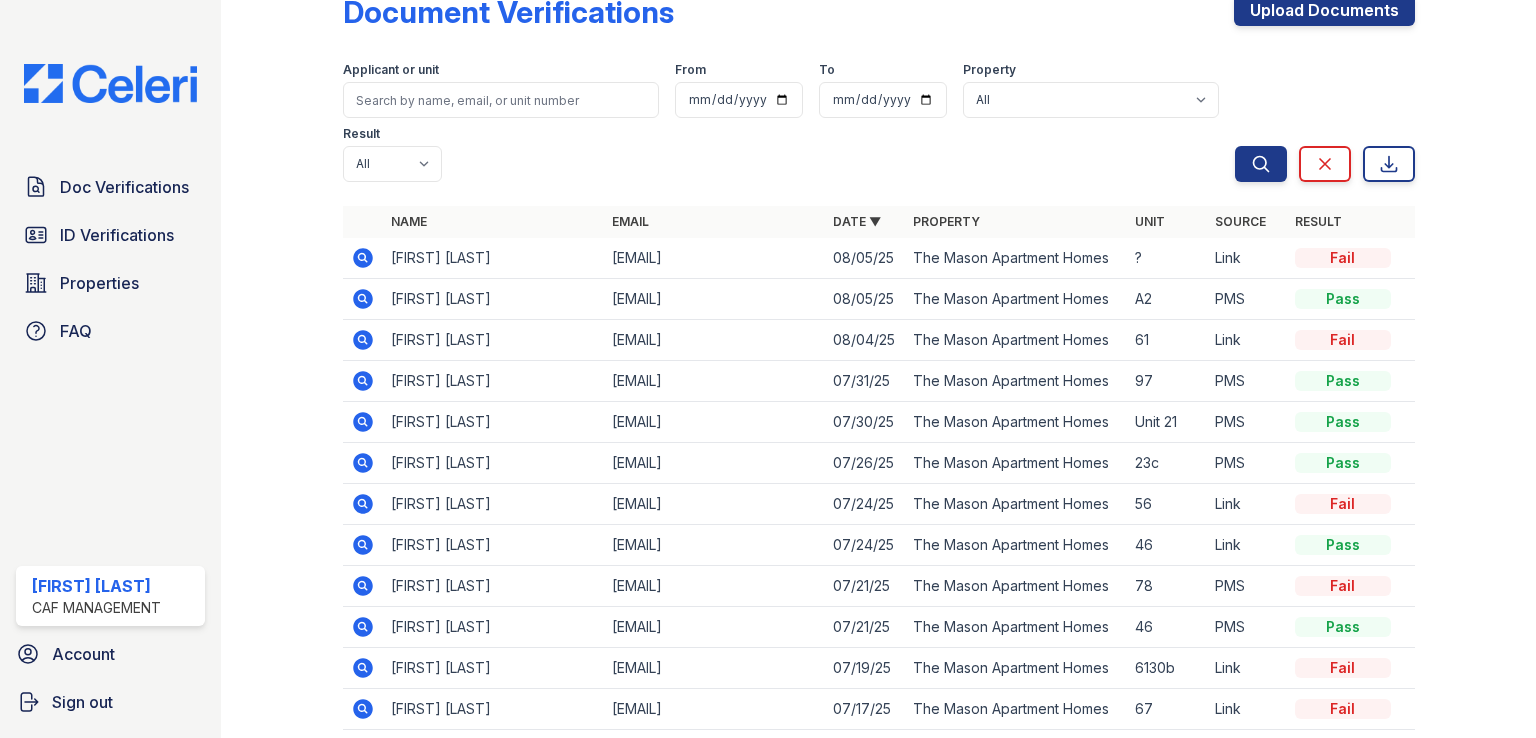 scroll, scrollTop: 0, scrollLeft: 0, axis: both 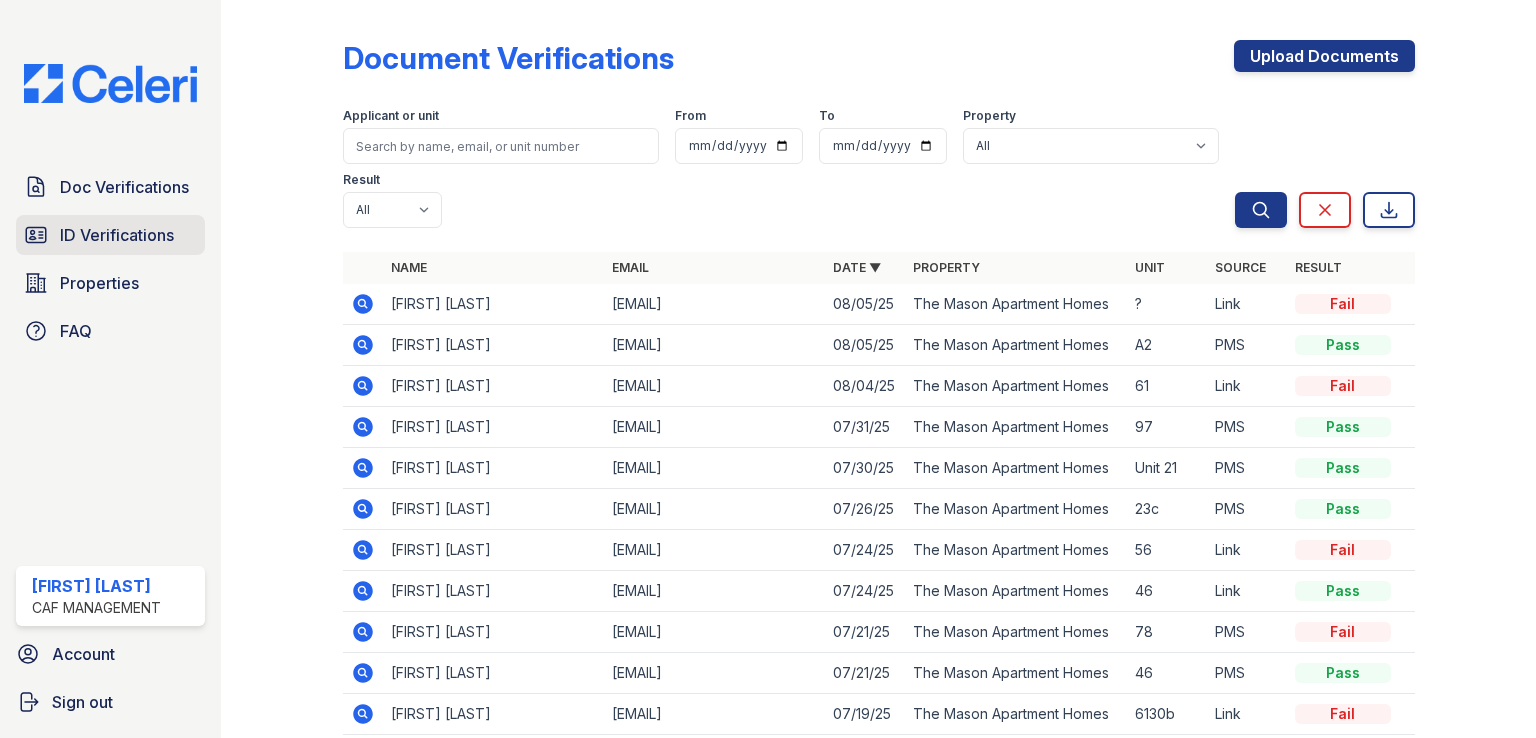 click on "ID Verifications" at bounding box center [117, 235] 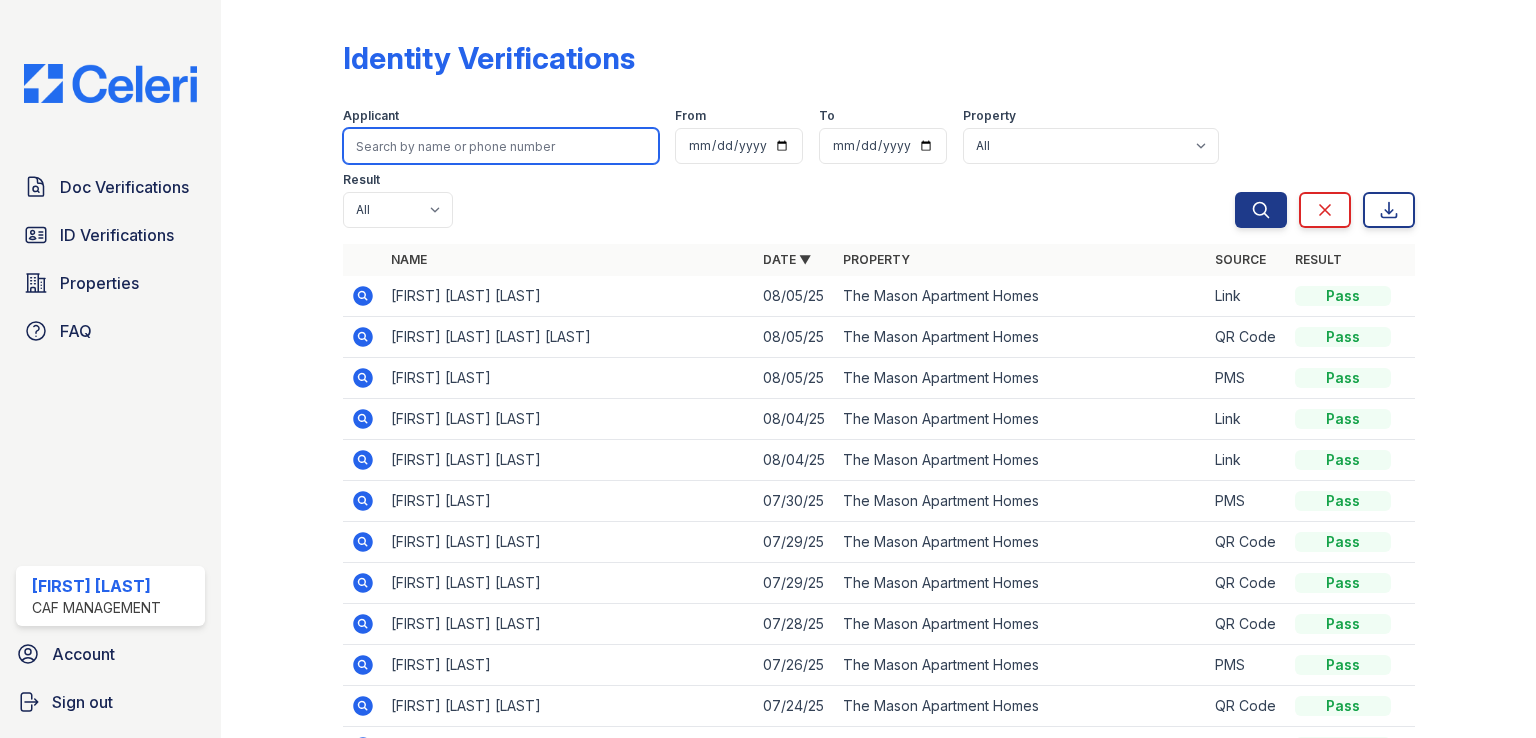 click at bounding box center (501, 146) 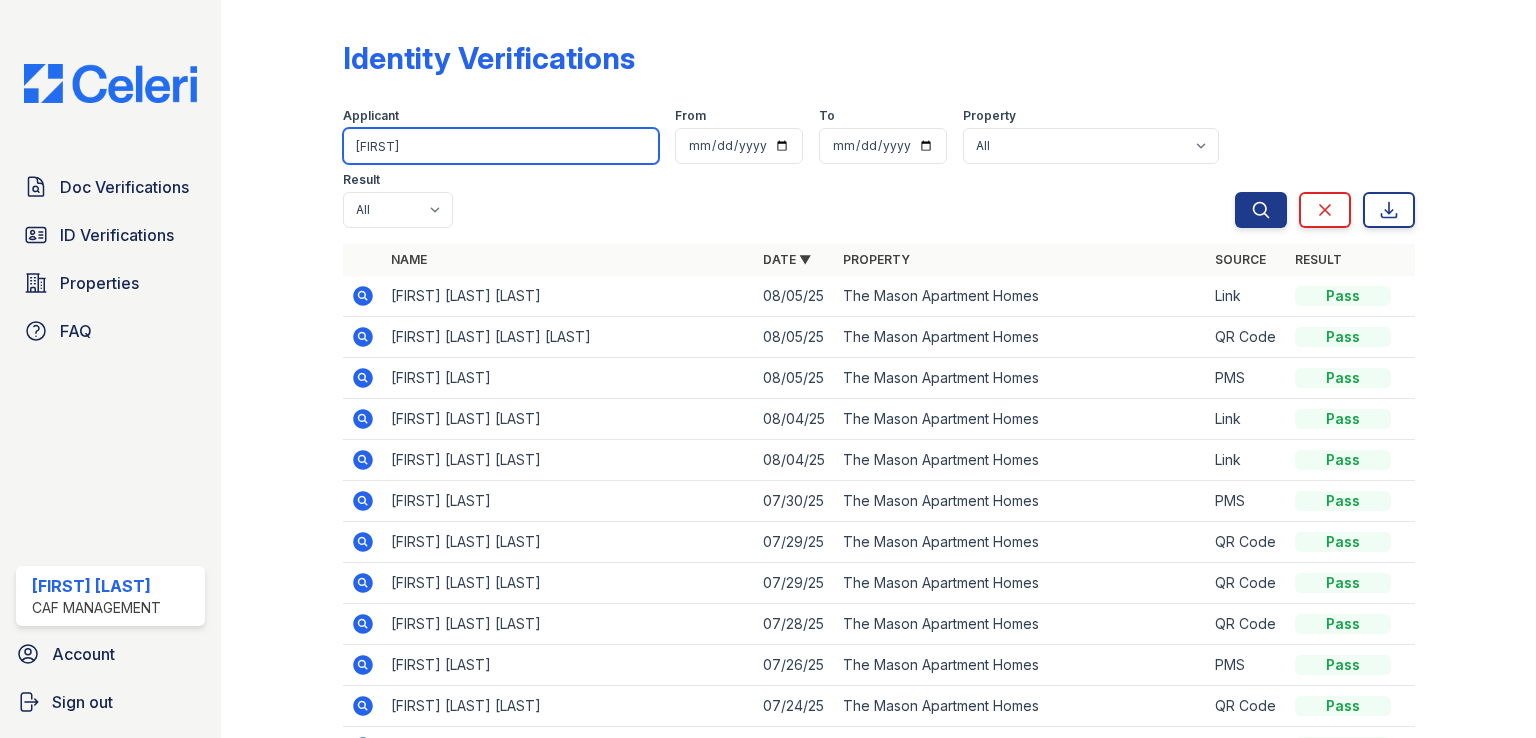 type on "ricky" 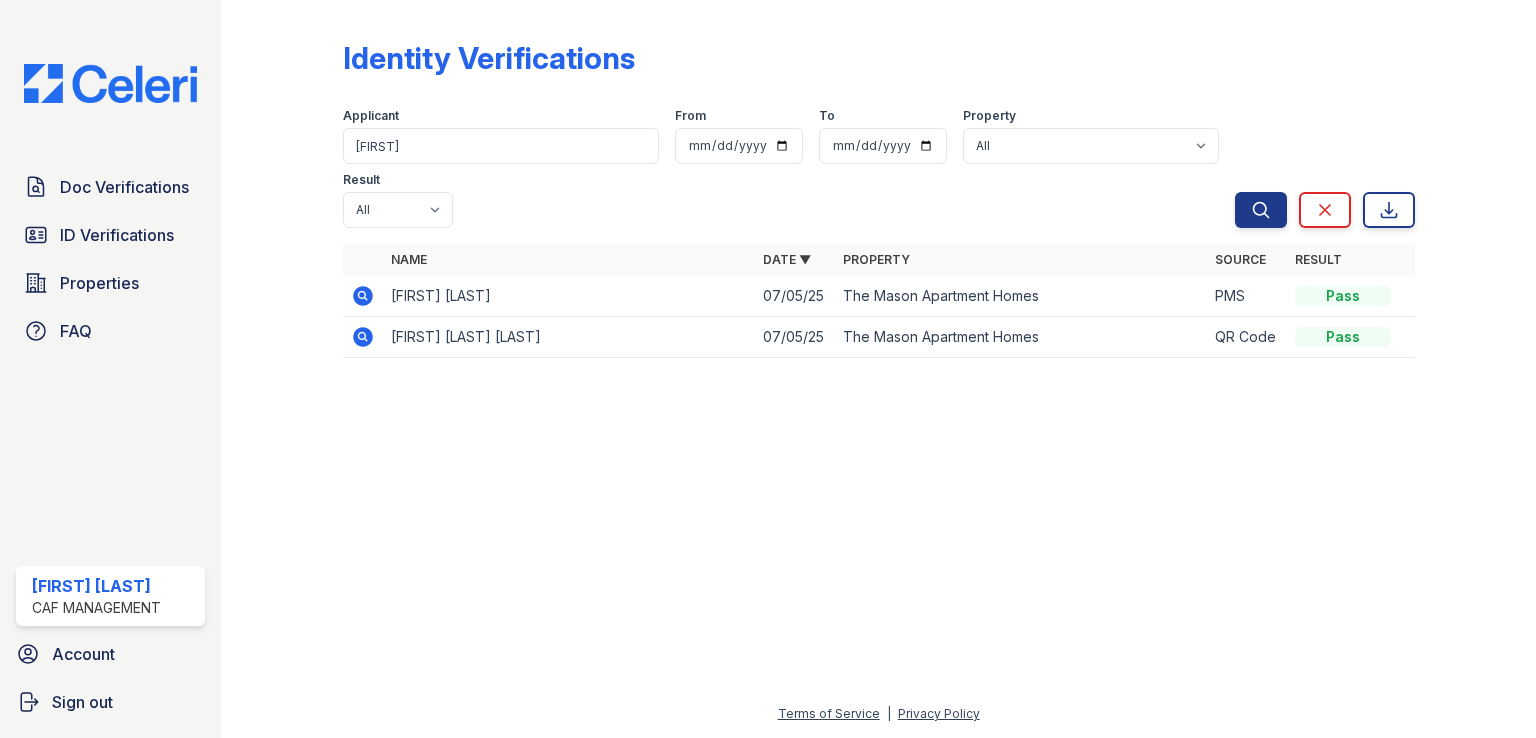 click 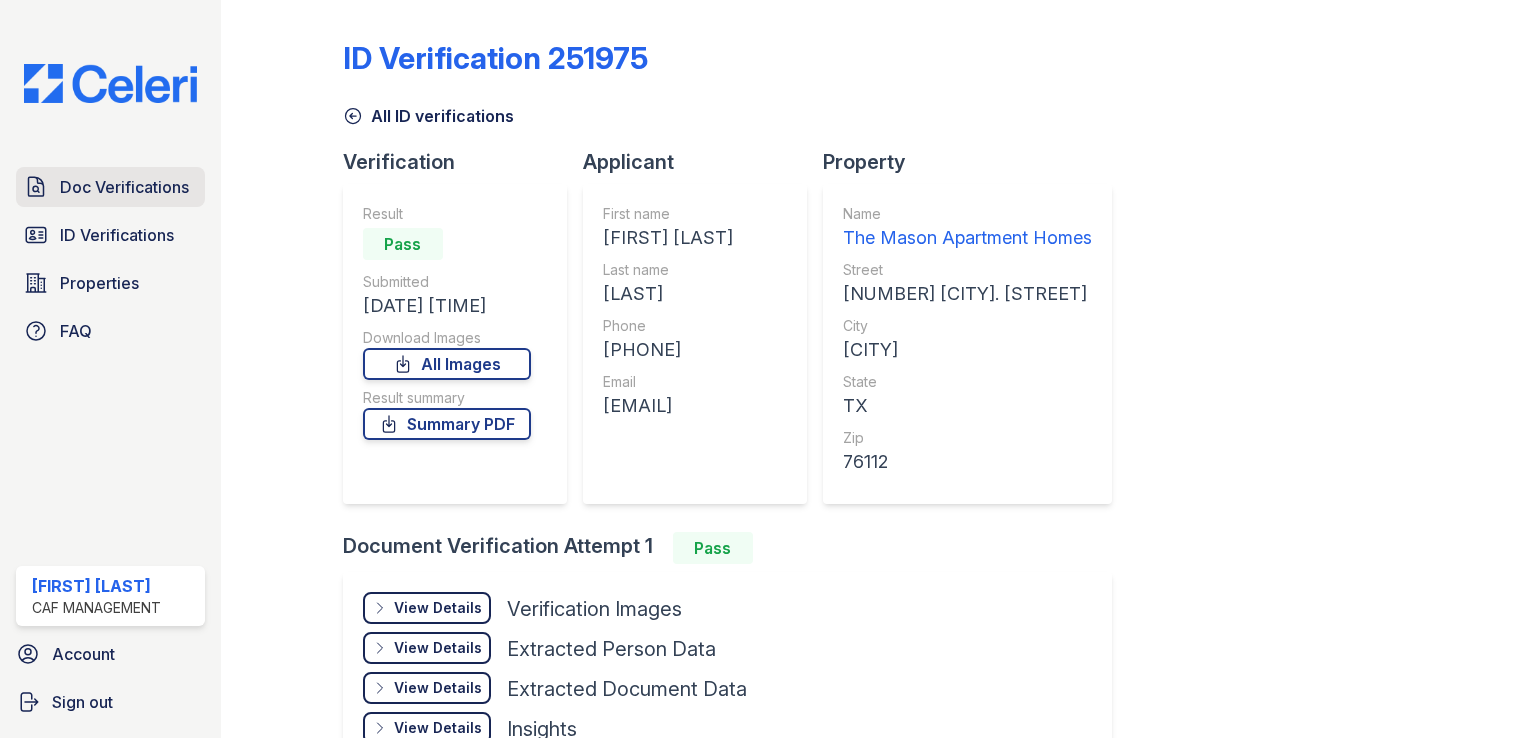 scroll, scrollTop: 0, scrollLeft: 0, axis: both 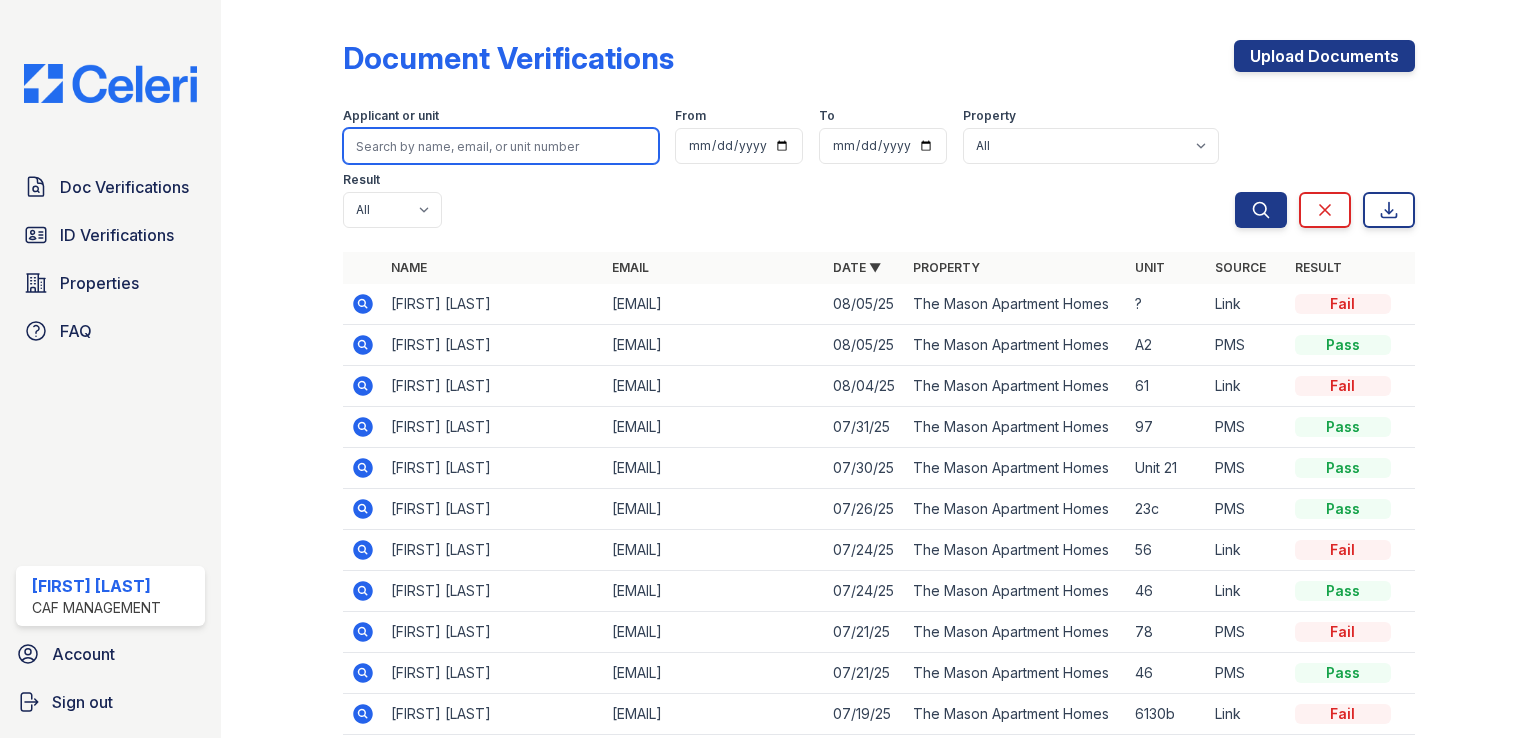 click at bounding box center [501, 146] 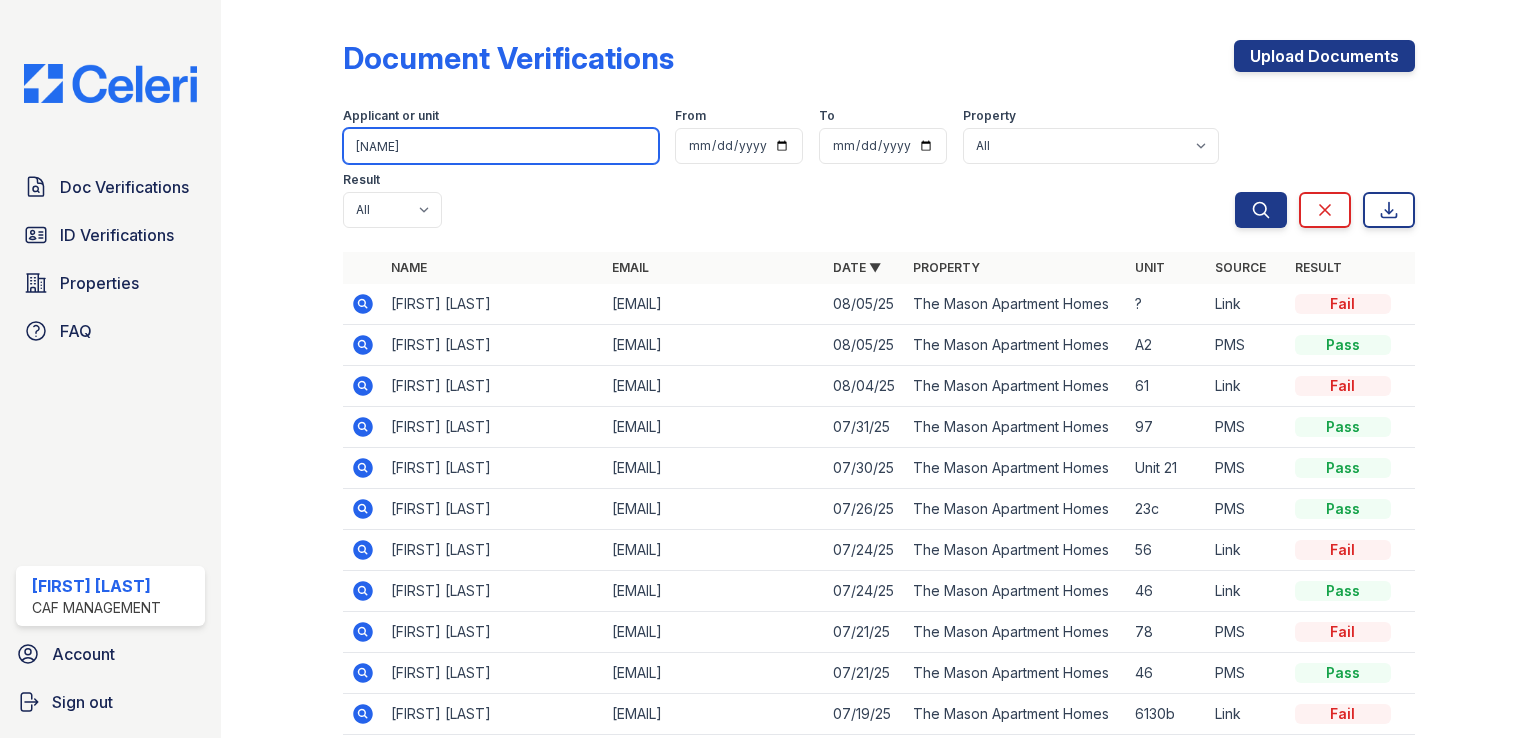 type on "[NAME]" 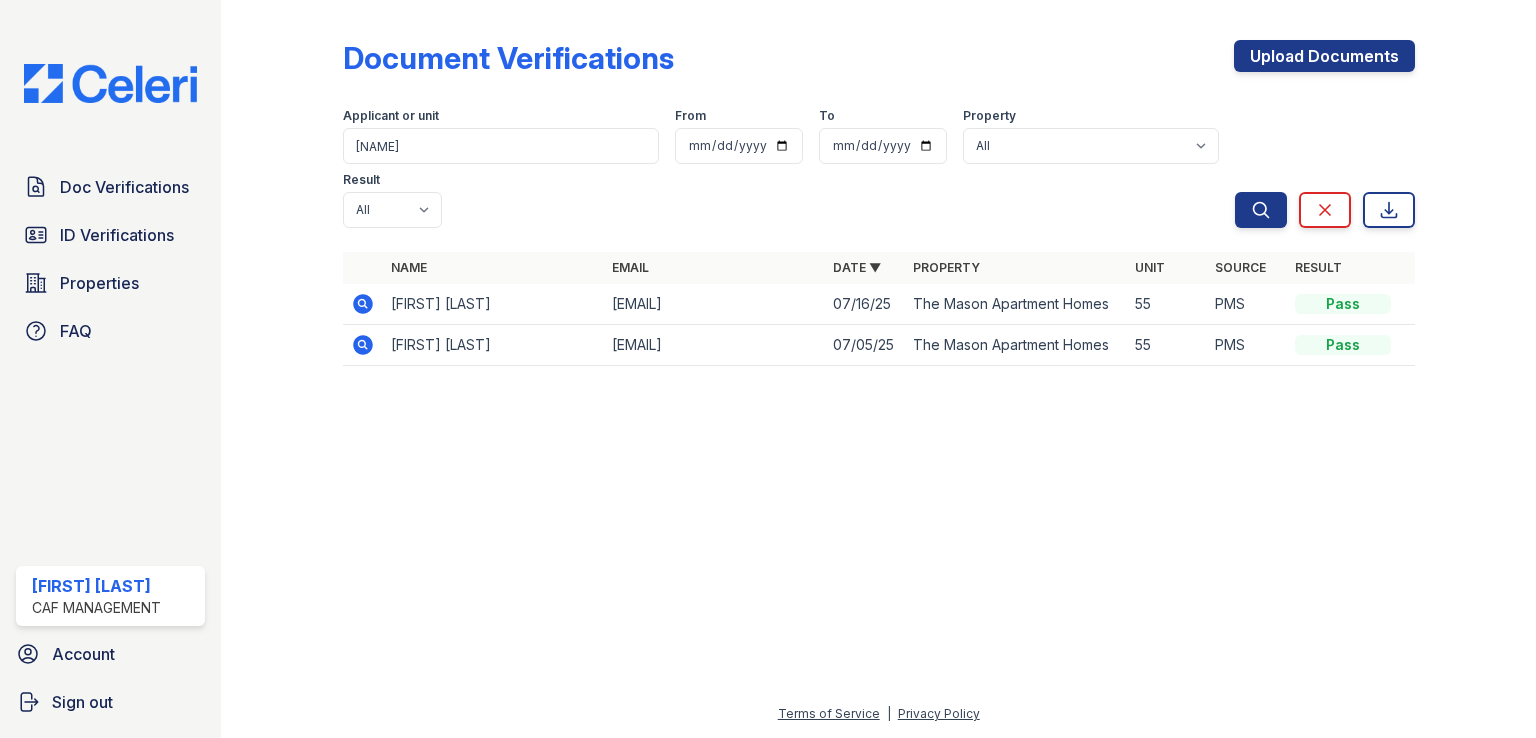 click 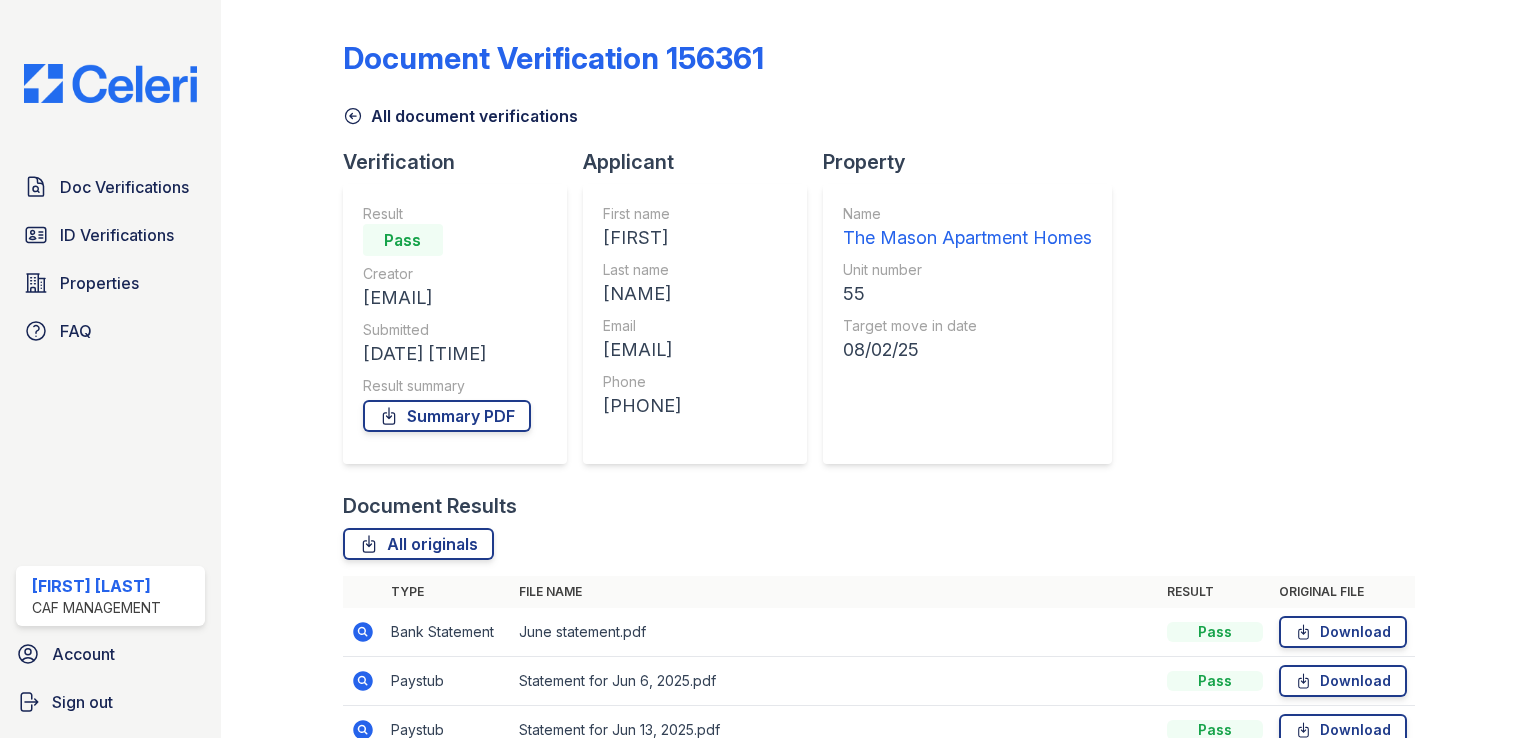scroll, scrollTop: 0, scrollLeft: 0, axis: both 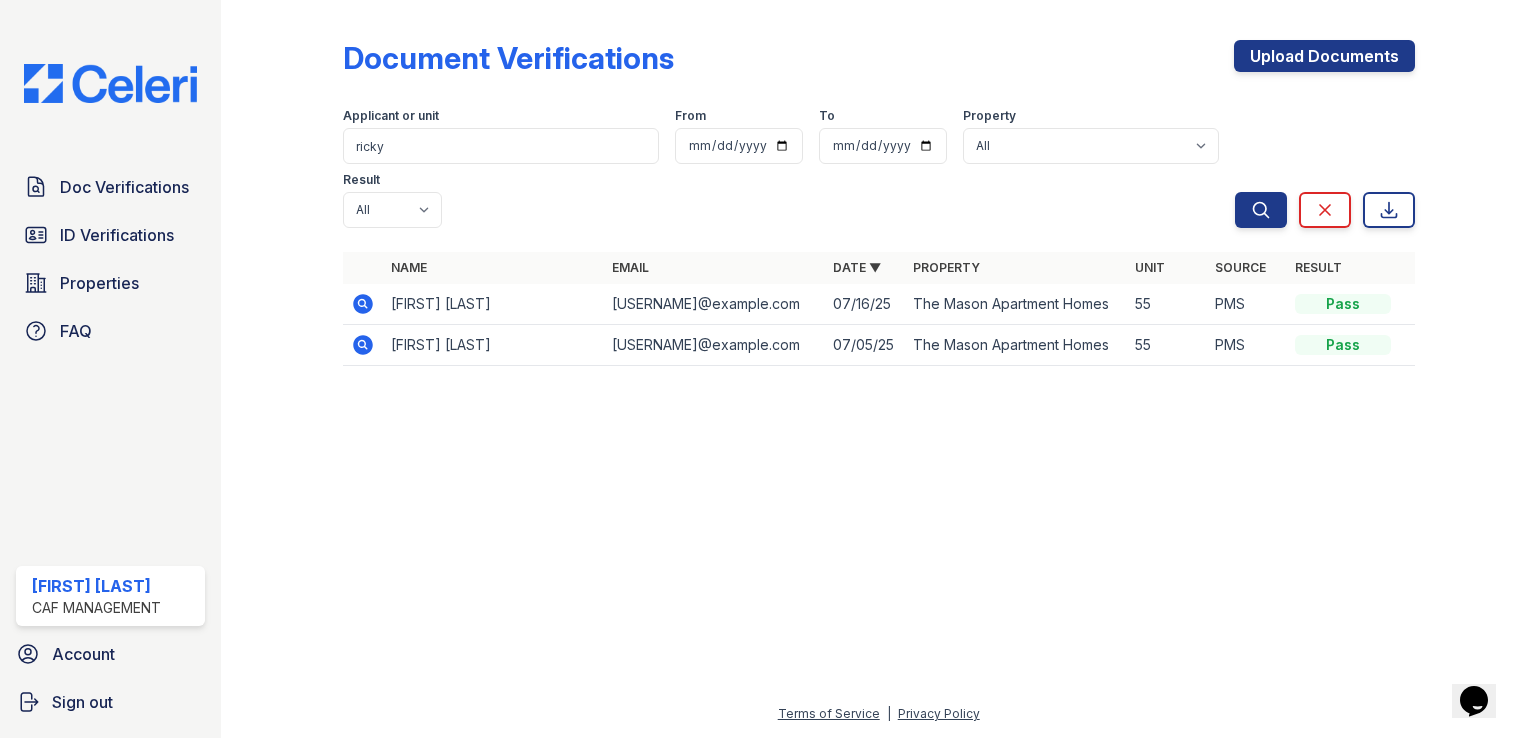 click 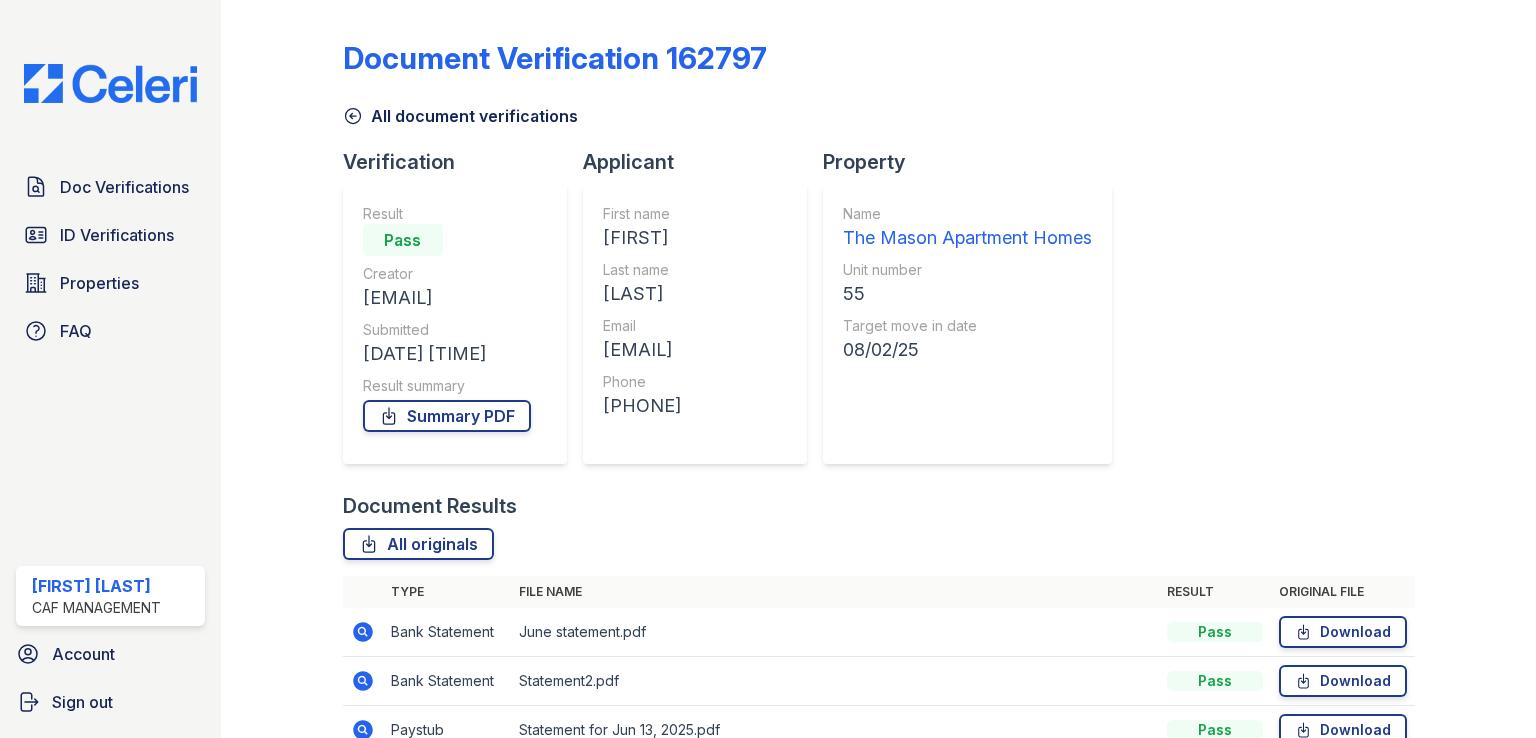 scroll, scrollTop: 0, scrollLeft: 0, axis: both 